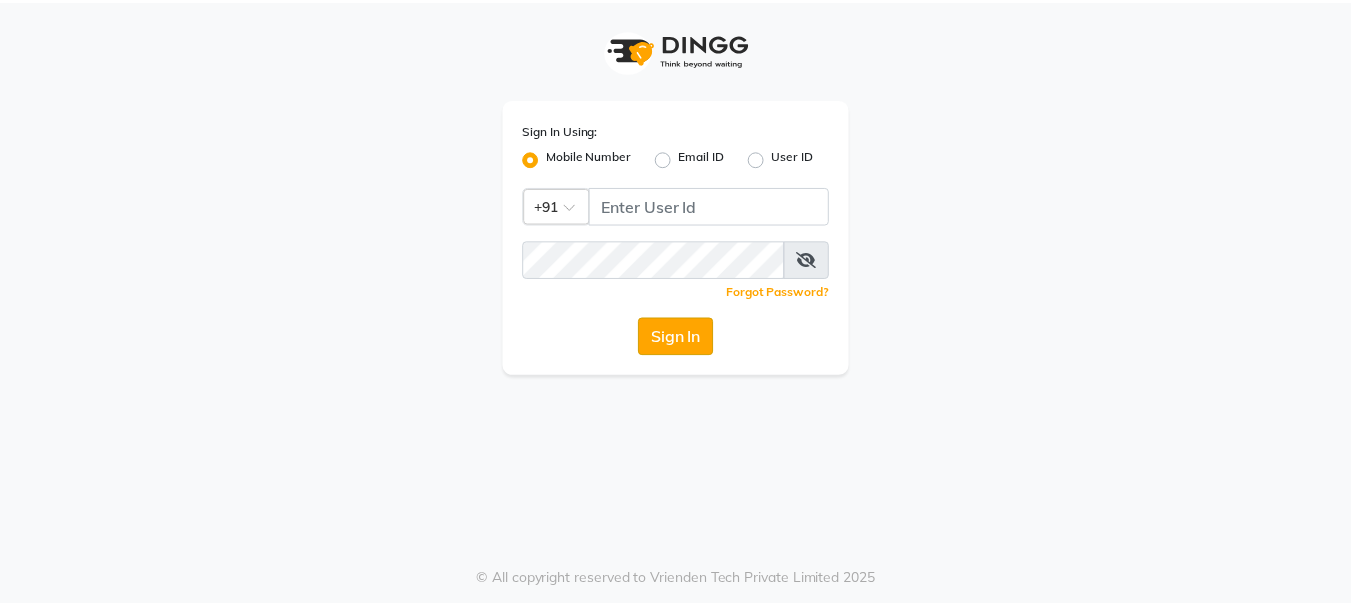 scroll, scrollTop: 0, scrollLeft: 0, axis: both 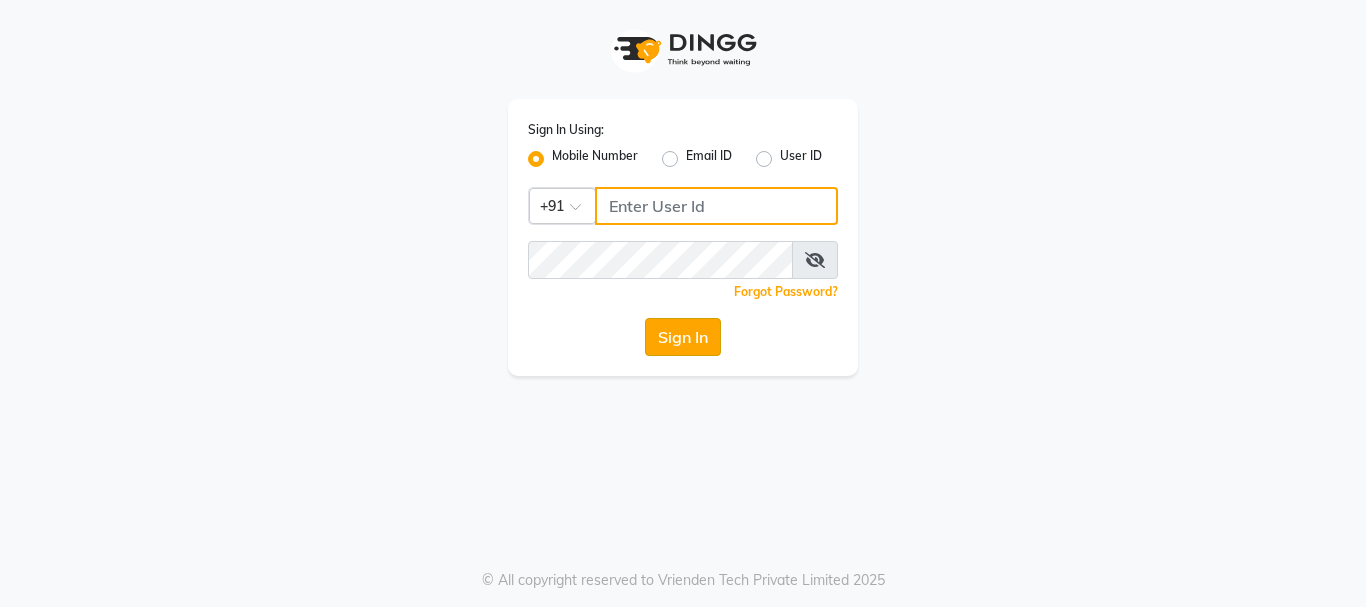 type on "7400099777" 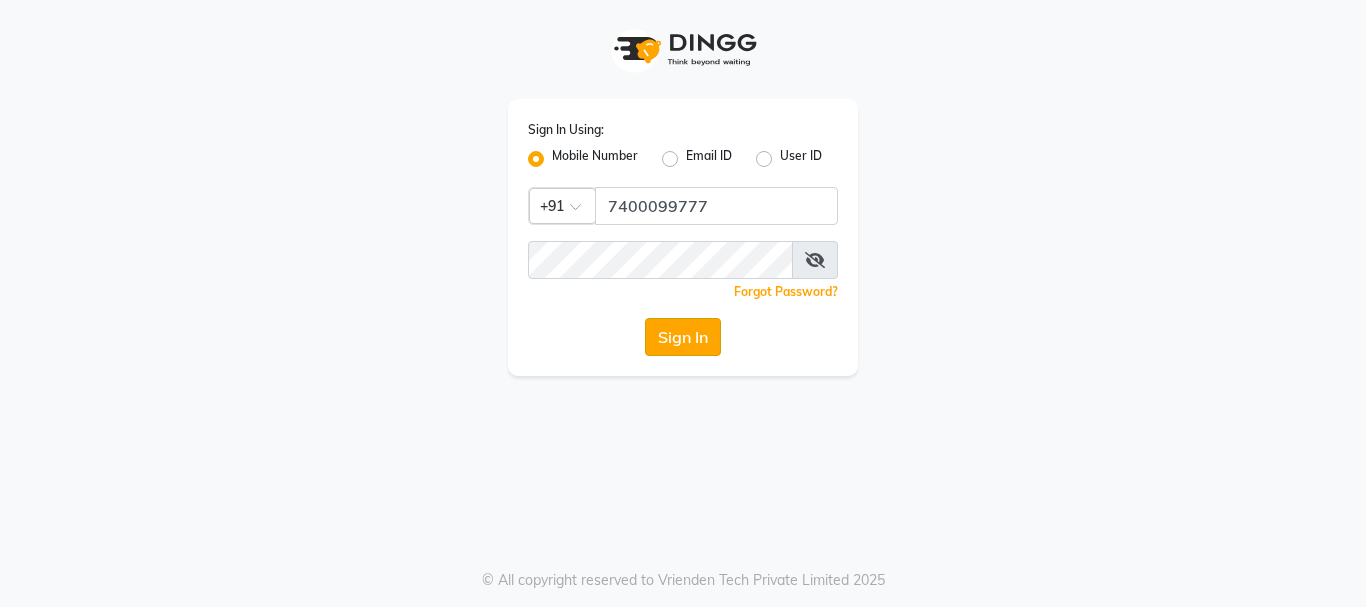 click on "Sign In" 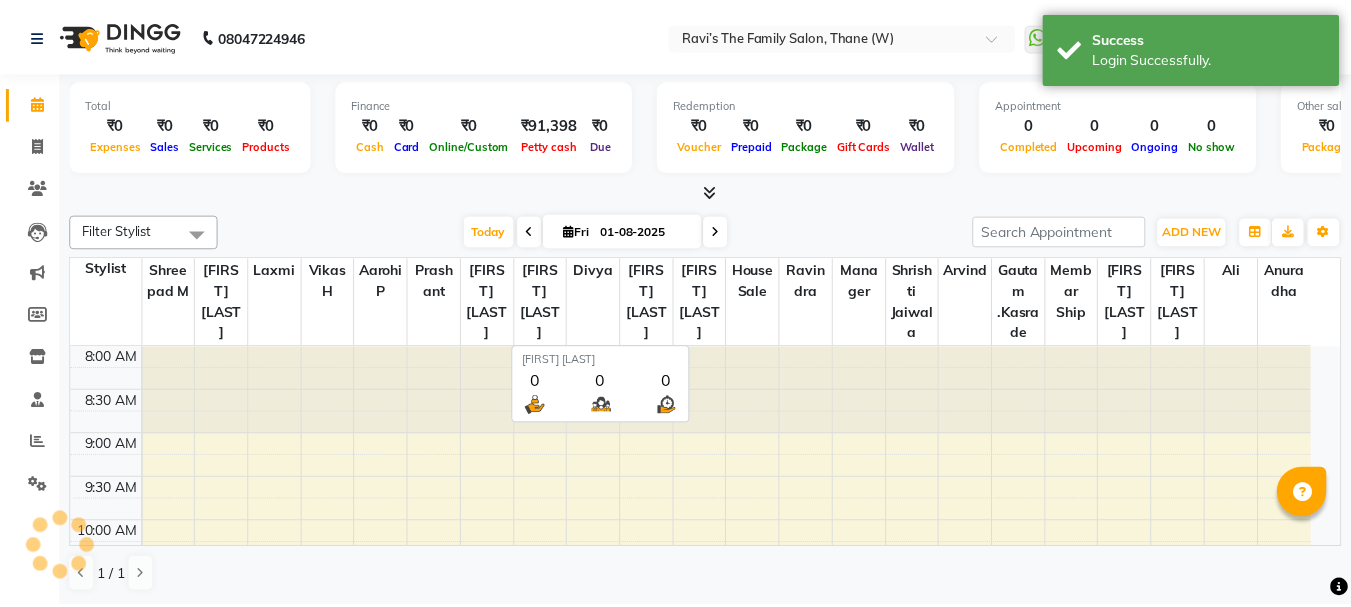 scroll, scrollTop: 0, scrollLeft: 0, axis: both 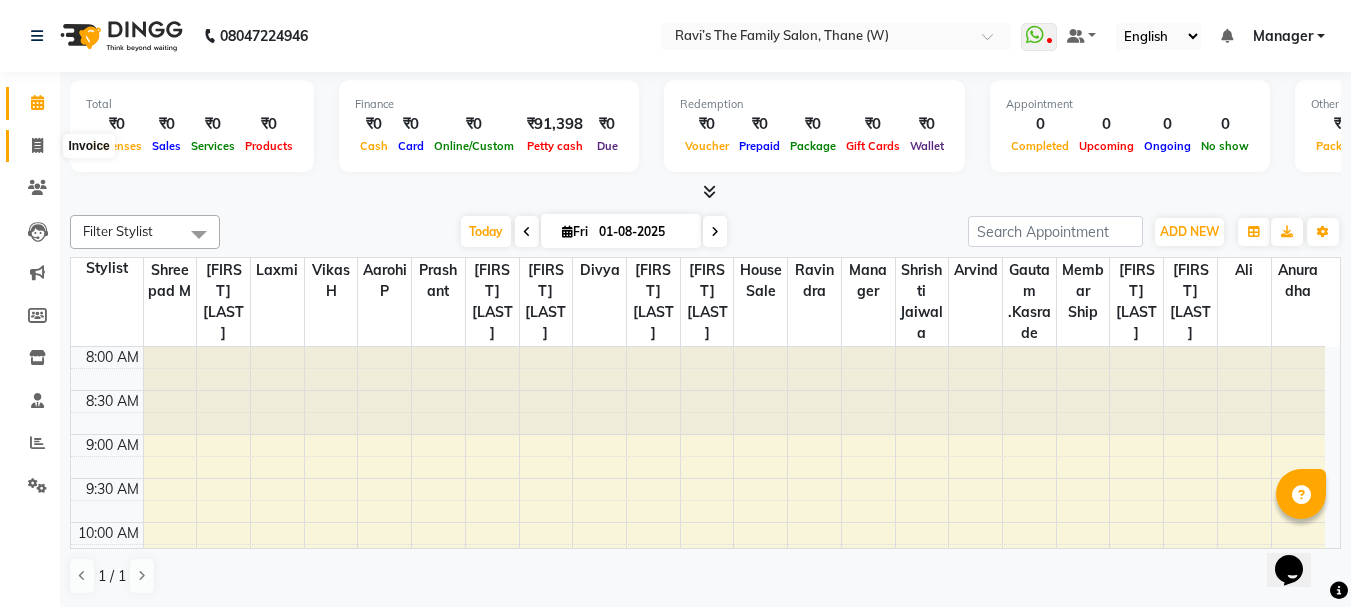 click 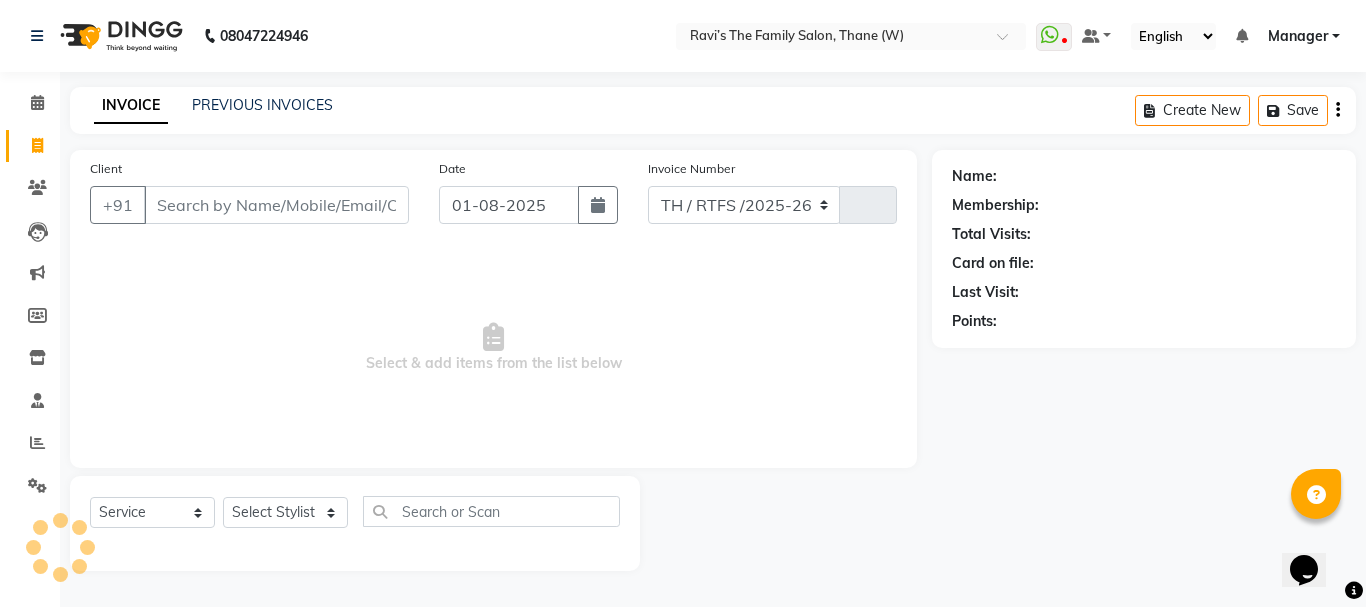 select on "8004" 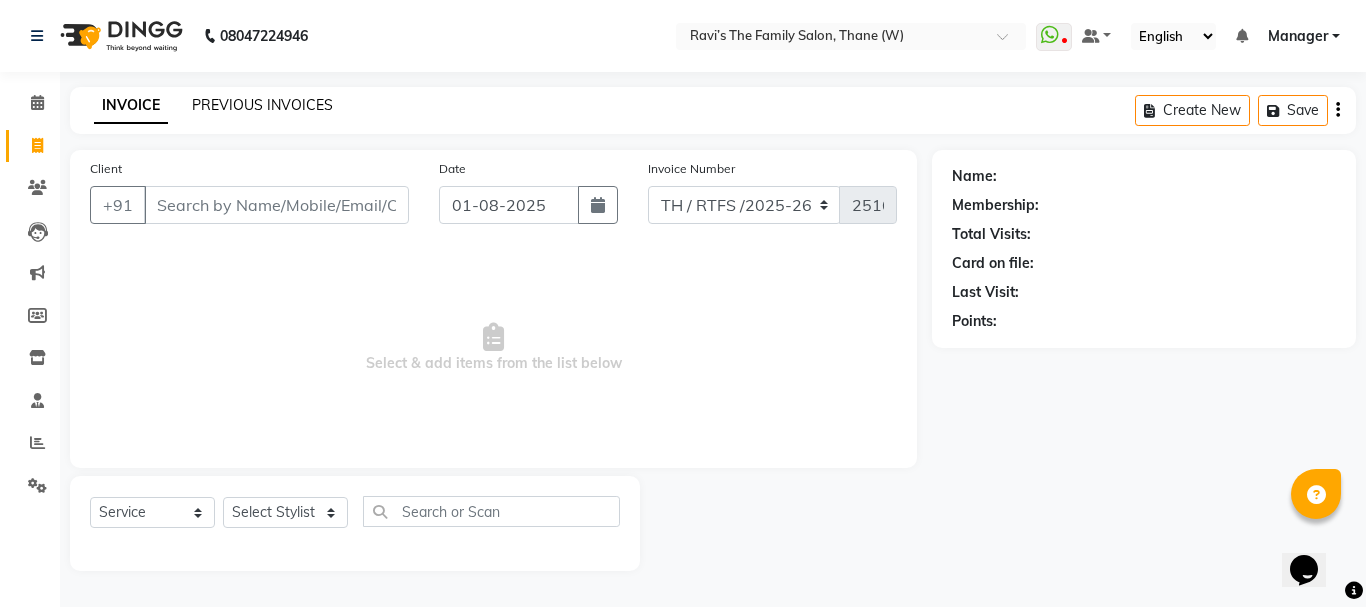 click on "PREVIOUS INVOICES" 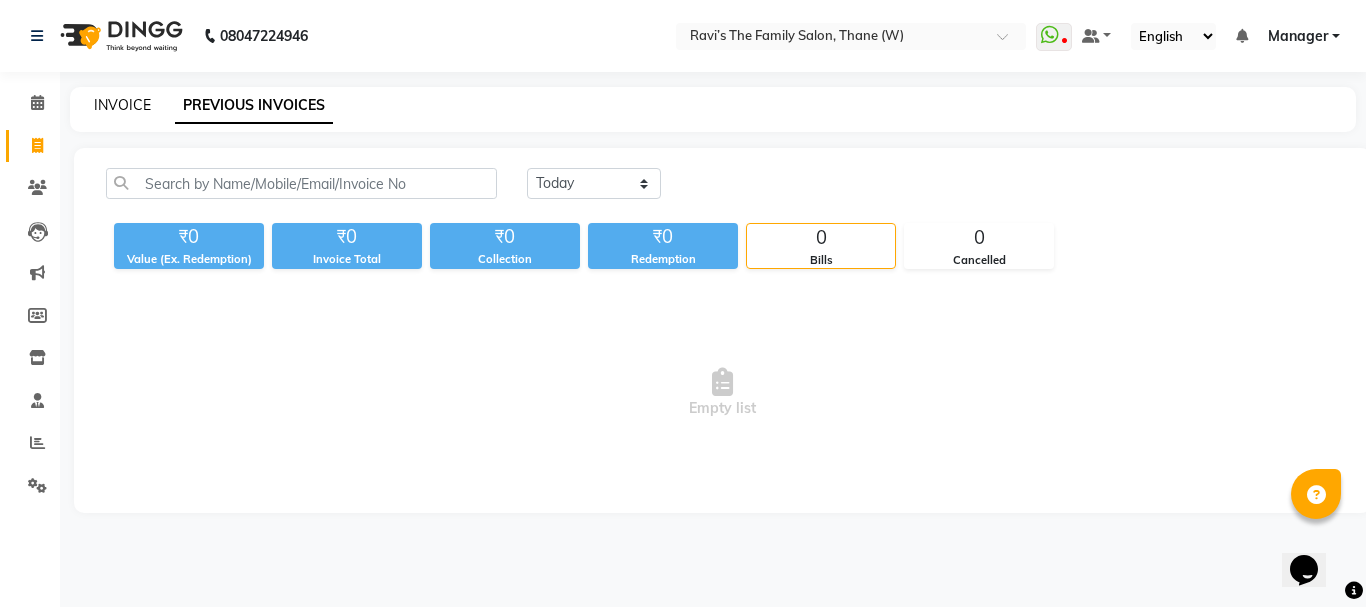 click on "INVOICE" 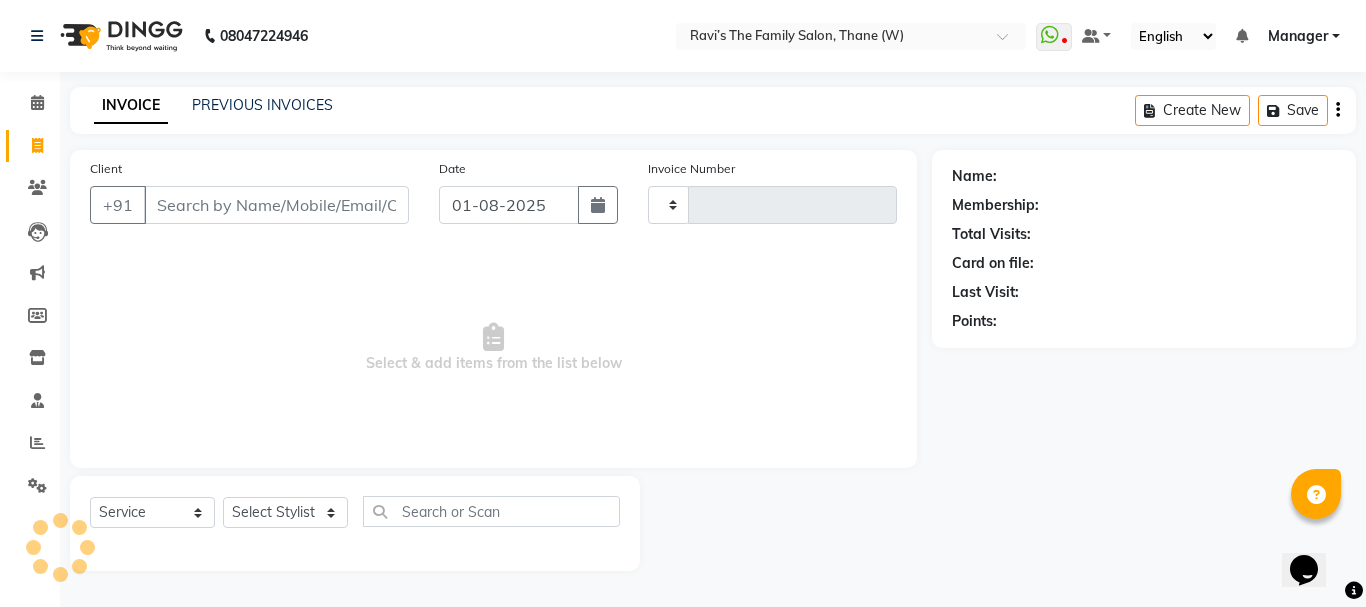 type on "2516" 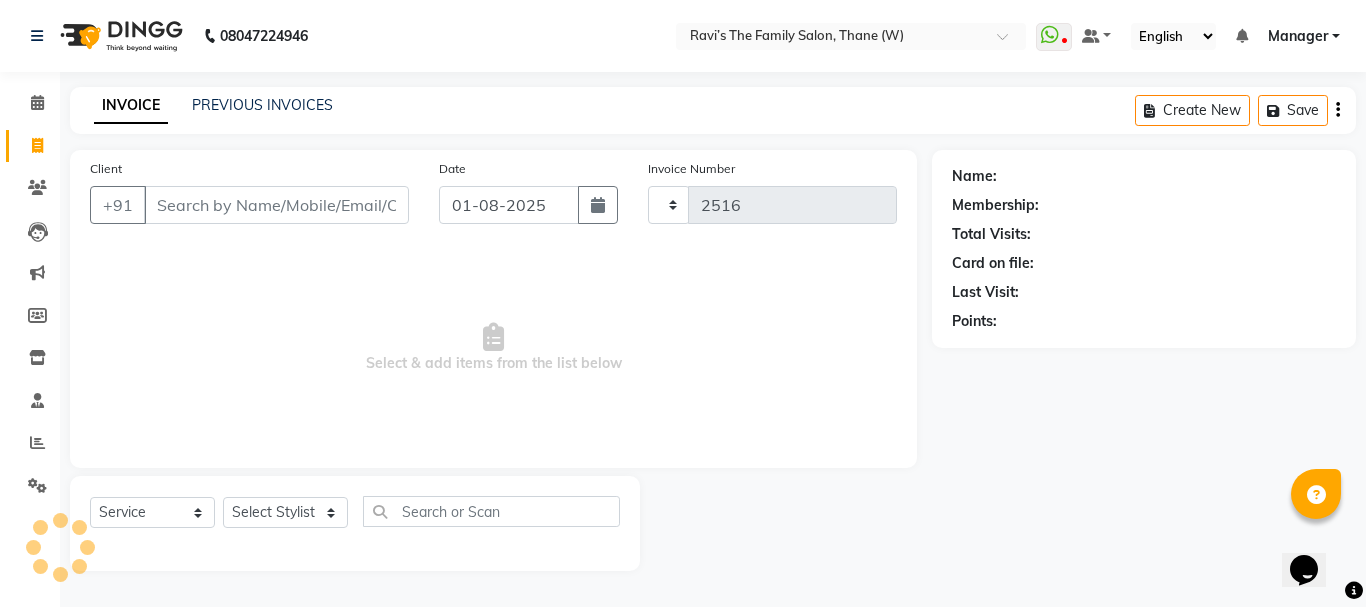 select on "8004" 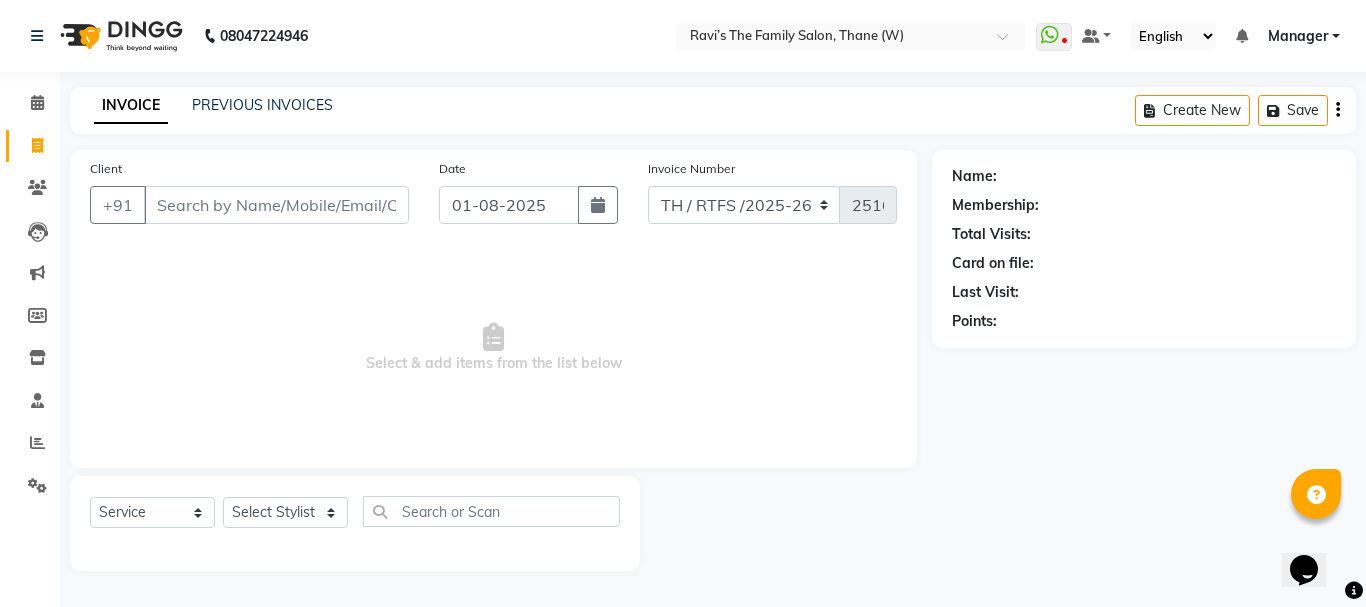 click on "INVOICE PREVIOUS INVOICES Create New   Save" 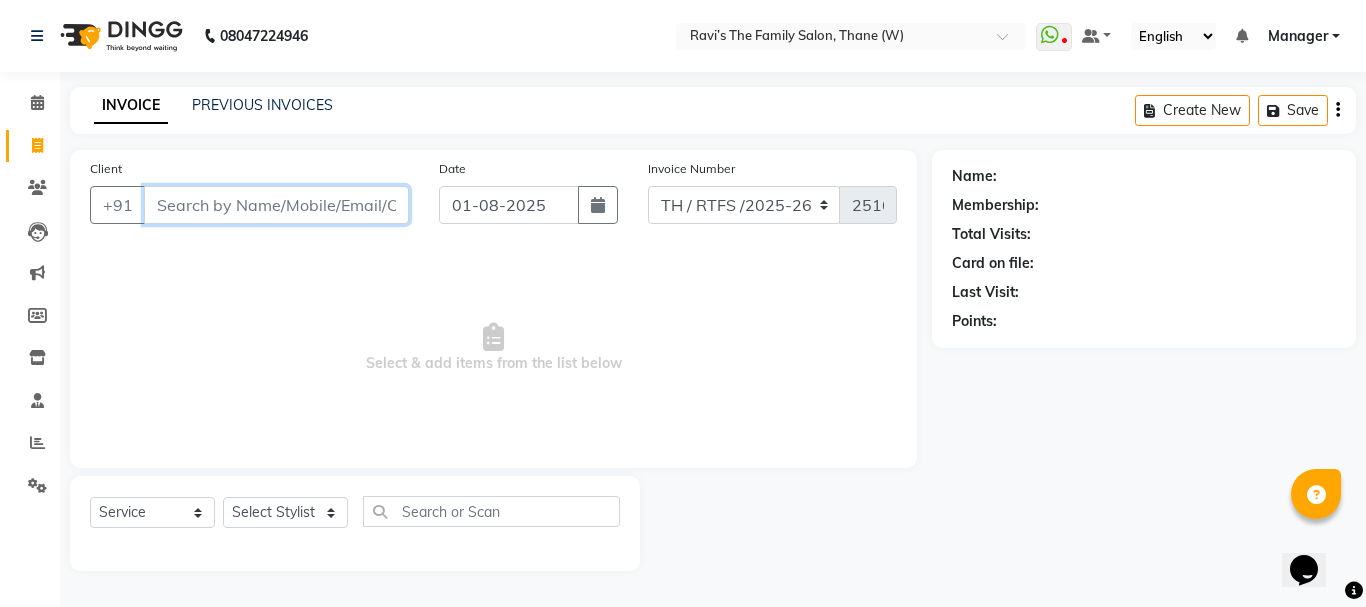 click on "Client" at bounding box center [276, 205] 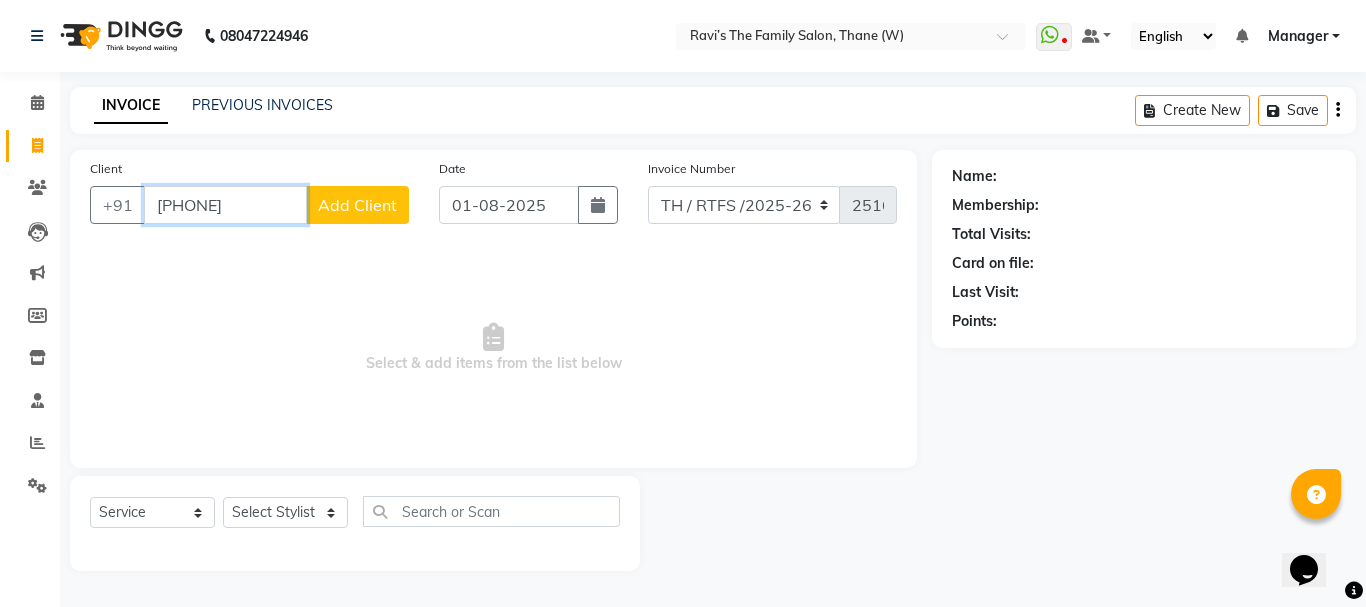 type on "[PHONE]" 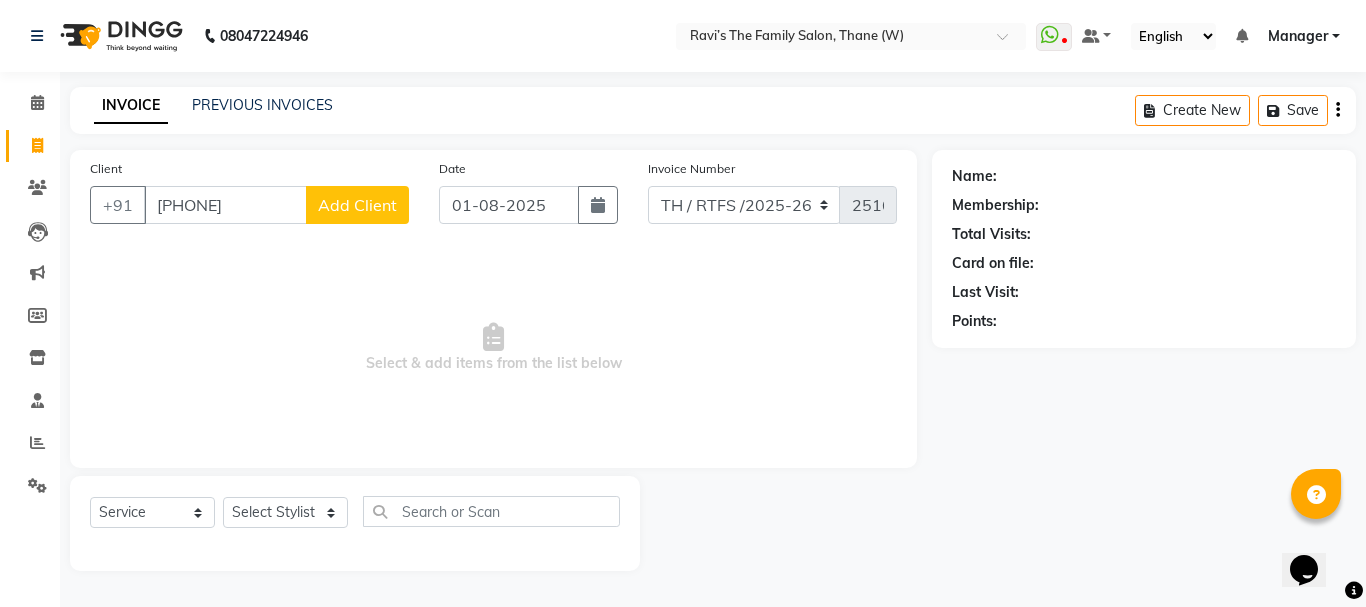 click on "Add Client" 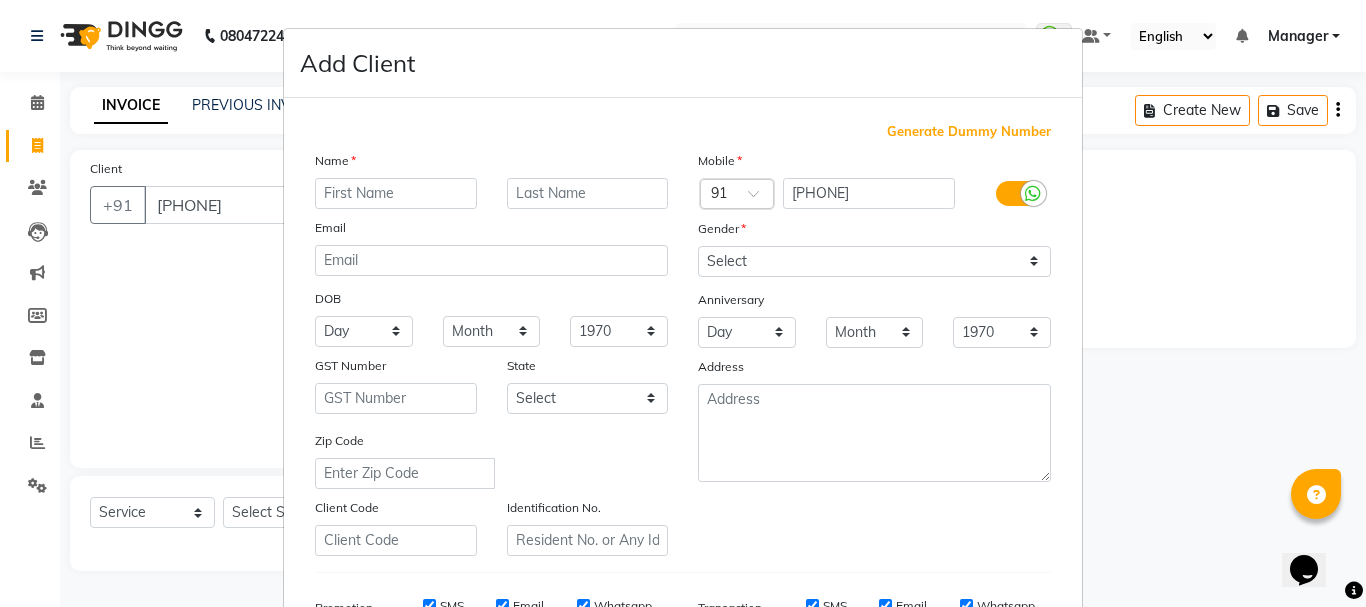 click on "Add Client Generate Dummy Number Name Email DOB Day 01 02 03 04 05 06 07 08 09 10 11 12 13 14 15 16 17 18 19 20 21 22 23 24 25 26 27 28 29 30 31 Month January February March April May June July August September October November December 1940 1941 1942 1943 1944 1945 1946 1947 1948 1949 1950 1951 1952 1953 1954 1955 1956 1957 1958 1959 1960 1961 1962 1963 1964 1965 1966 1967 1968 1969 1970 1971 1972 1973 1974 1975 1976 1977 1978 1979 1980 1981 1982 1983 1984 1985 1986 1987 1988 1989 1990 1991 1992 1993 1994 1995 1996 1997 1998 1999 2000 2001 2002 2003 2004 2005 2006 2007 2008 2009 2010 2011 2012 2013 2014 2015 2016 2017 2018 2019 2020 2021 2022 2023 2024 GST Number State Select Andaman and Nicobar Islands Andhra Pradesh Arunachal Pradesh Assam Bihar Chandigarh Chhattisgarh Dadra and Nagar Haveli Daman and Diu Delhi Goa Gujarat Haryana Himachal Pradesh Jammu and Kashmir Jharkhand Karnataka Kerala Lakshadweep Madhya Pradesh Maharashtra Manipur Meghalaya Mizoram Nagaland Odisha Pondicherry Punjab Rajasthan Sikkim" at bounding box center (683, 303) 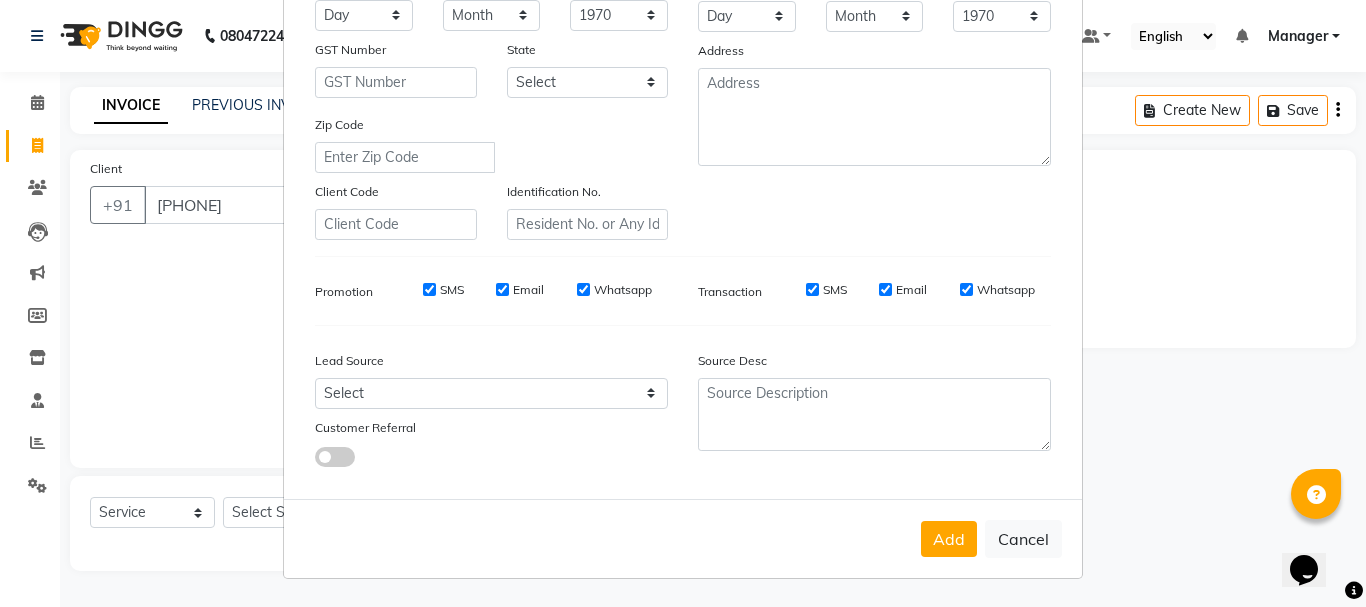 scroll, scrollTop: 44, scrollLeft: 0, axis: vertical 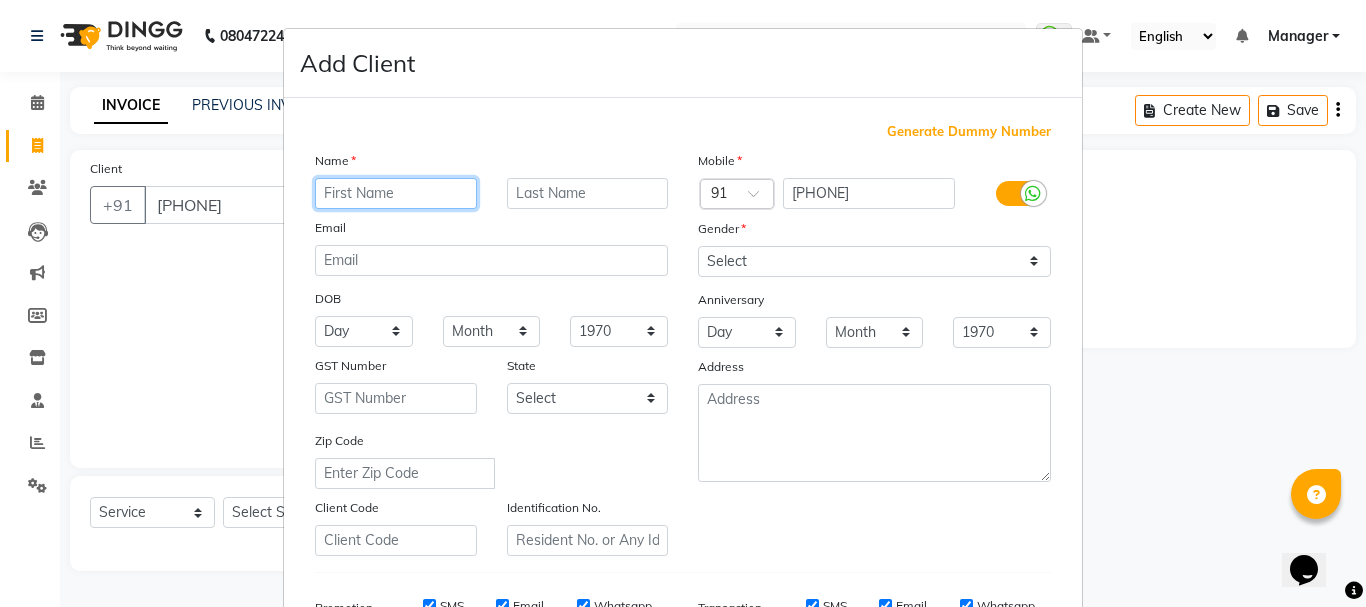 click at bounding box center [396, 193] 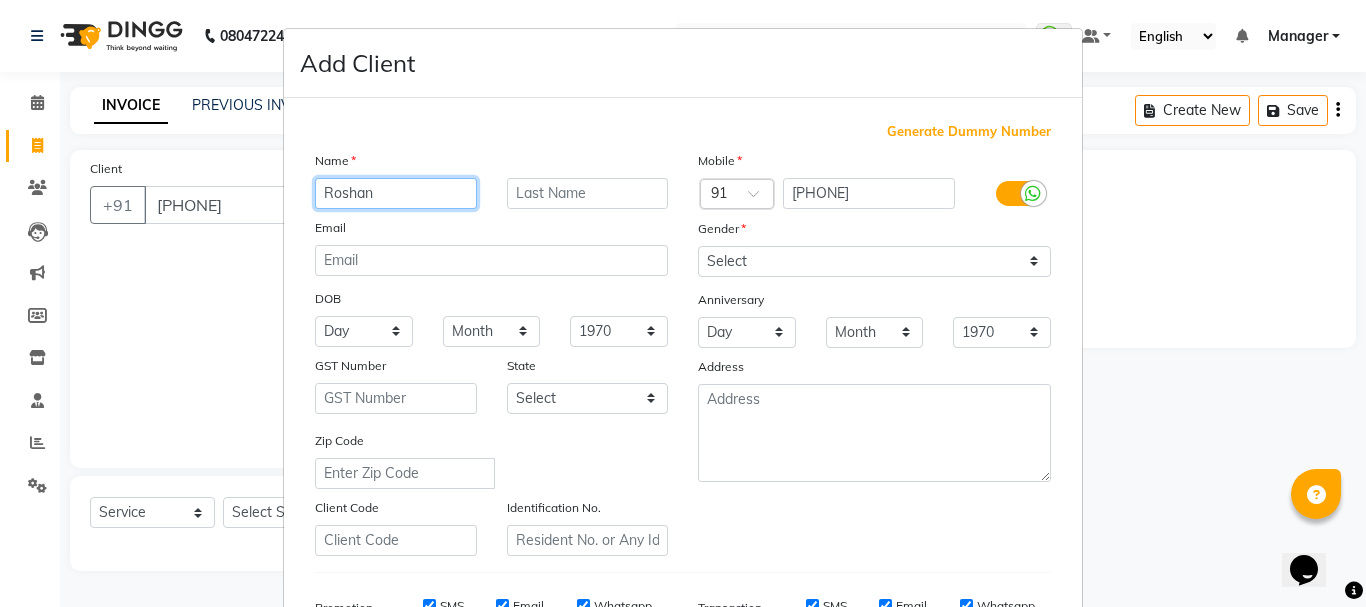 type on "Roshan" 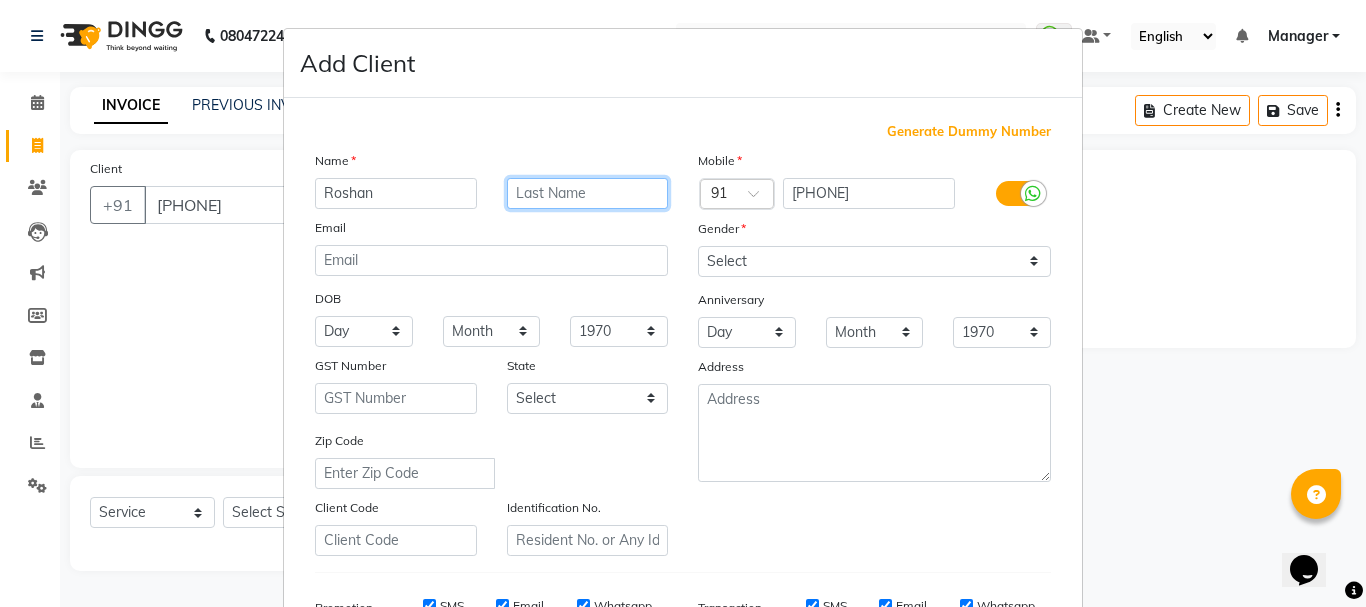 click at bounding box center (588, 193) 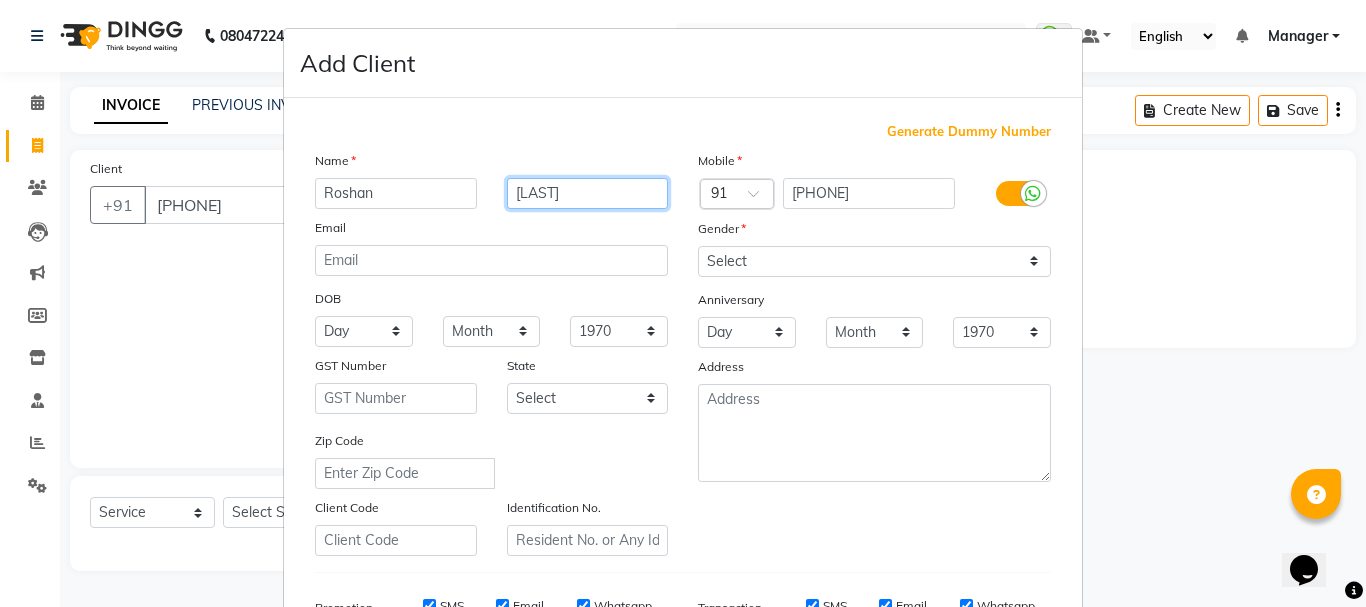 type on "[LAST]" 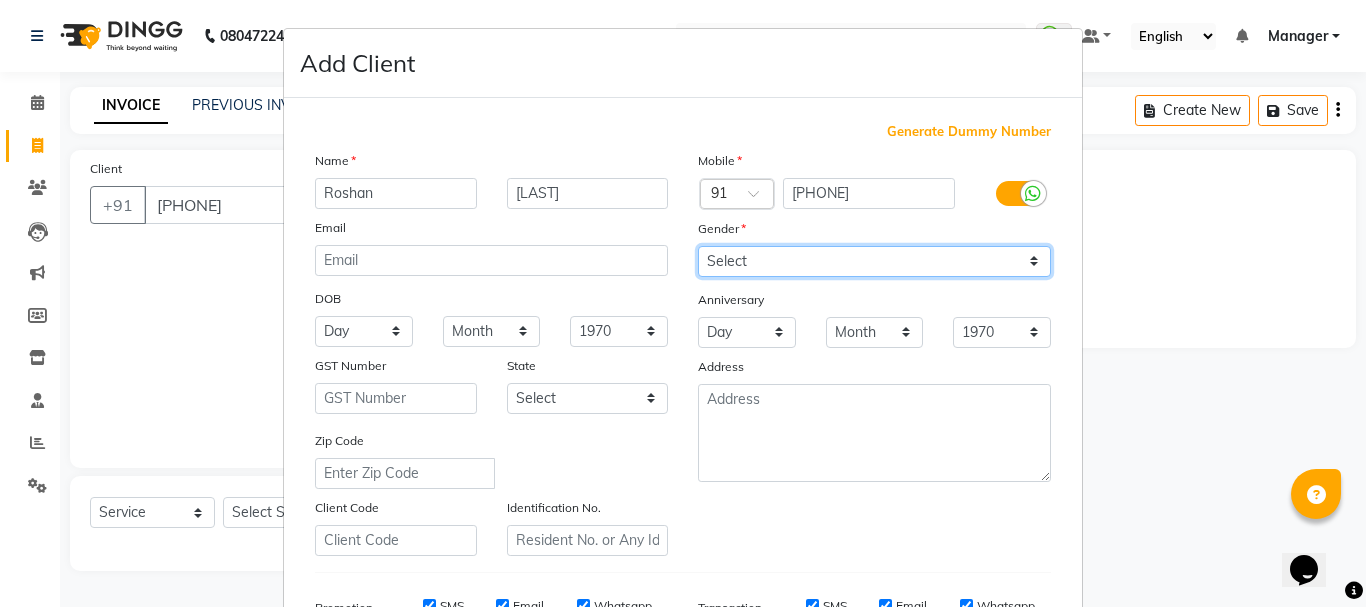 click on "Select Male Female Other Prefer Not To Say" at bounding box center (874, 261) 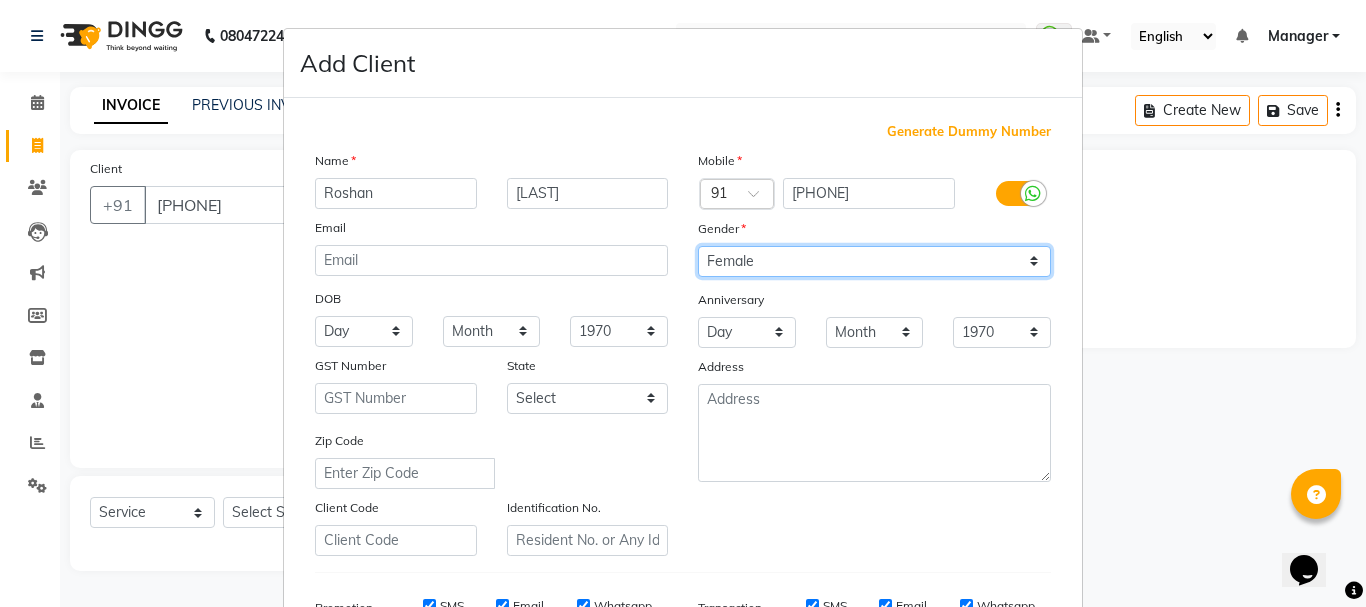 click on "Select Male Female Other Prefer Not To Say" at bounding box center [874, 261] 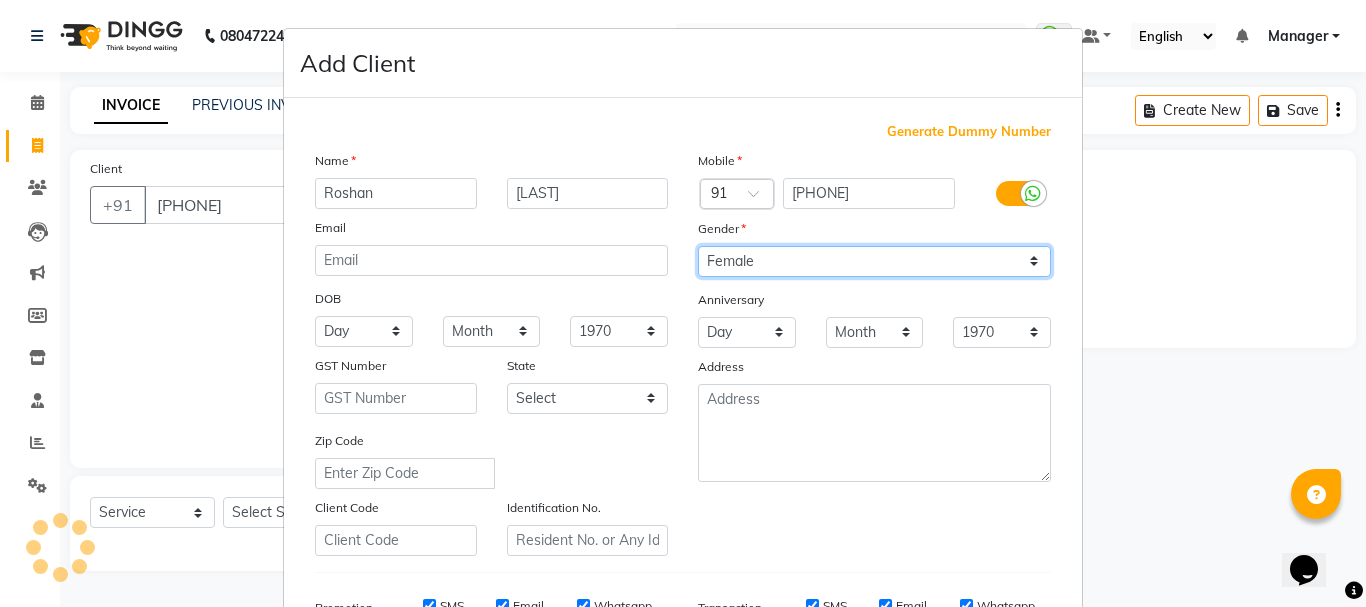 click on "Select Male Female Other Prefer Not To Say" at bounding box center (874, 261) 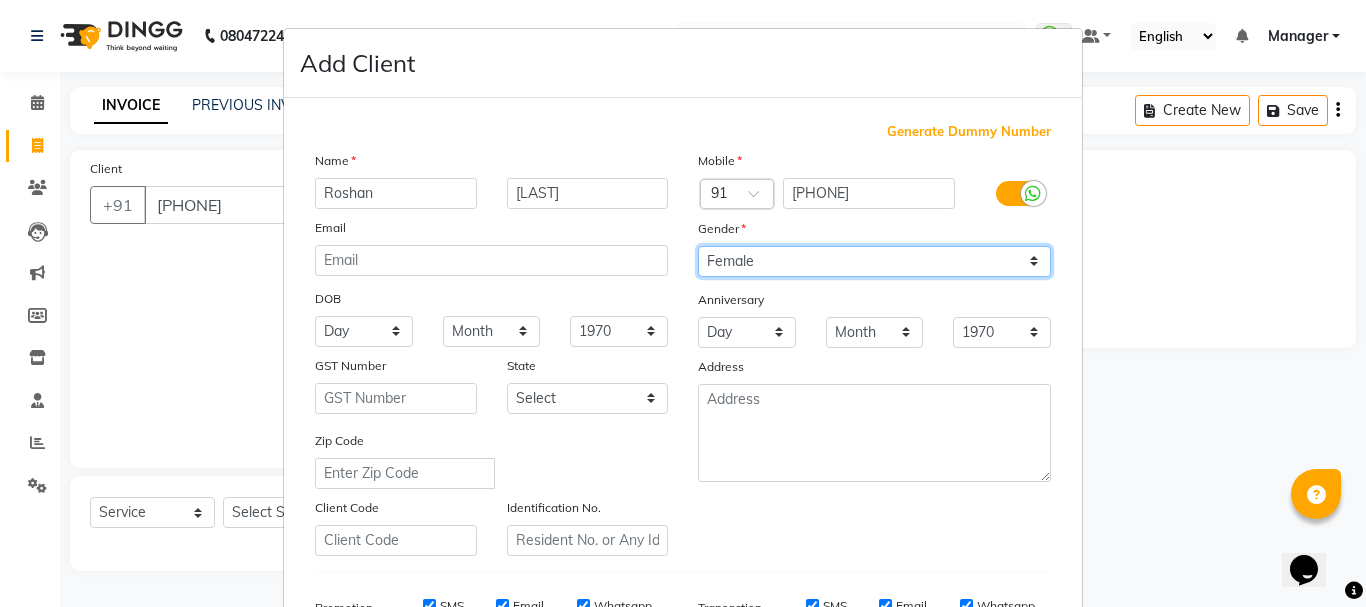 select on "male" 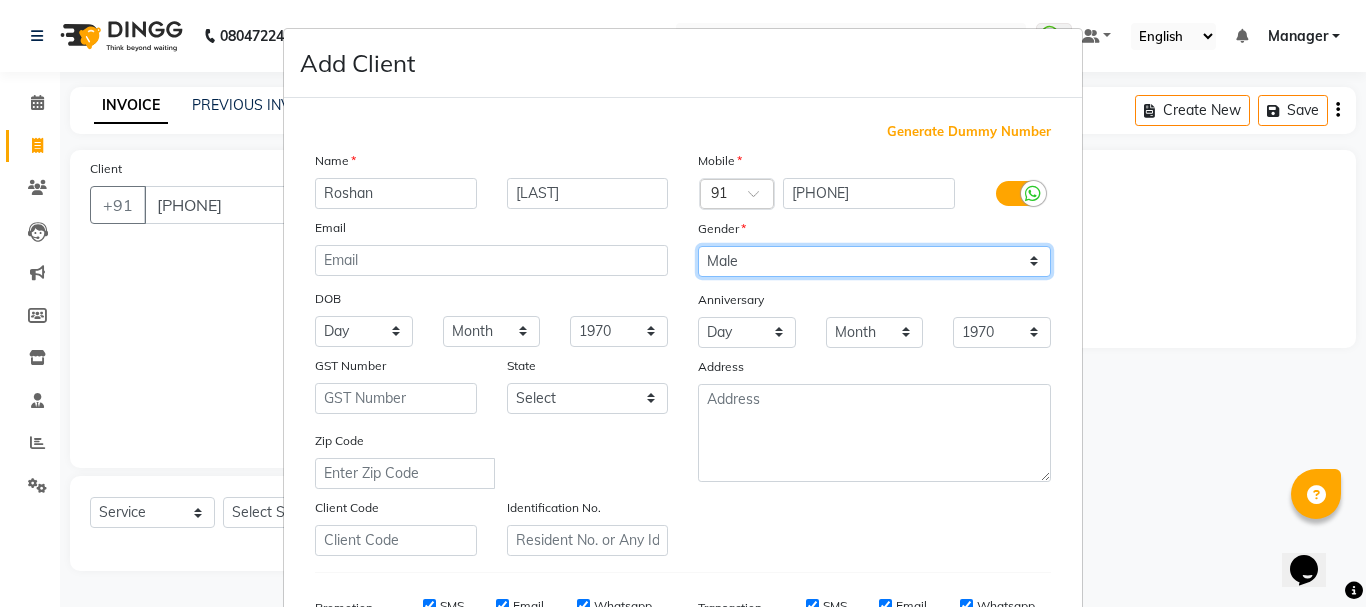 click on "Select Male Female Other Prefer Not To Say" at bounding box center [874, 261] 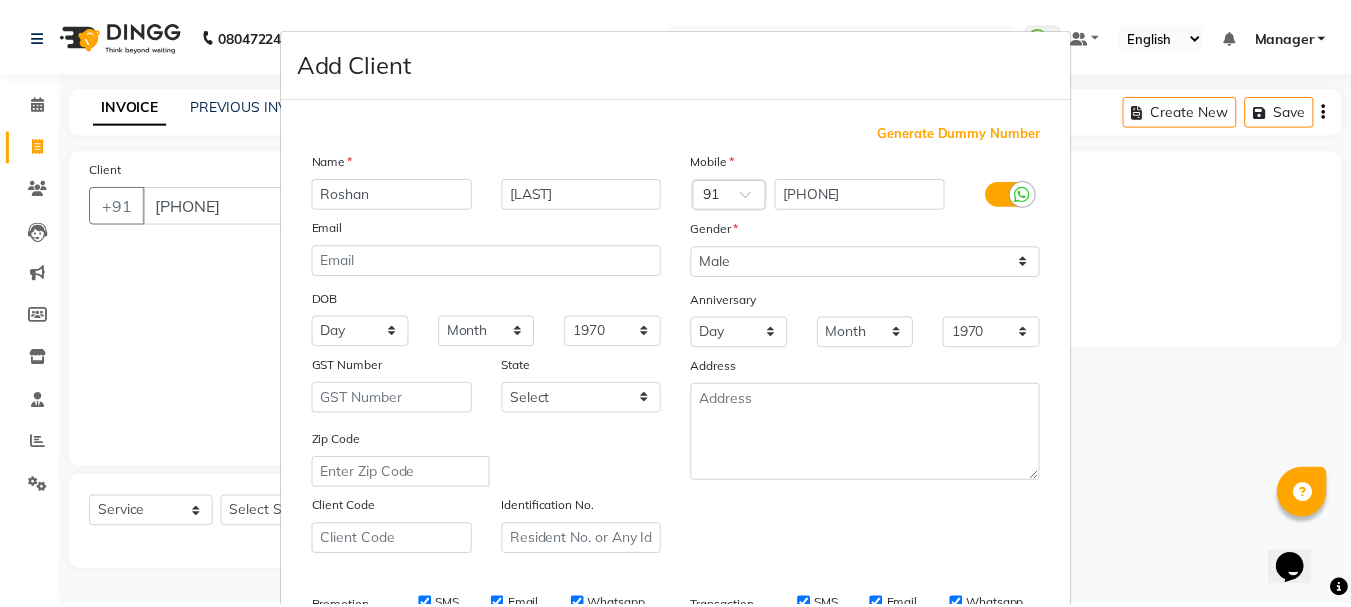 scroll, scrollTop: 316, scrollLeft: 0, axis: vertical 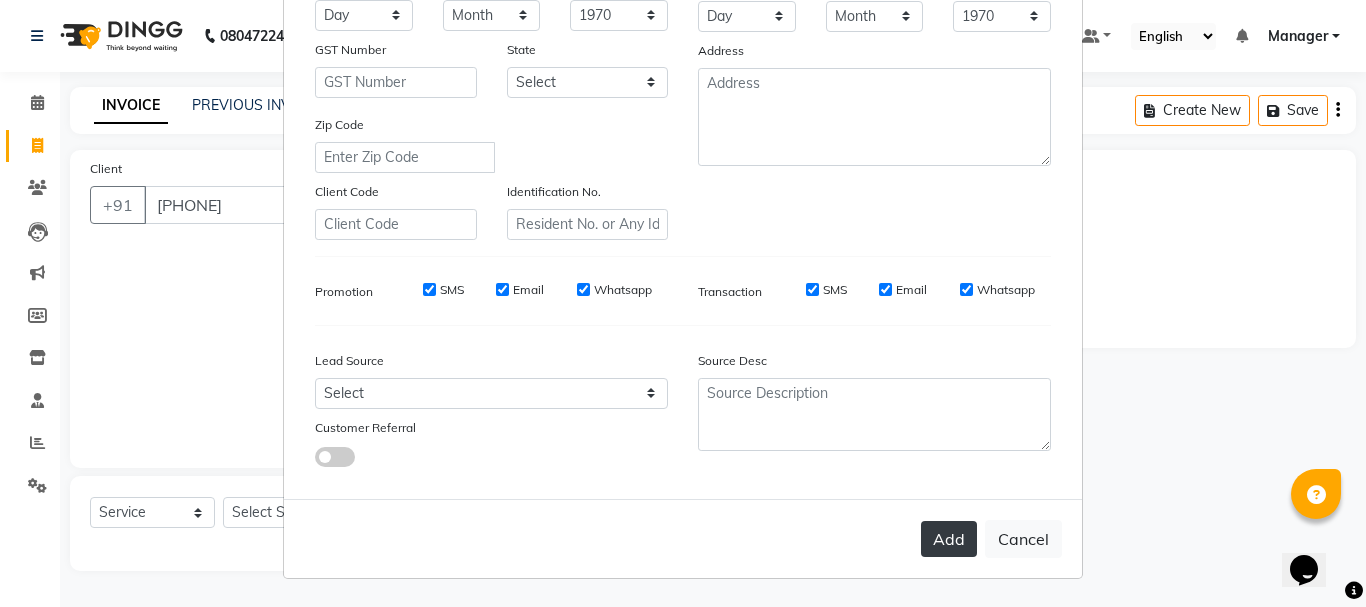 click on "Add" at bounding box center [949, 539] 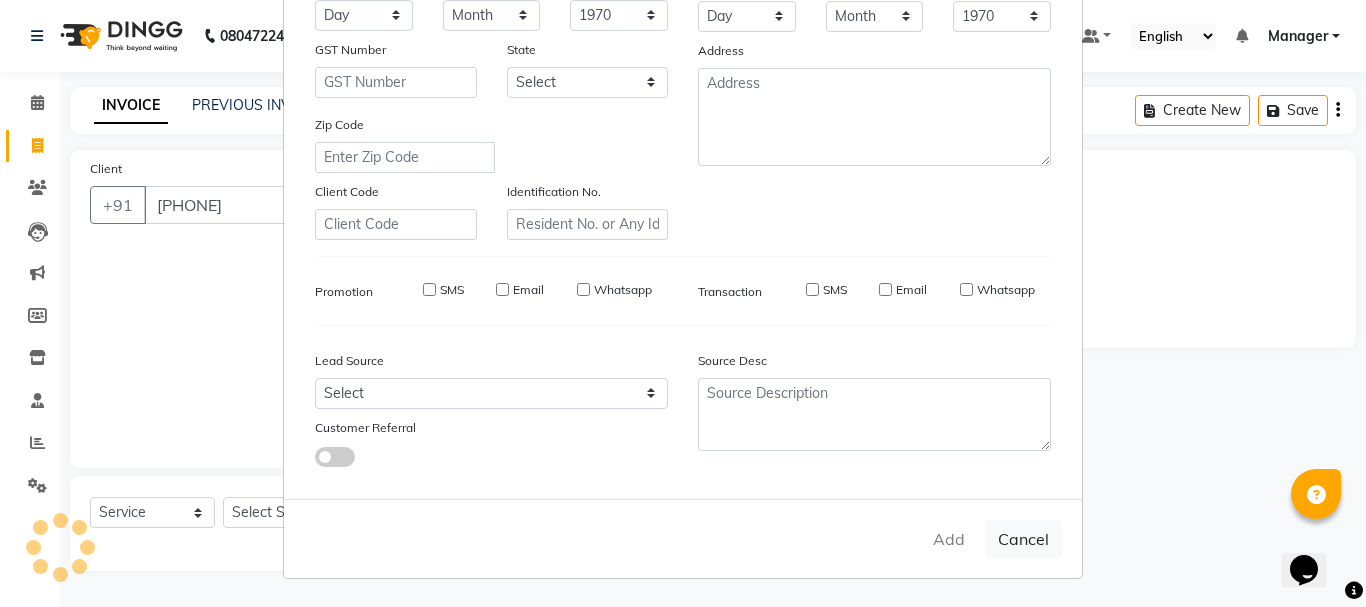 type 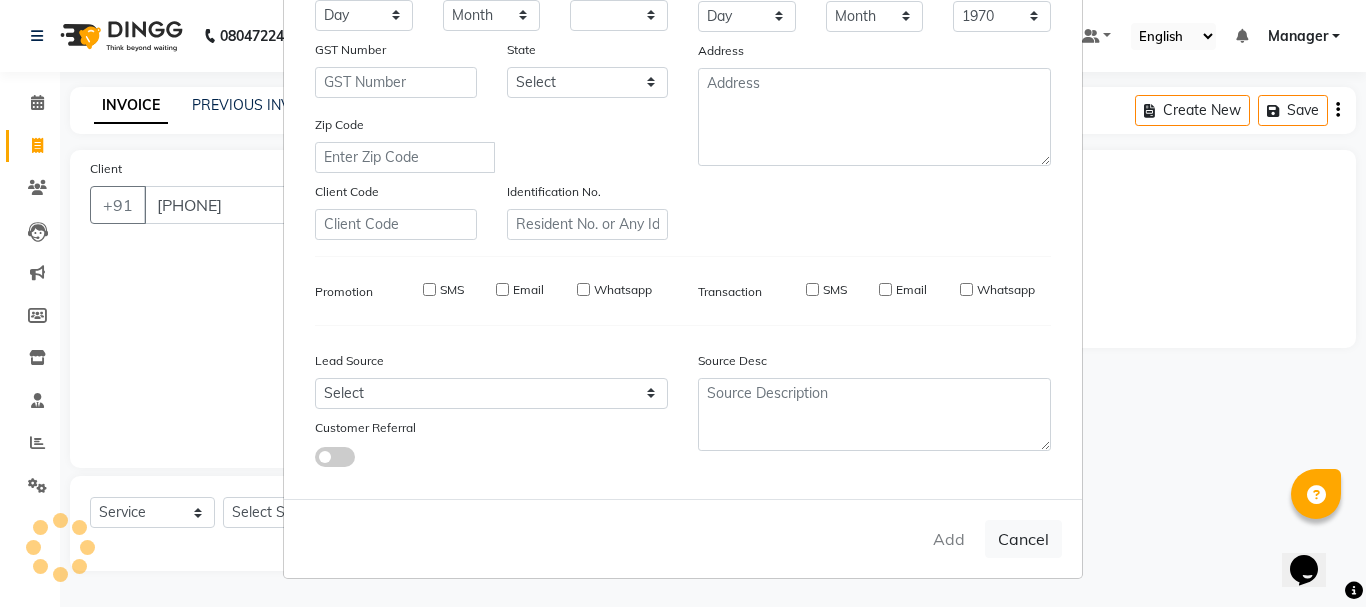 select 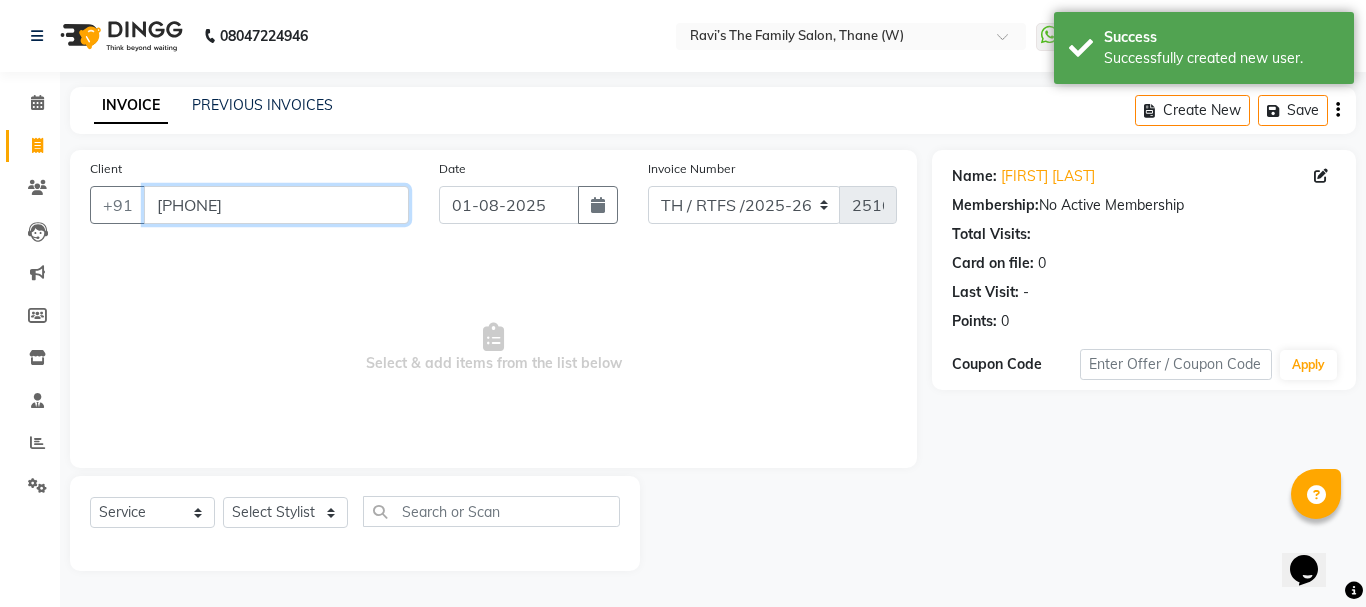 click on "[PHONE]" at bounding box center [276, 205] 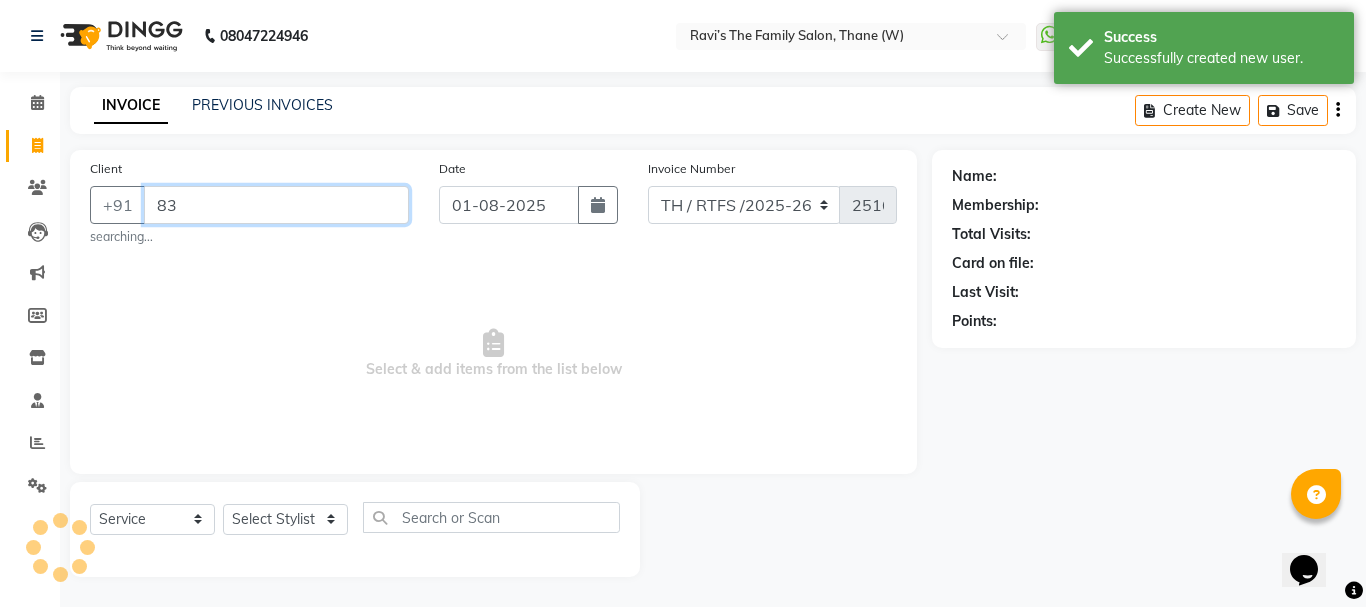 type on "8" 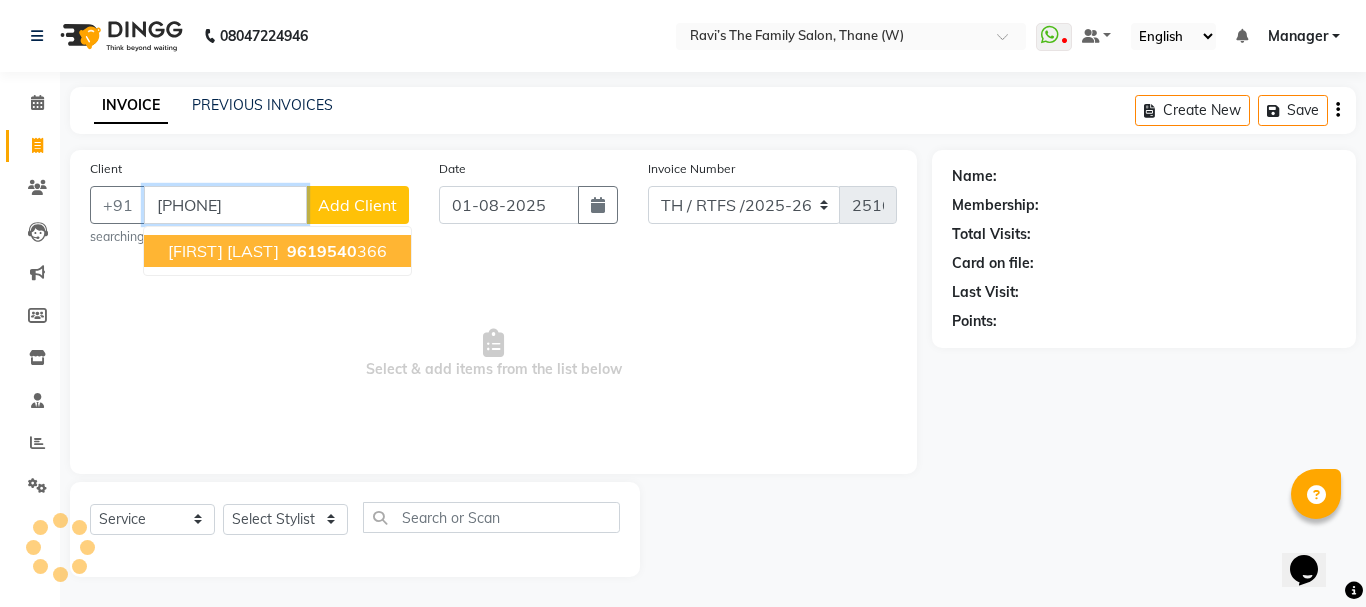 type on "[PHONE]" 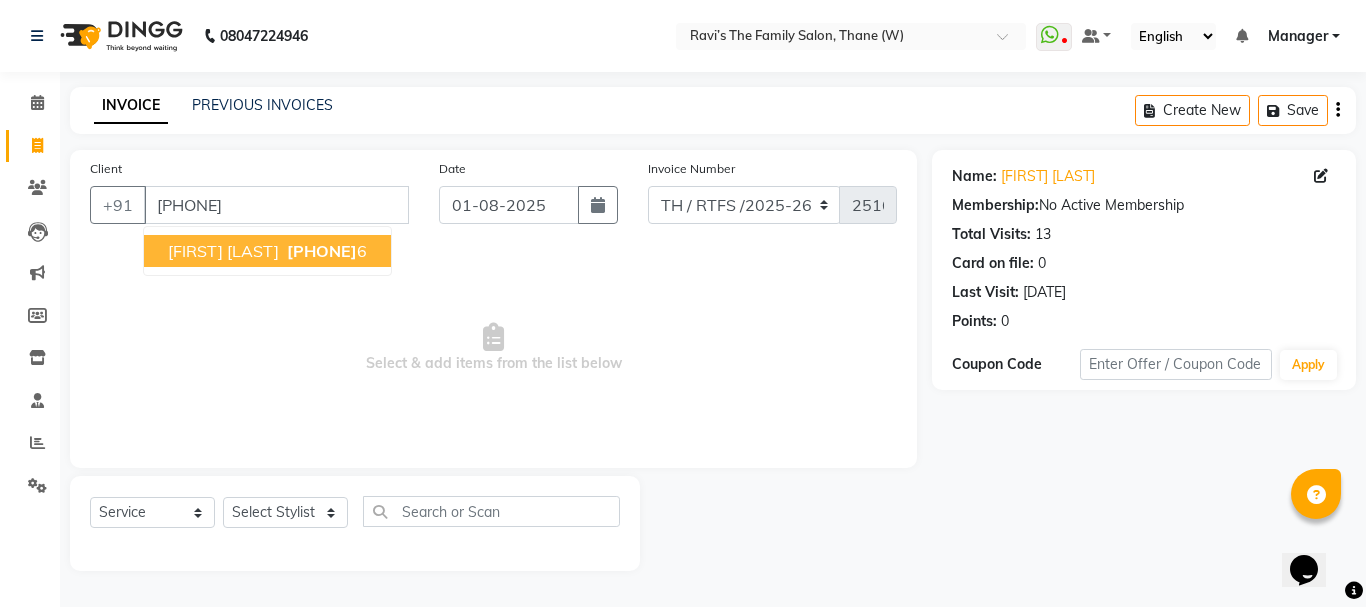 click on "[PHONE]" at bounding box center [322, 251] 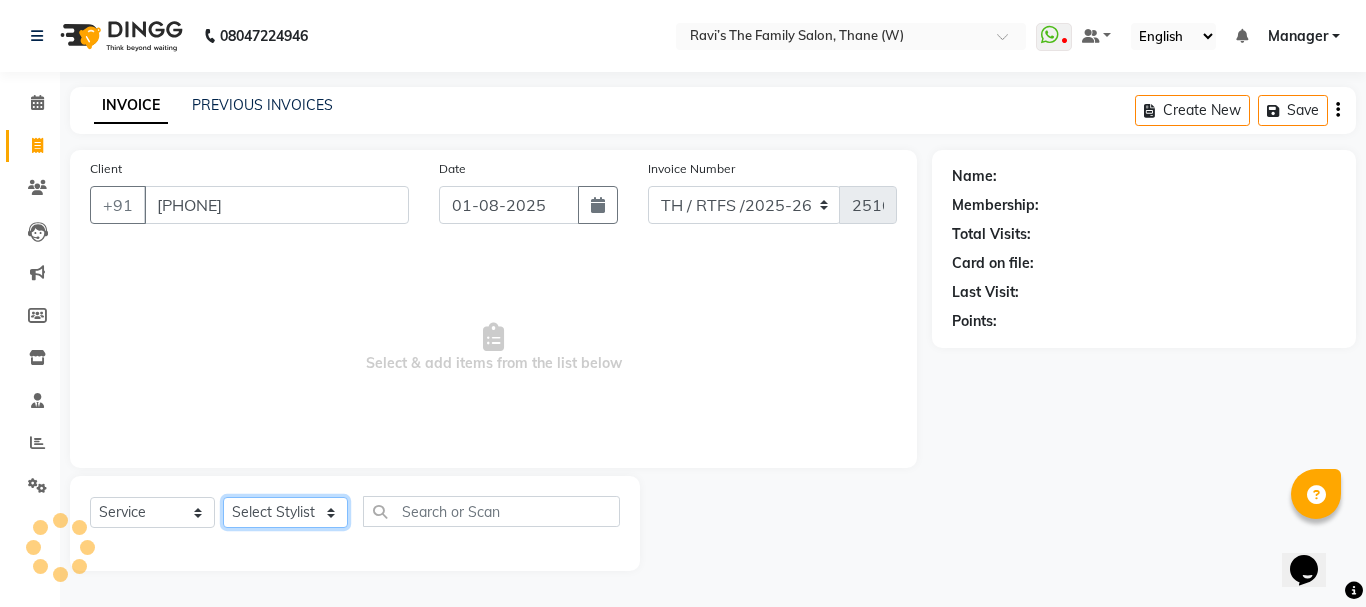 click on "Select Stylist [FIRST] [LAST]  [FIRST] [LAST] [FIRST] [LAST] [FIRST] [LAST] [FIRST] [LAST] [FIRST] [LAST] .kasrade House sale [FIRST] [LAST]   [NAME]   Manager [FIRST] [LAST] [FIRST] [LAST] [FIRST] [LAST] [FIRST] [LAST]  [FIRST] [LAST]  [FIRST] [LAST]" 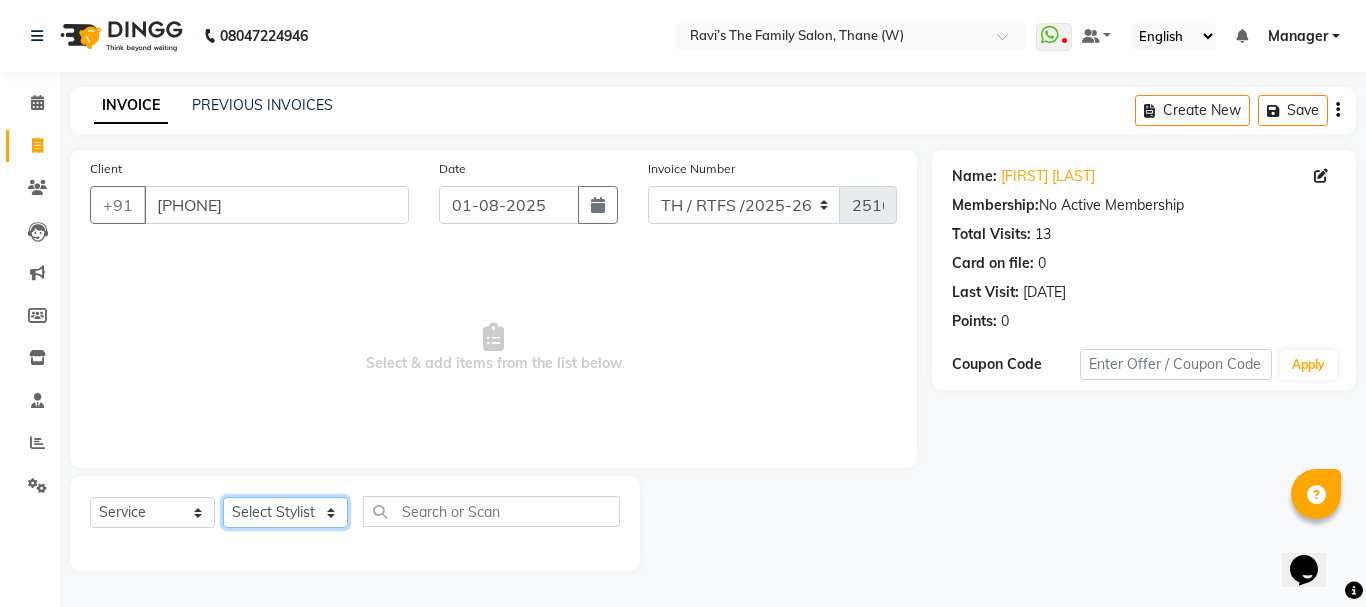 select on "76784" 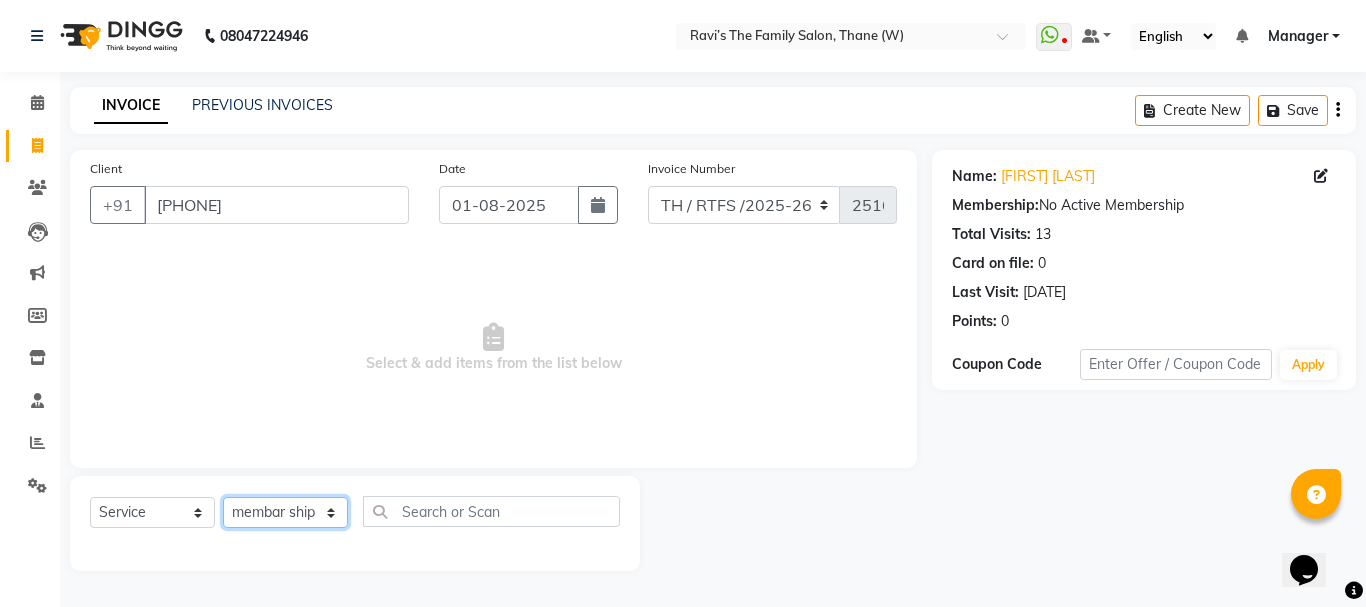 click on "Select Stylist [FIRST] [LAST]  [FIRST] [LAST] [FIRST] [LAST] [FIRST] [LAST] [FIRST] [LAST] [FIRST] [LAST] .kasrade House sale [FIRST] [LAST]   [NAME]   Manager [FIRST] [LAST] [FIRST] [LAST] [FIRST] [LAST] [FIRST] [LAST]  [FIRST] [LAST]  [FIRST] [LAST]" 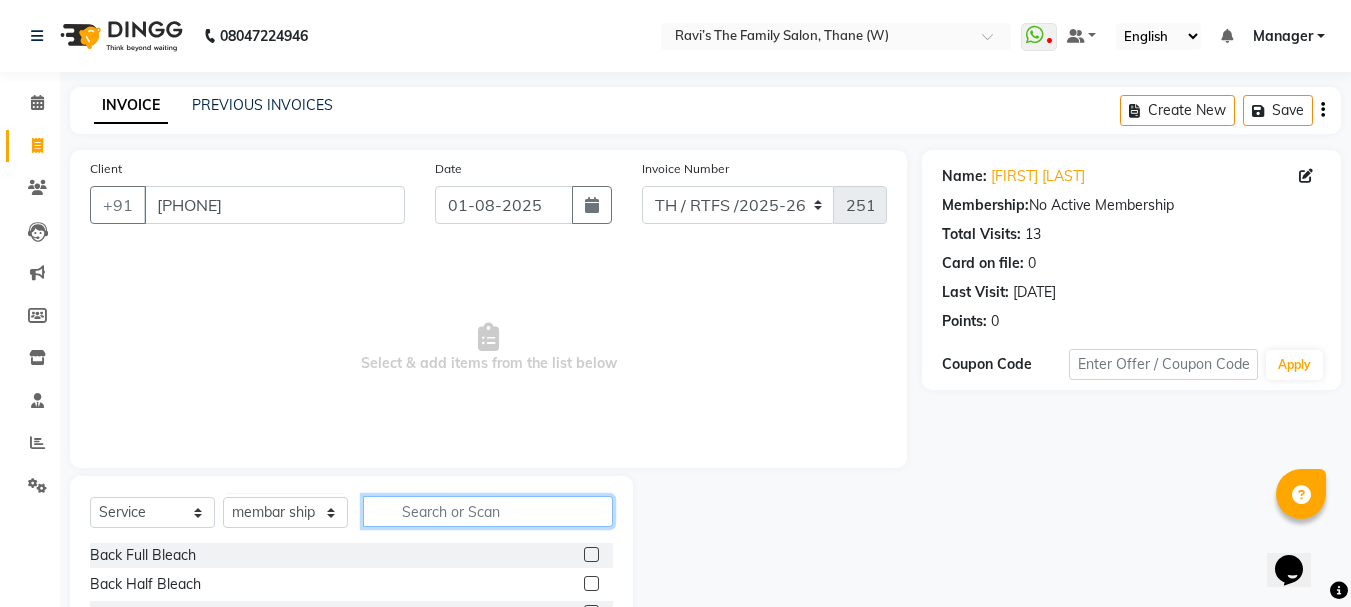 click 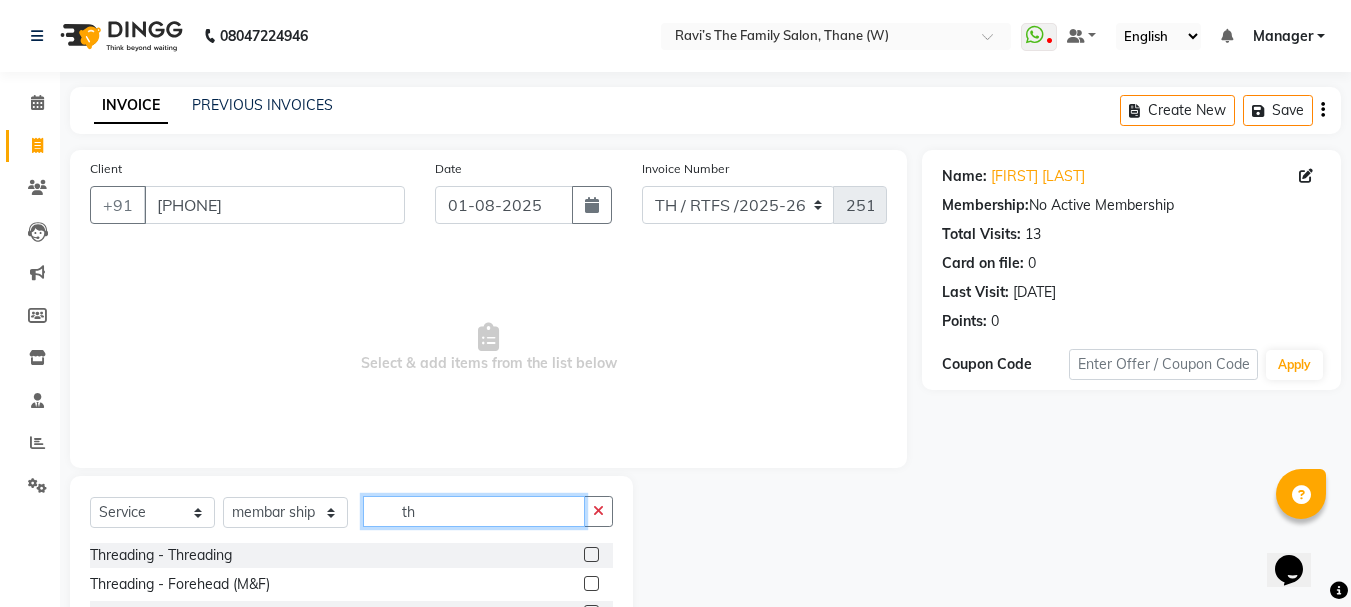 type on "th" 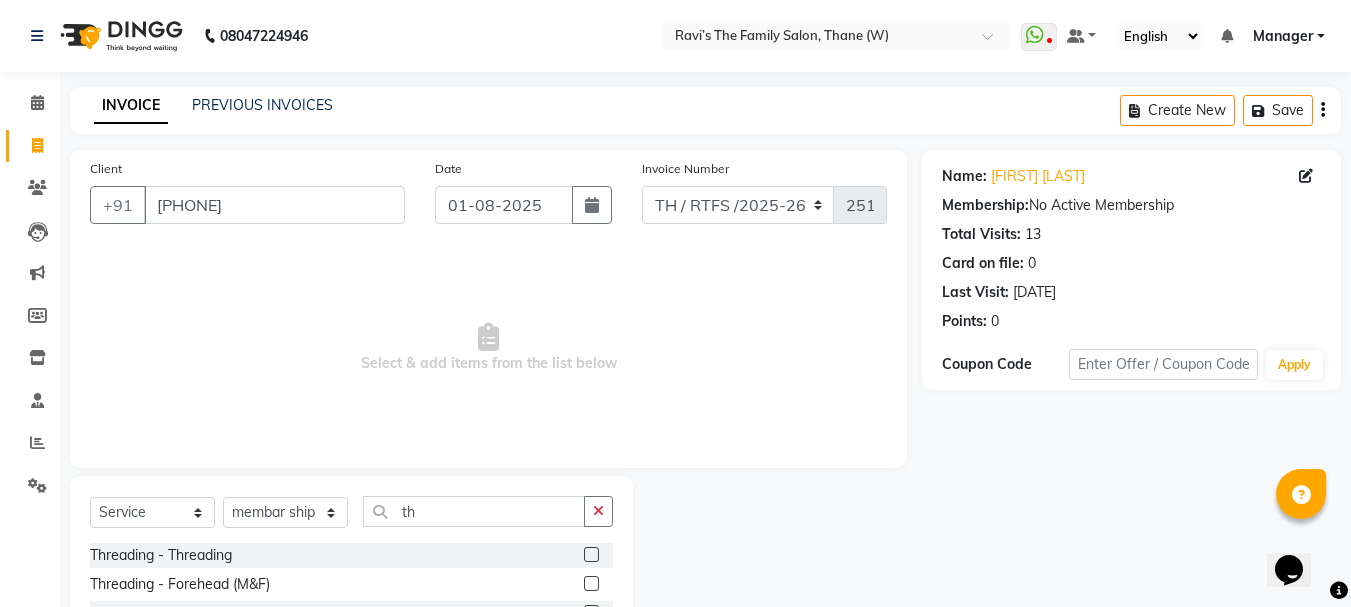 click 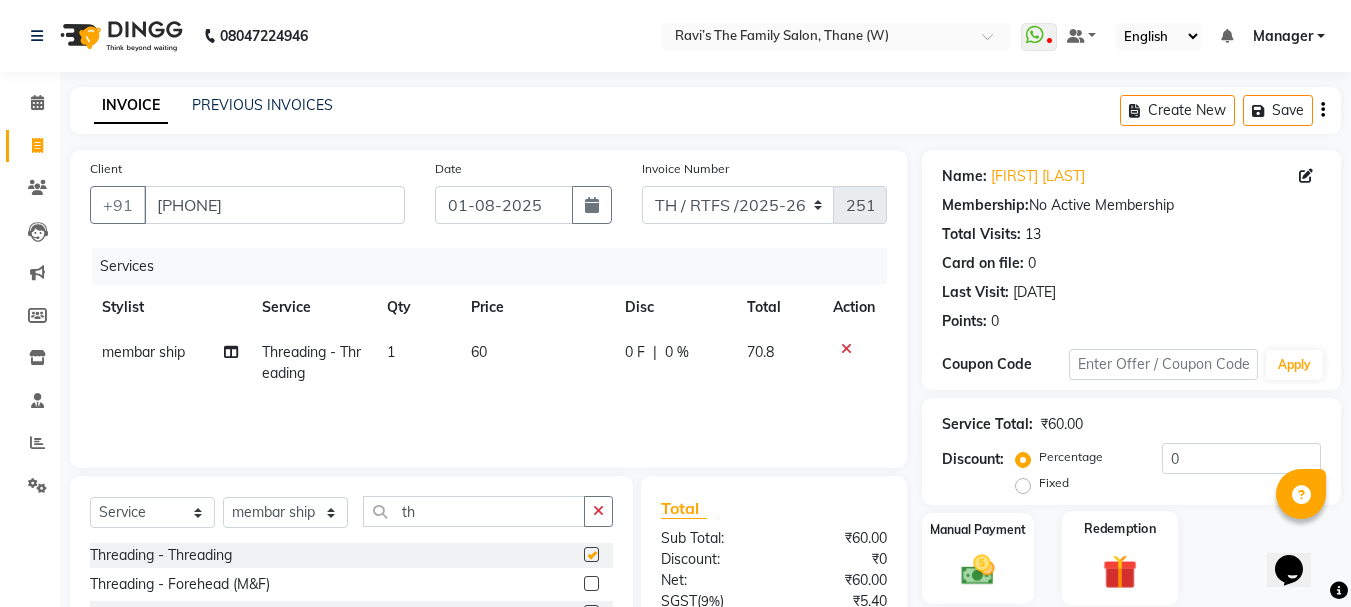 checkbox on "false" 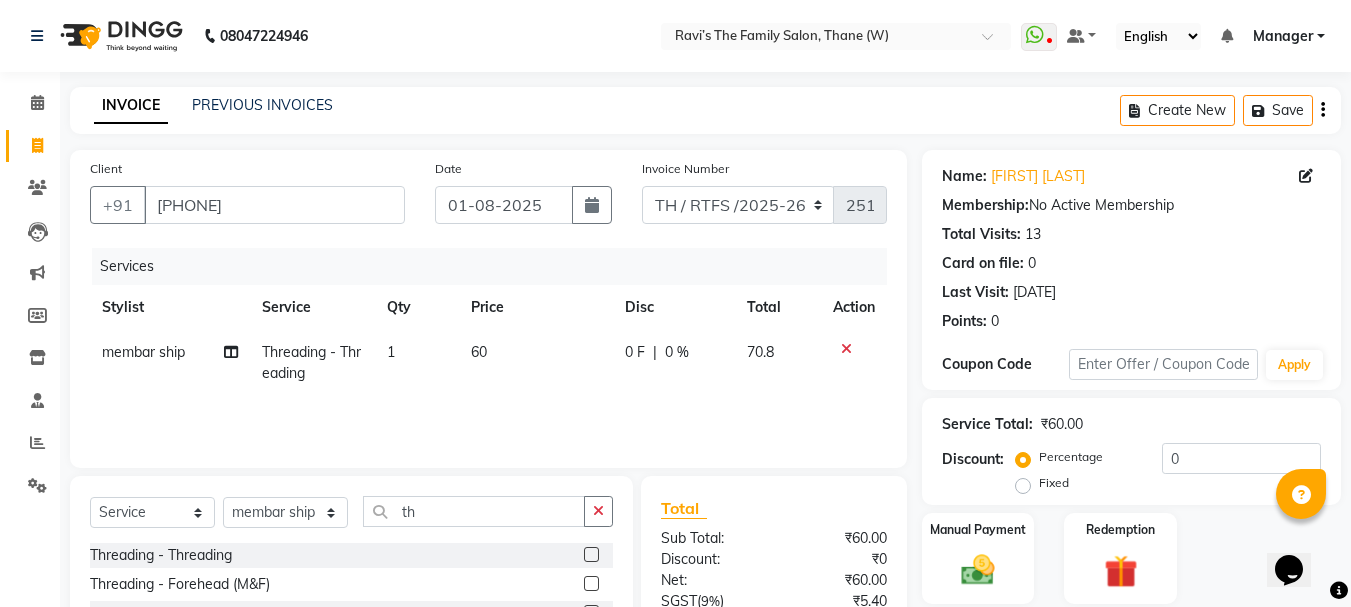 scroll, scrollTop: 214, scrollLeft: 0, axis: vertical 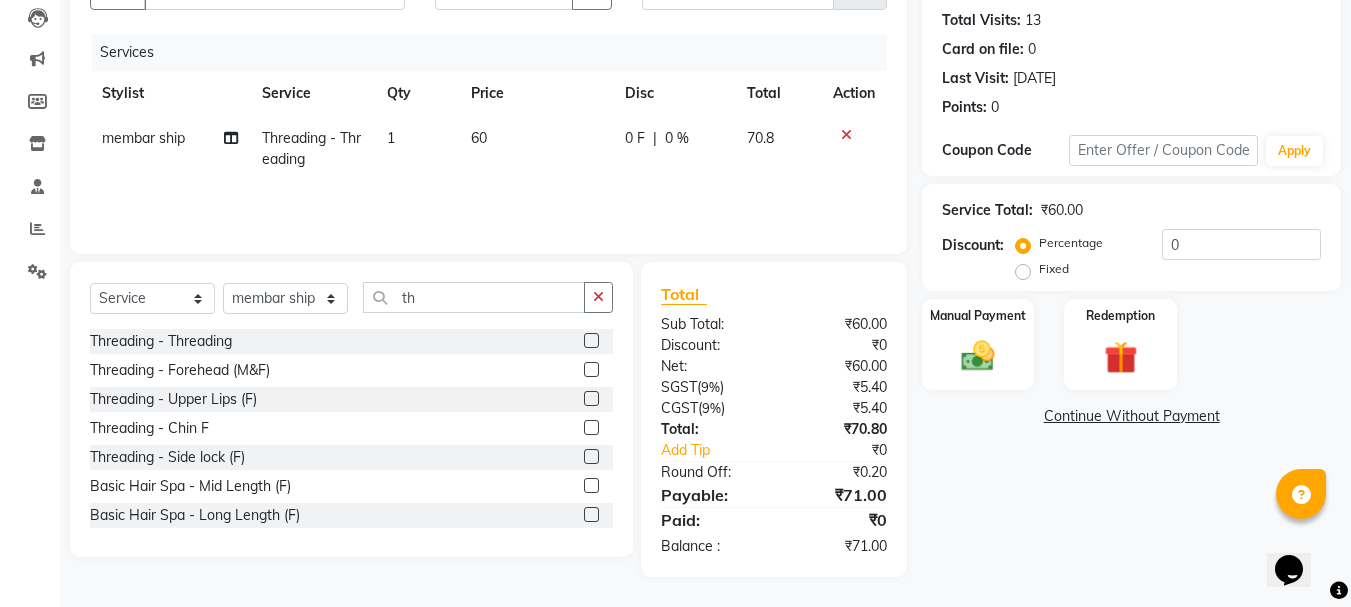 click 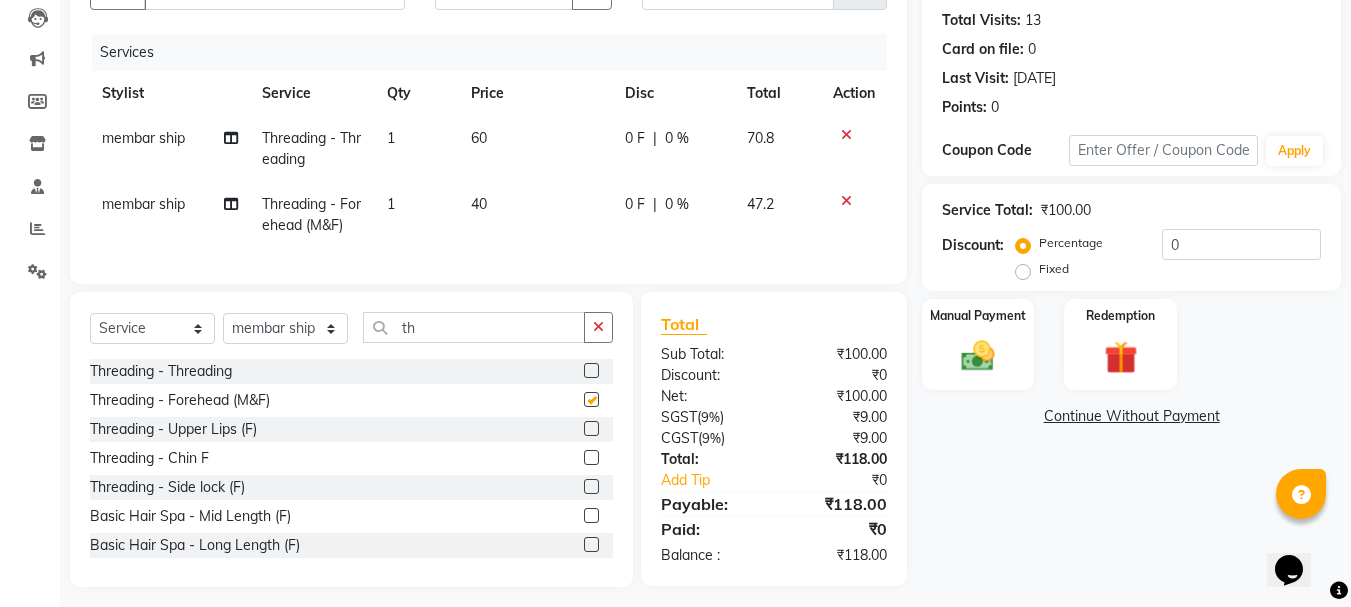 checkbox on "false" 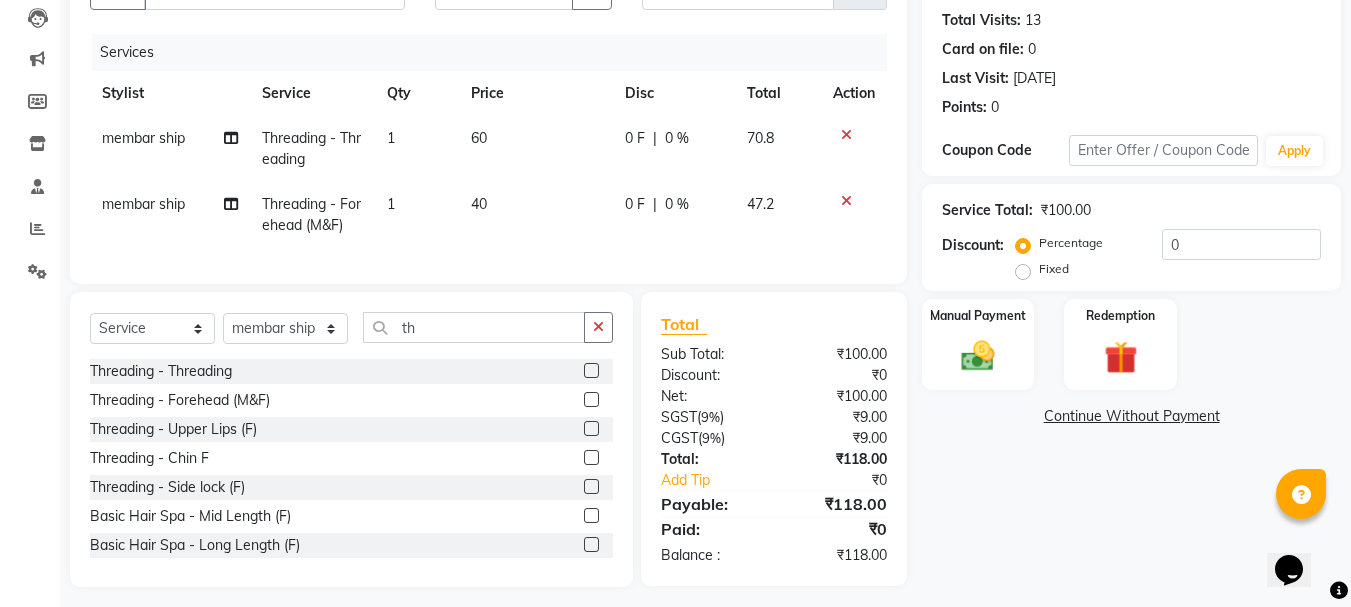 click 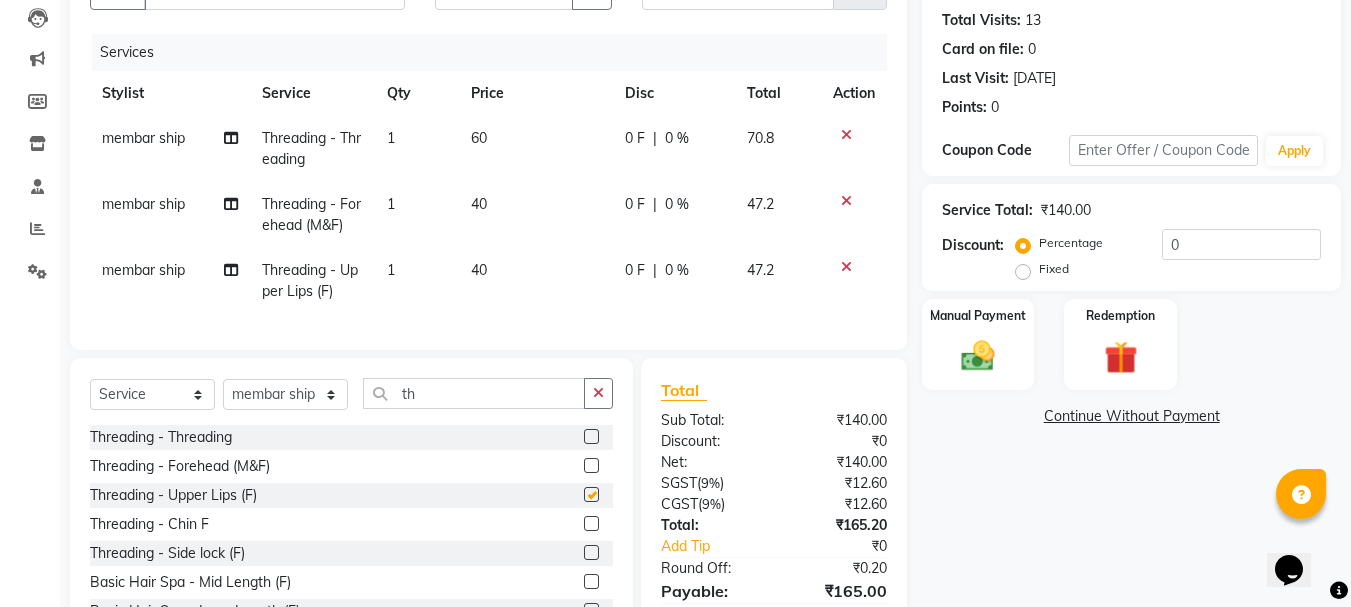 checkbox on "false" 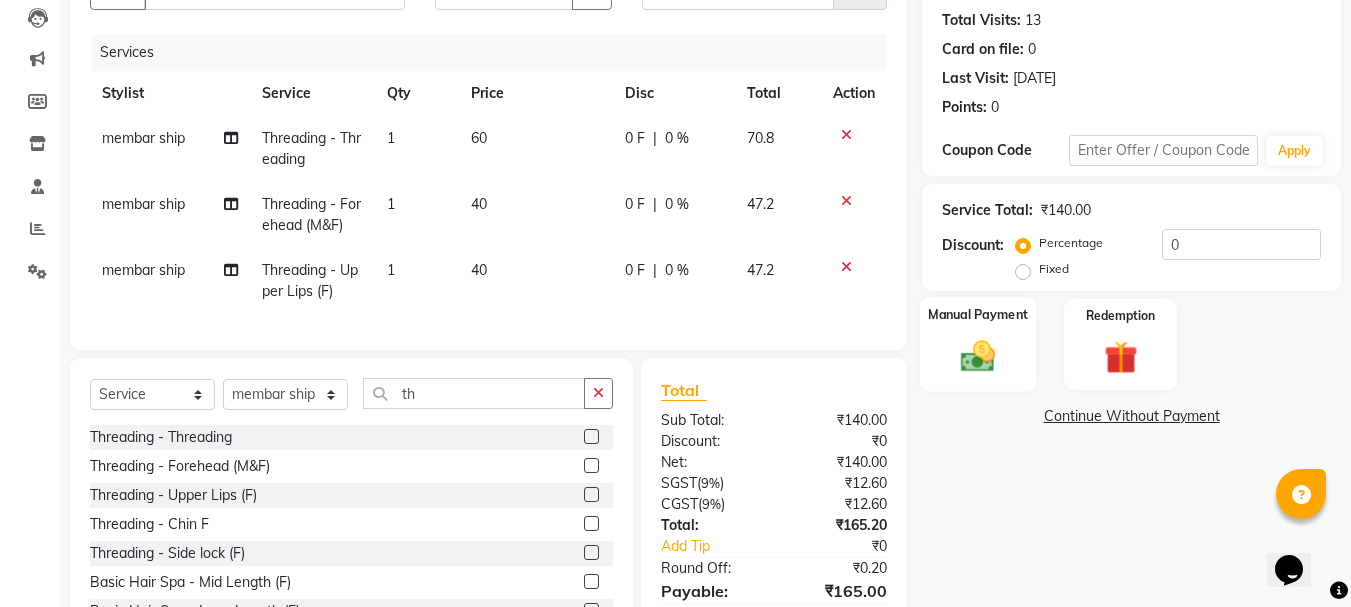 click 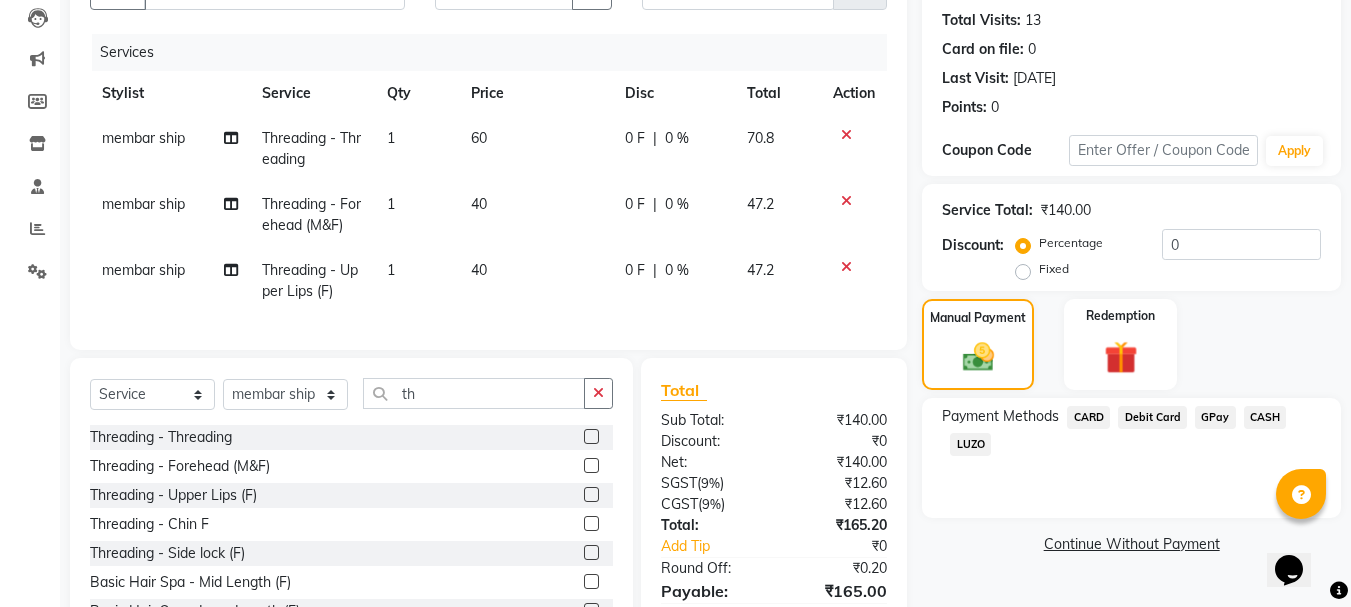 scroll, scrollTop: 325, scrollLeft: 0, axis: vertical 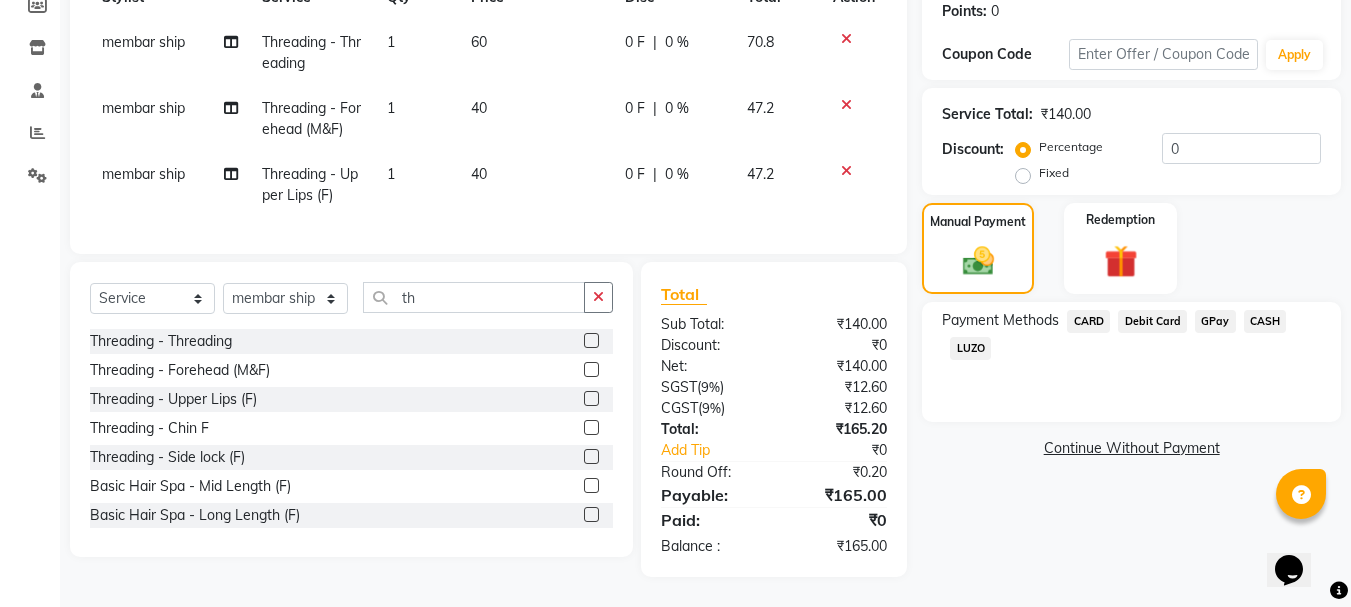 click on "CASH" 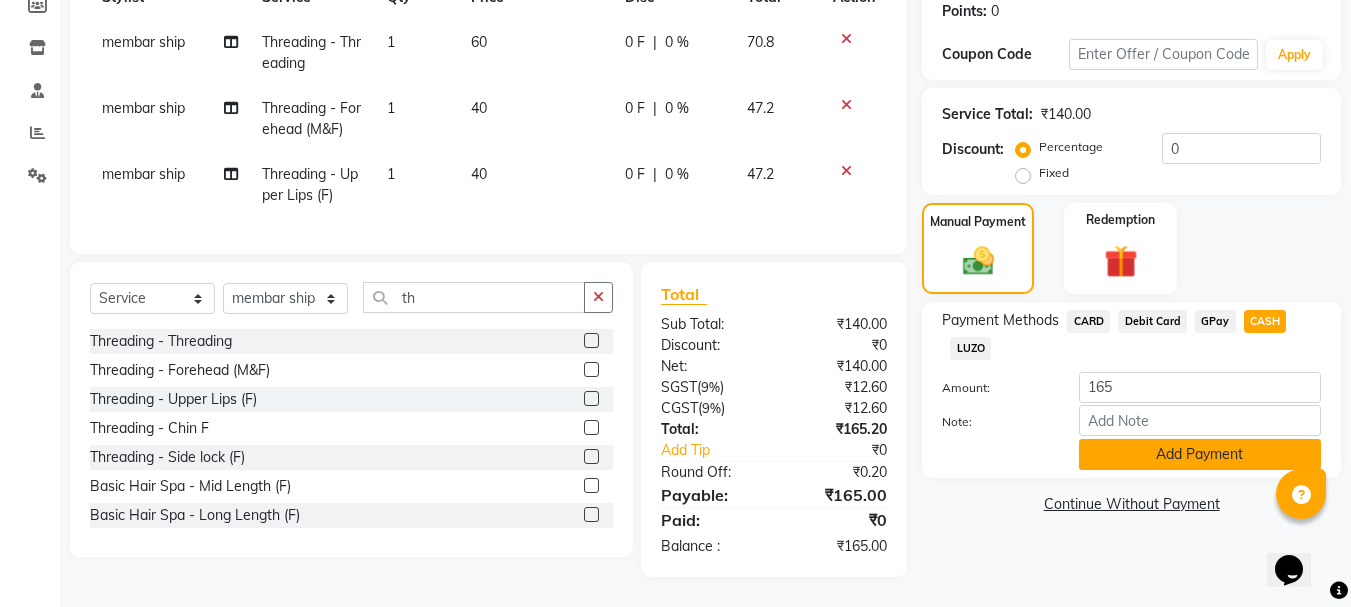 click on "Add Payment" 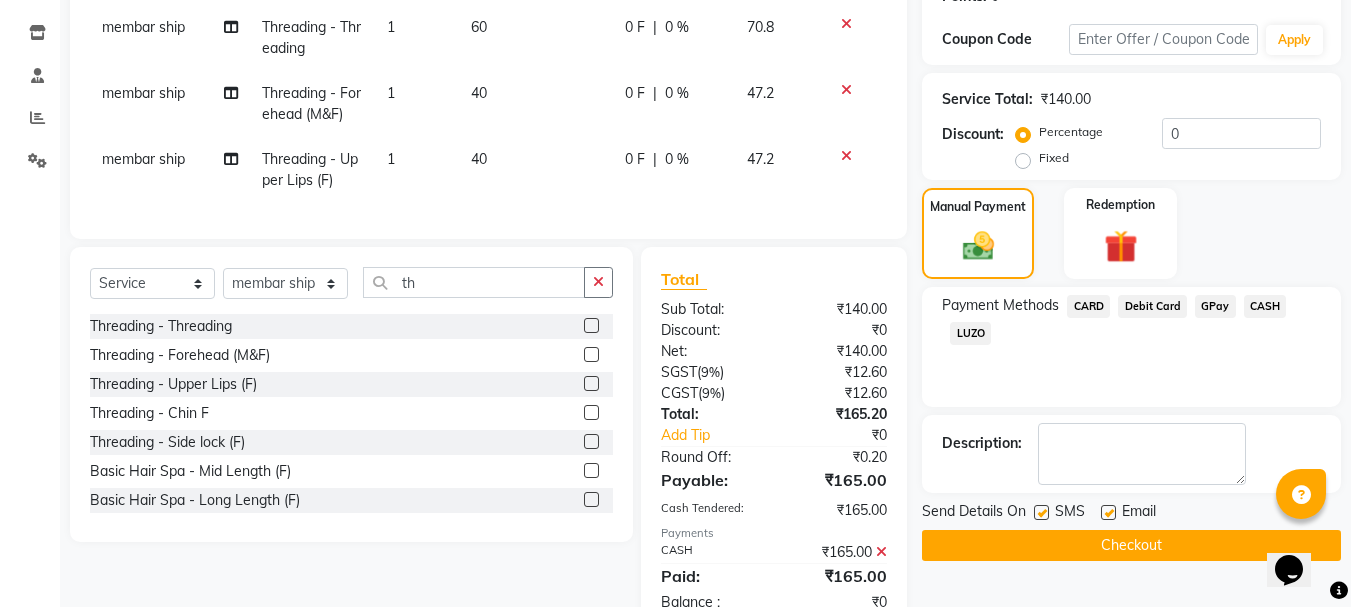 click on "Checkout" 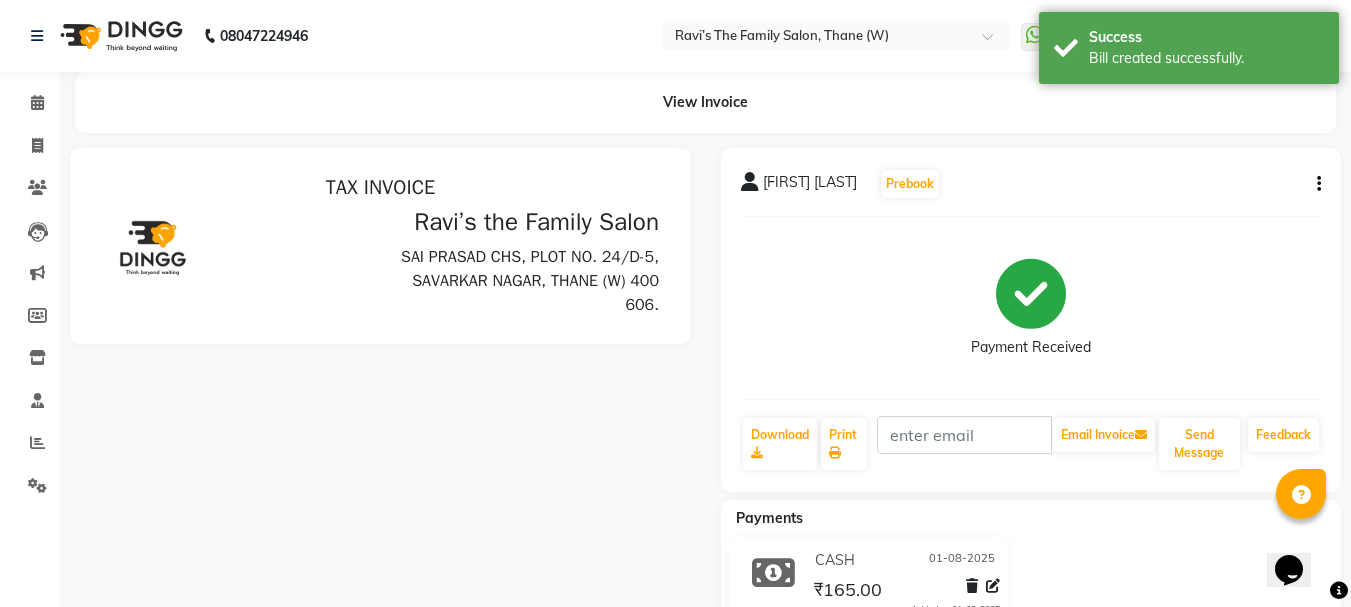 scroll, scrollTop: 0, scrollLeft: 0, axis: both 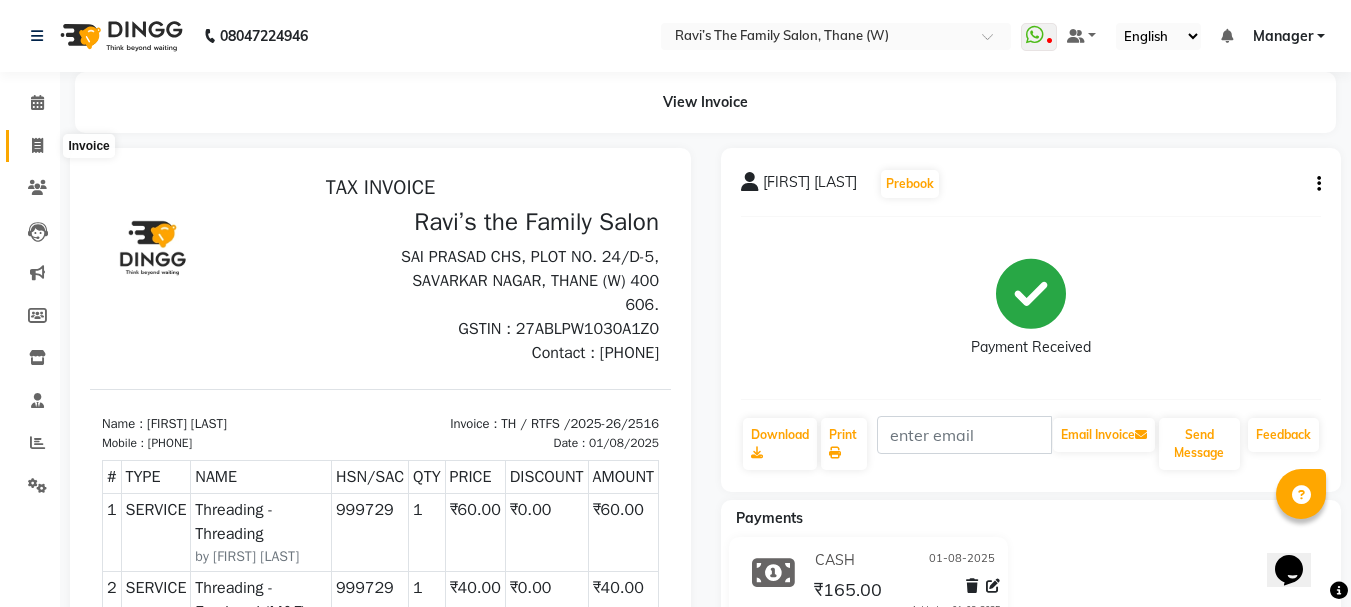 click 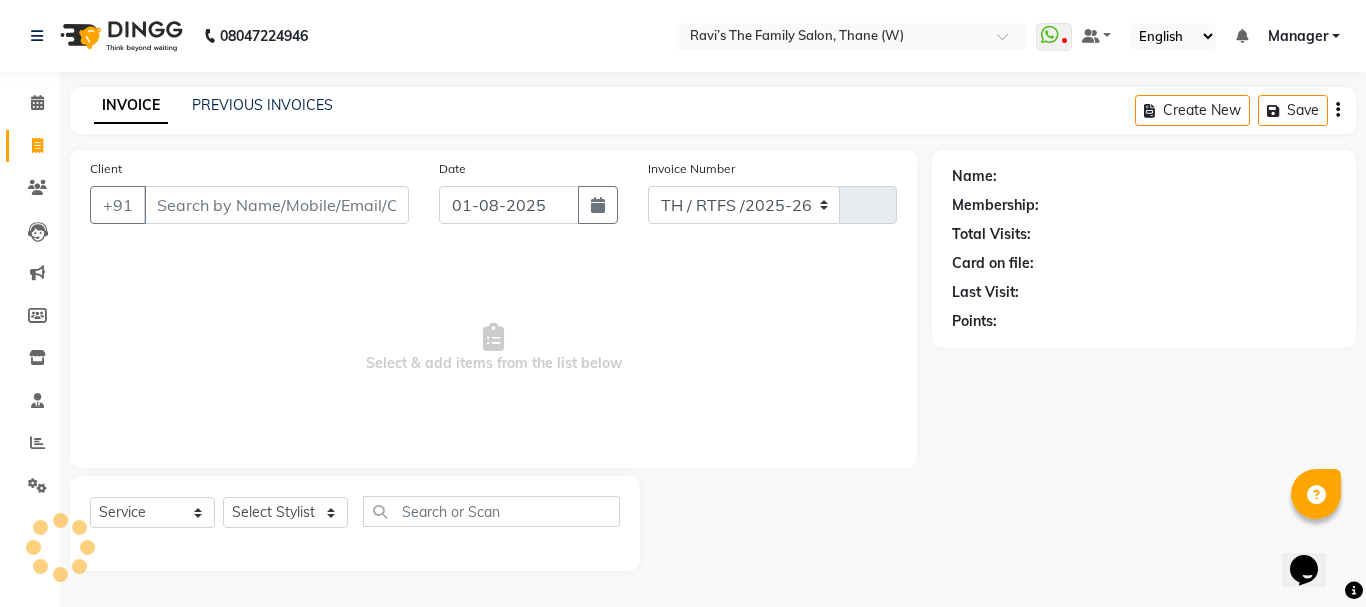 select on "8004" 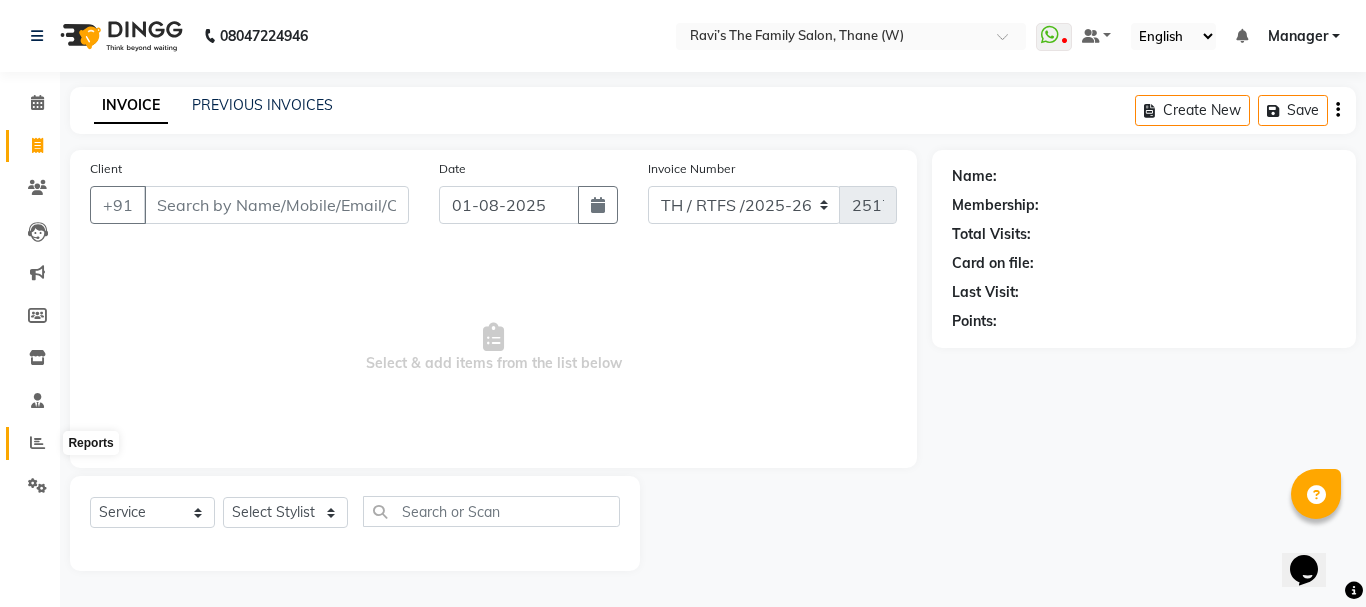 click 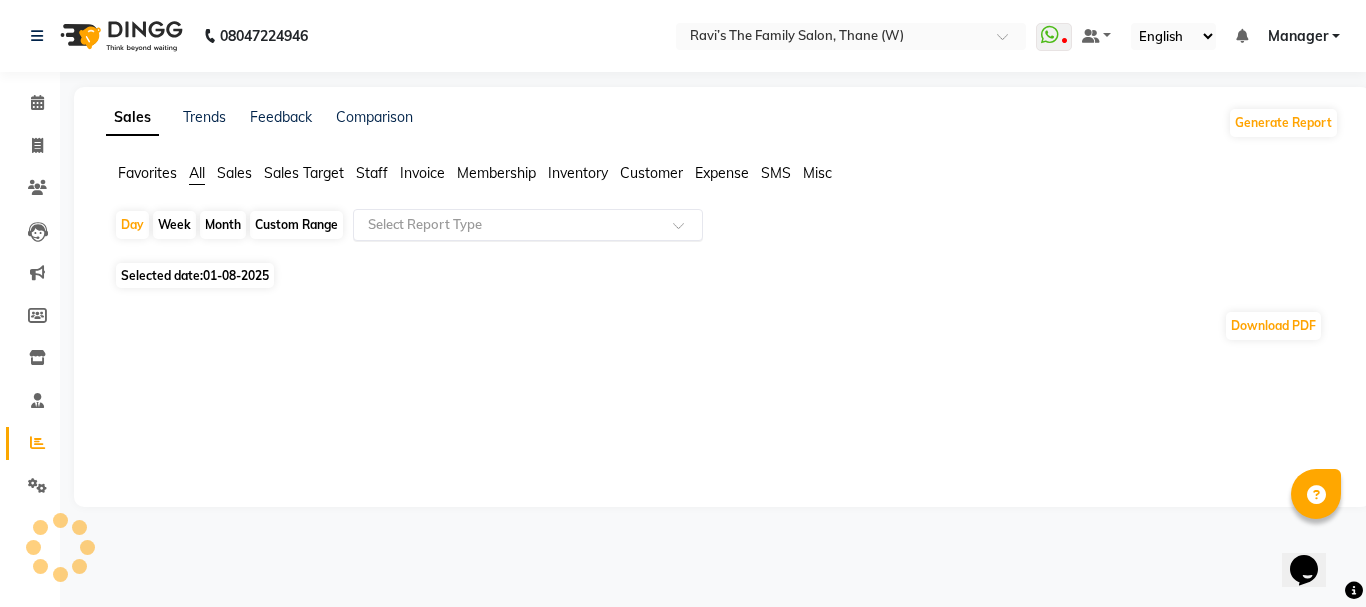 click 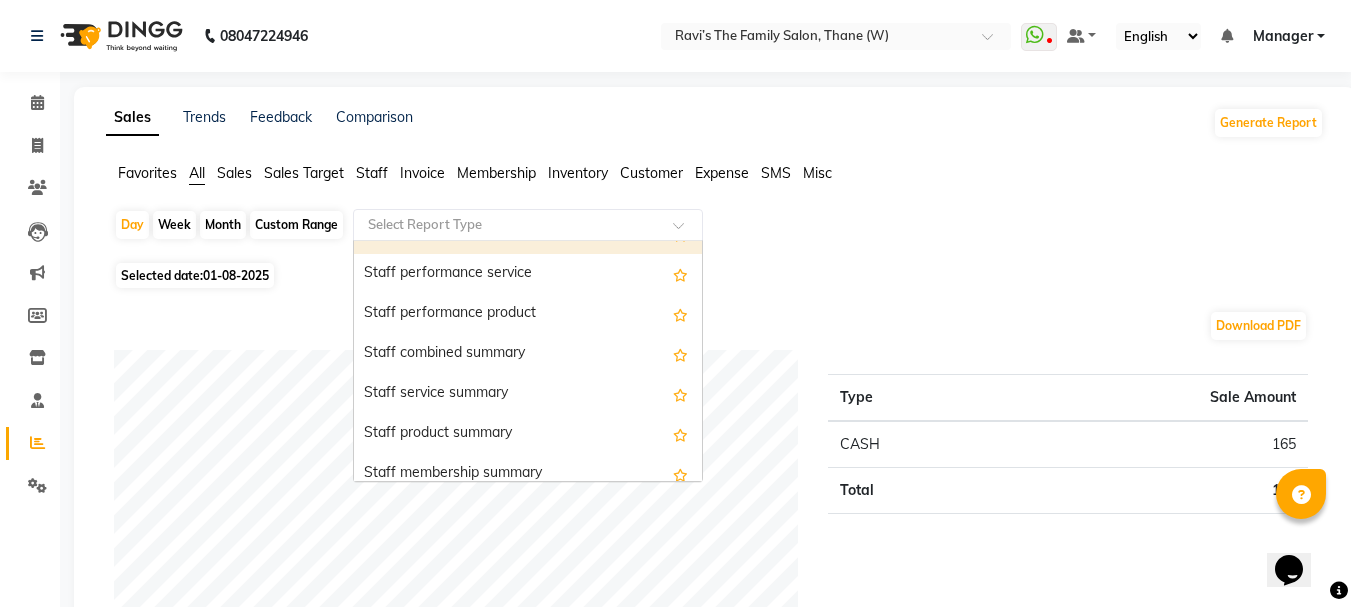 scroll, scrollTop: 1000, scrollLeft: 0, axis: vertical 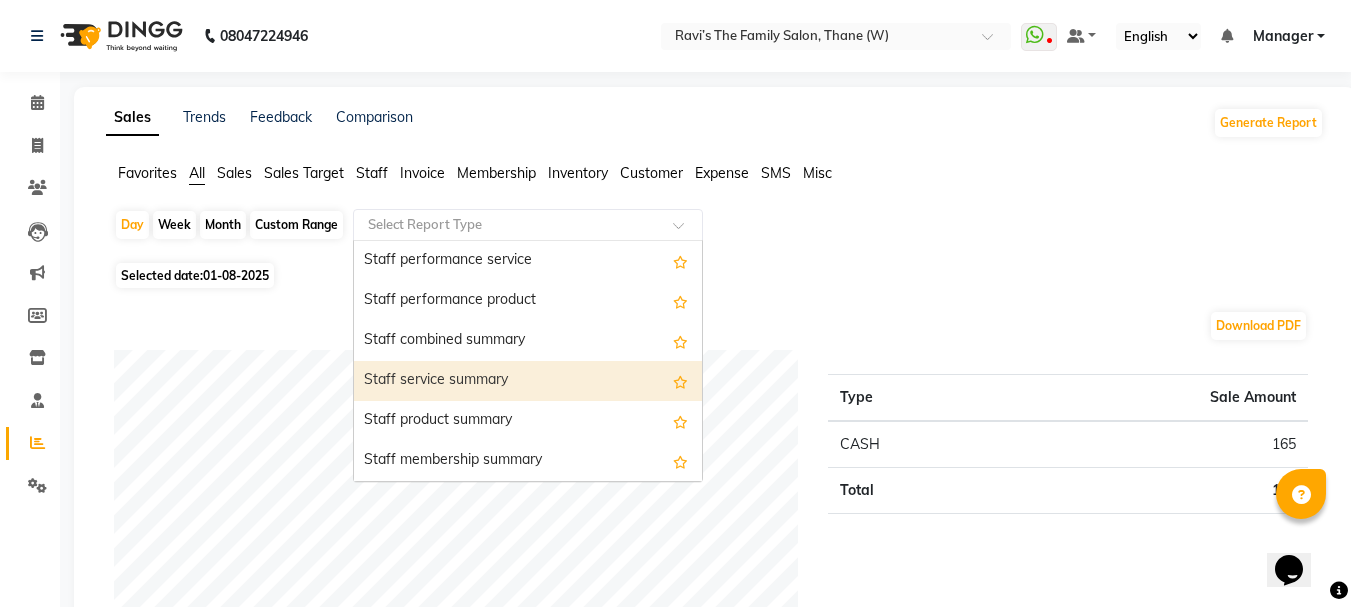 click on "Staff service summary" at bounding box center [528, 381] 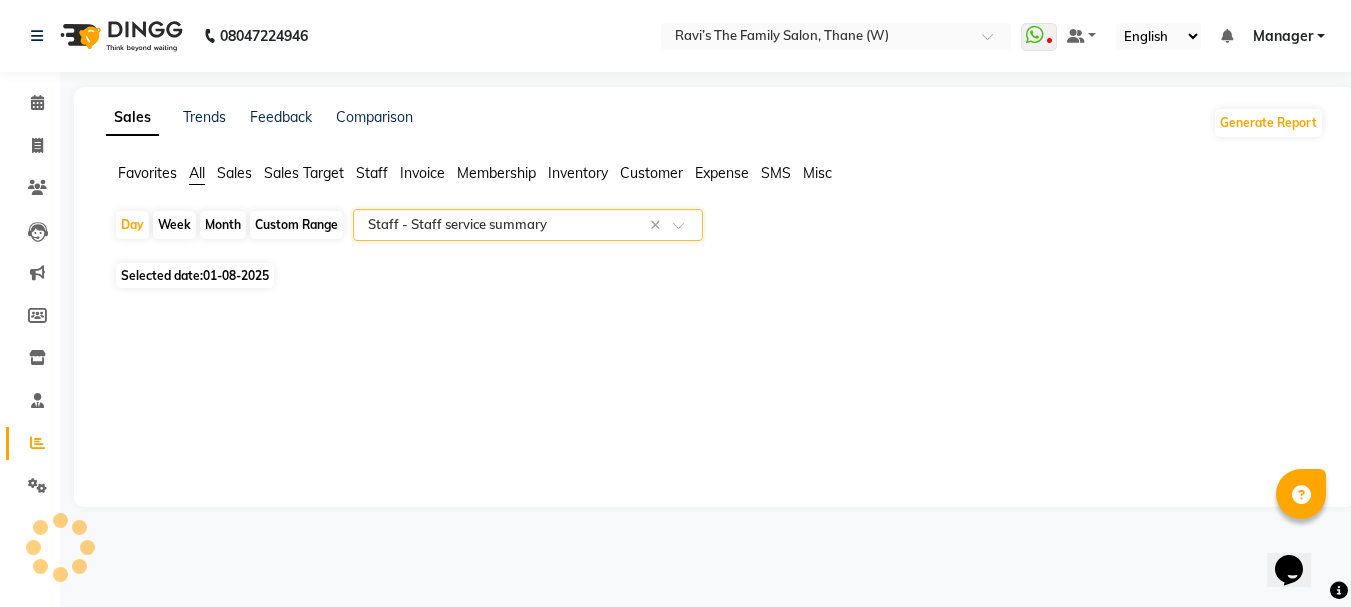 select on "full_report" 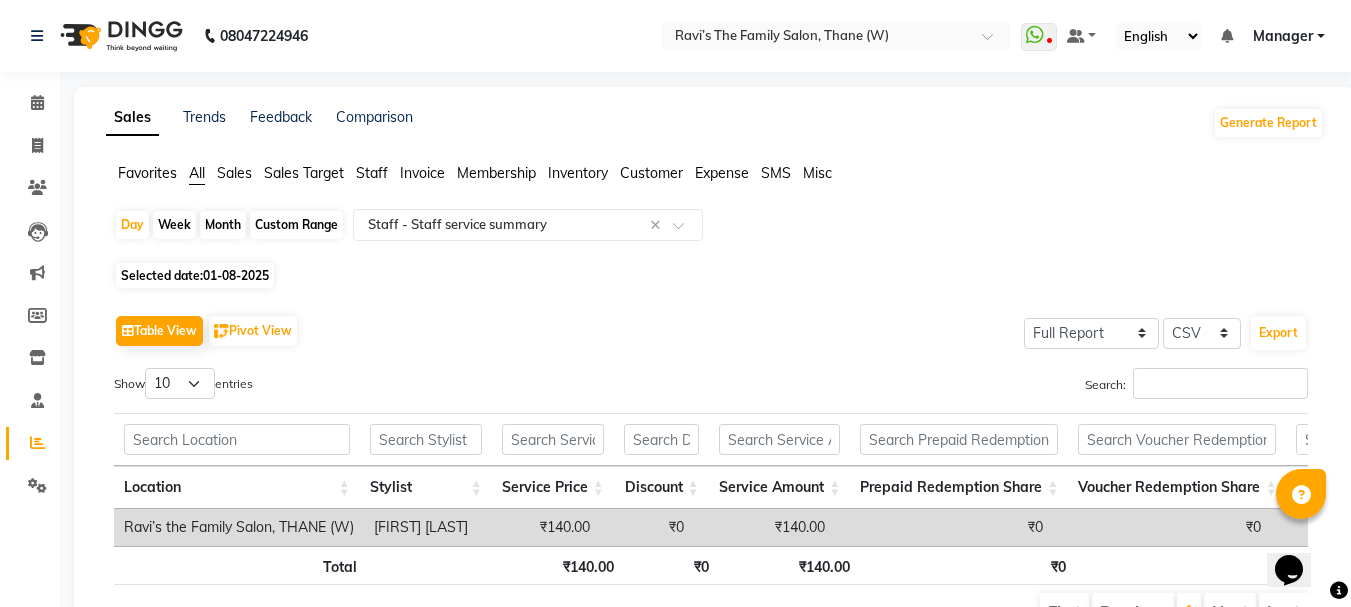 click on "Month" 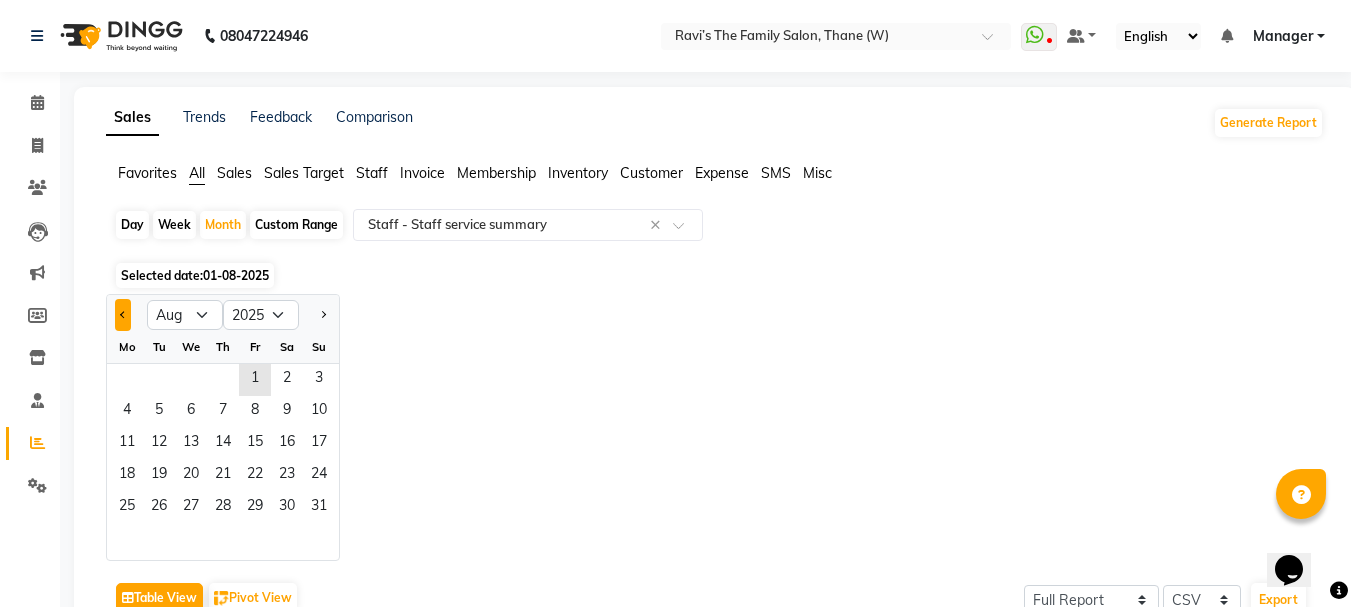 click 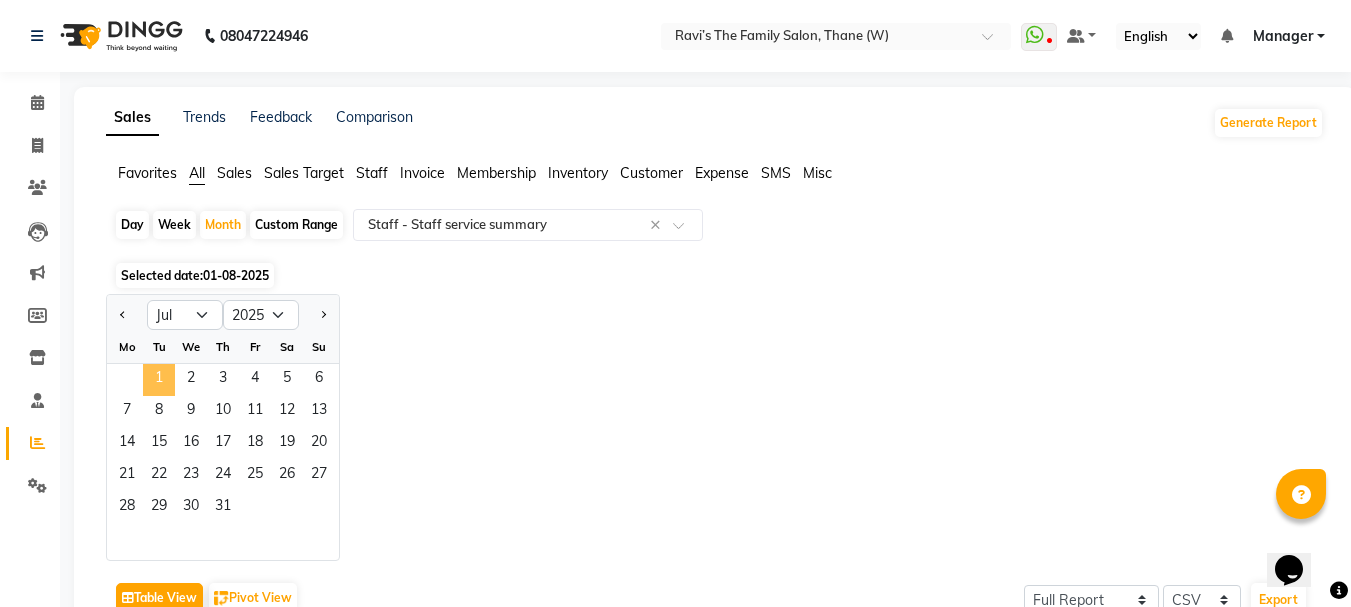click on "1" 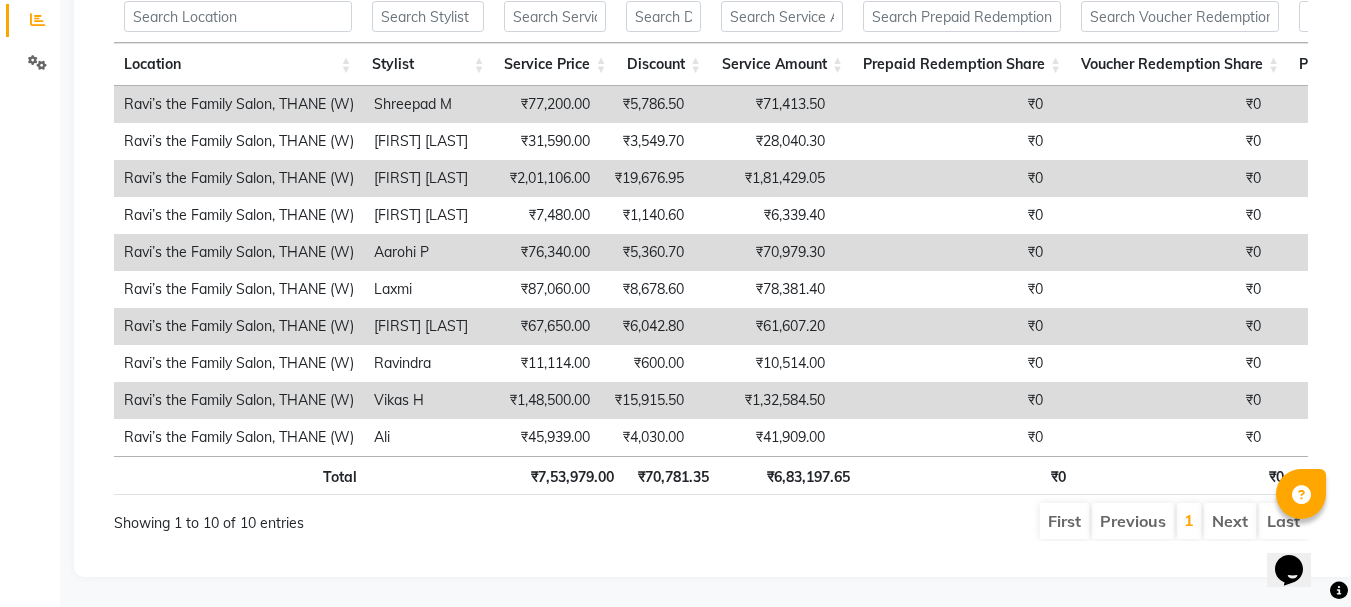 scroll, scrollTop: 0, scrollLeft: 0, axis: both 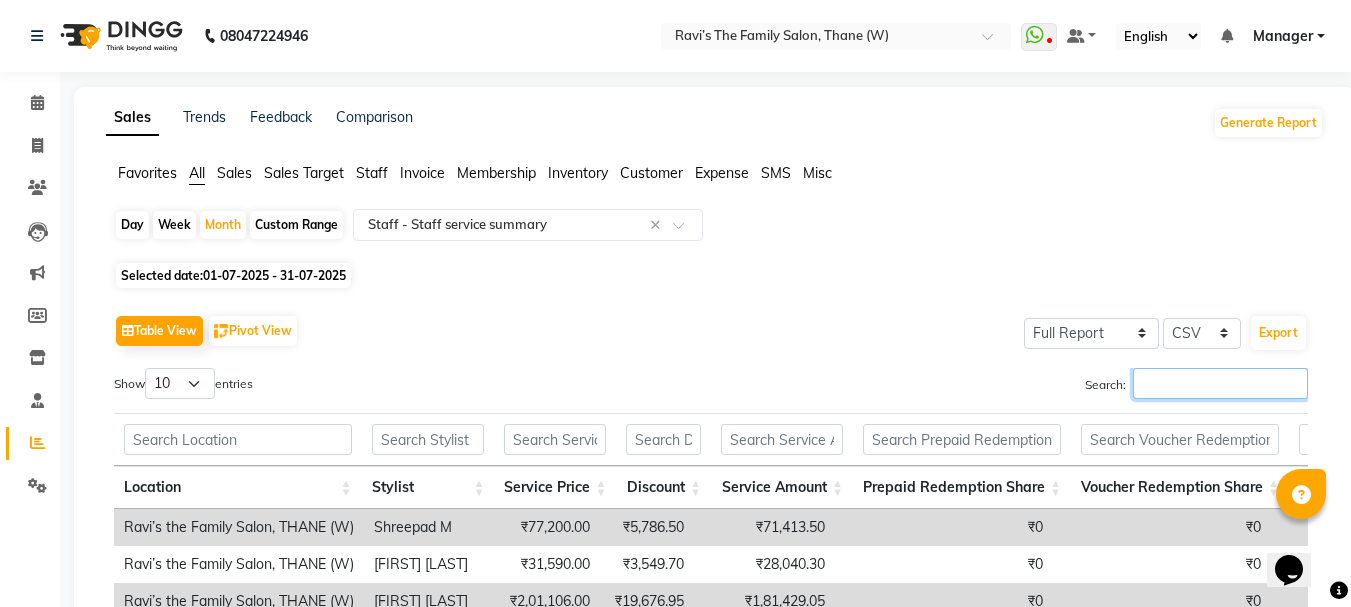 click on "Search:" at bounding box center (1220, 383) 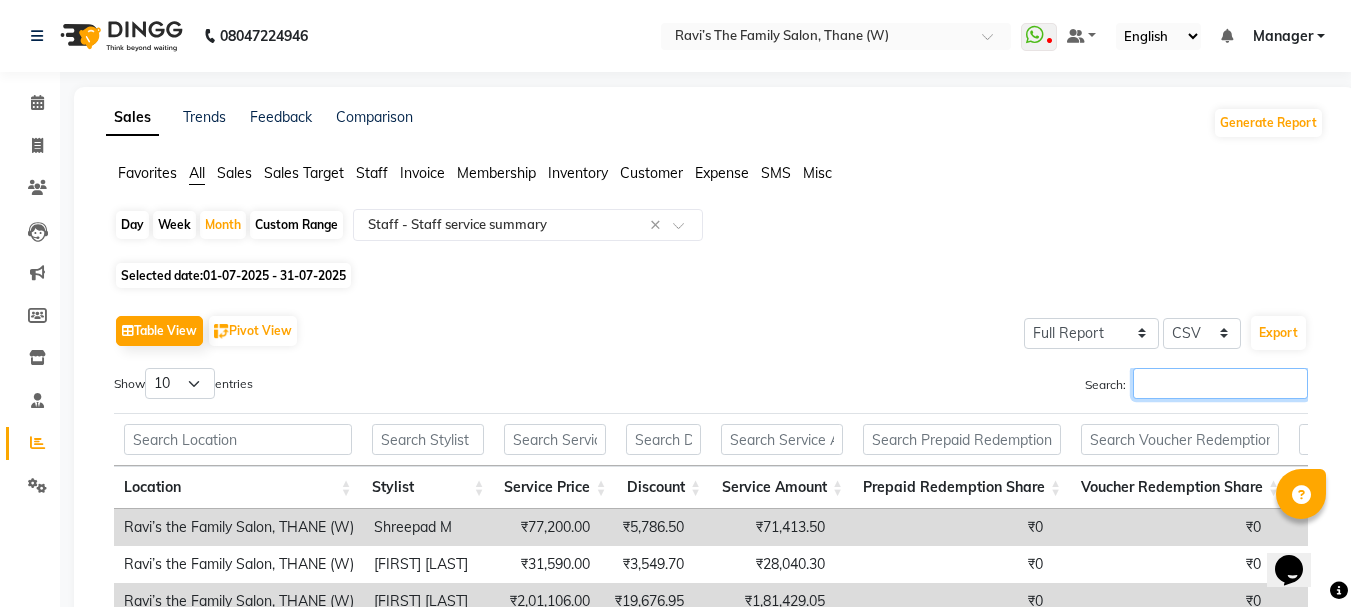 click on "Search:" at bounding box center (1220, 383) 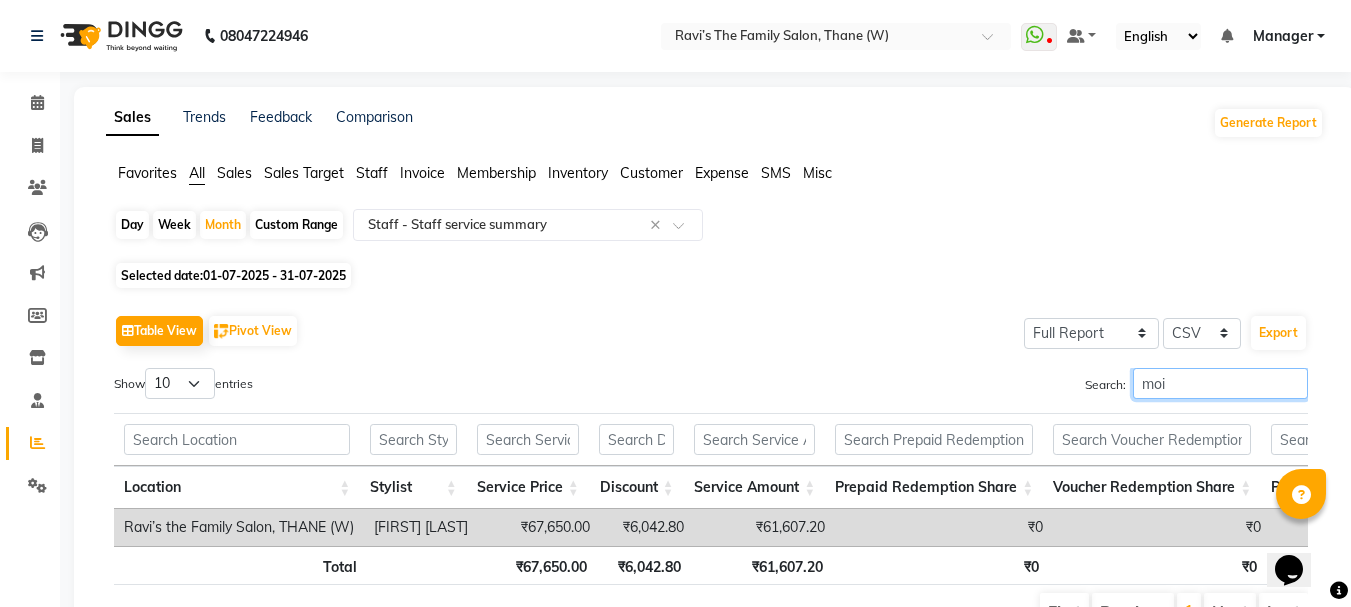 type on "moin" 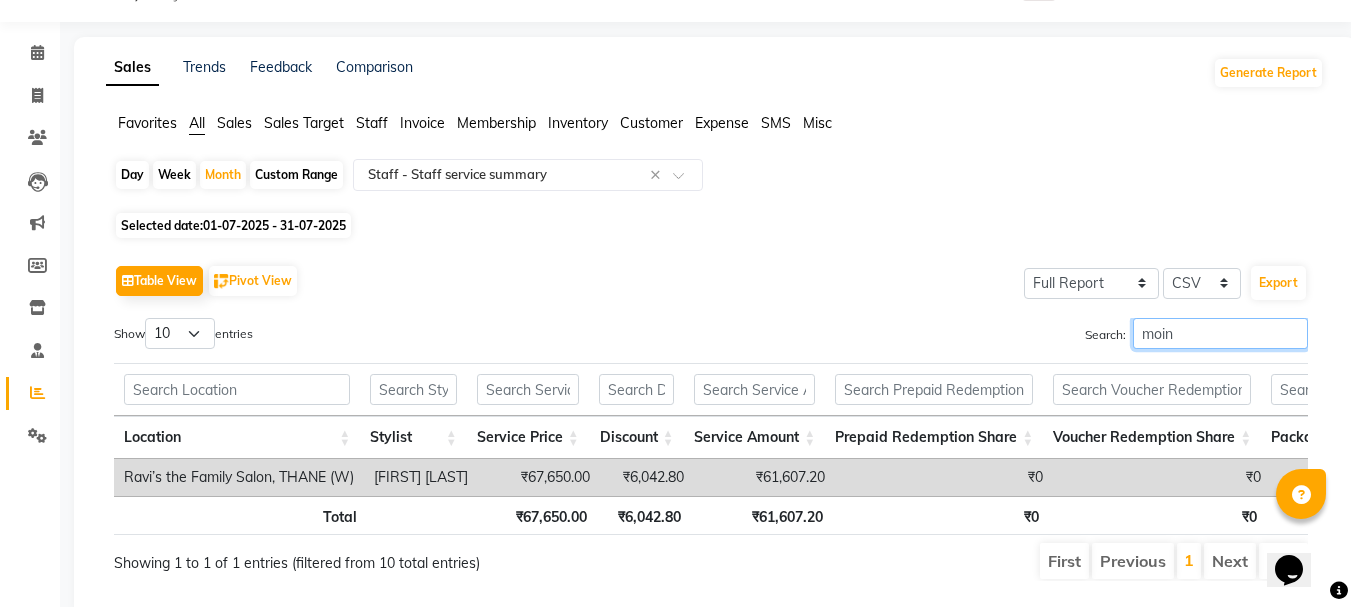 scroll, scrollTop: 0, scrollLeft: 0, axis: both 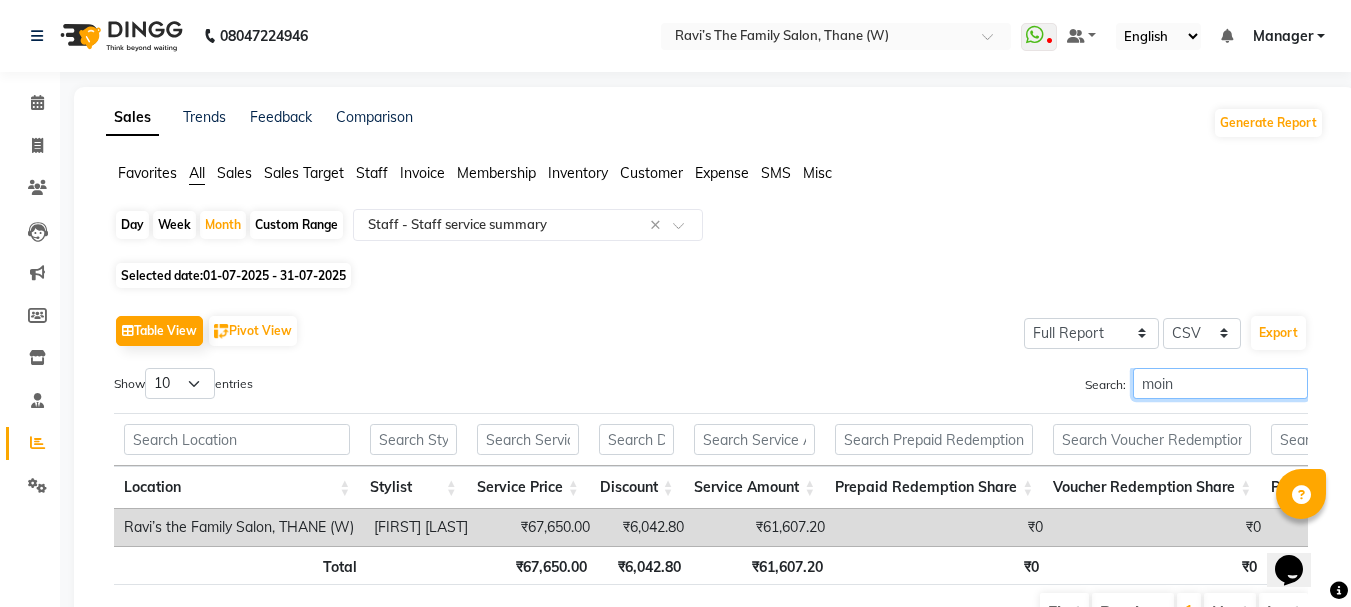 click on "moin" at bounding box center [1220, 383] 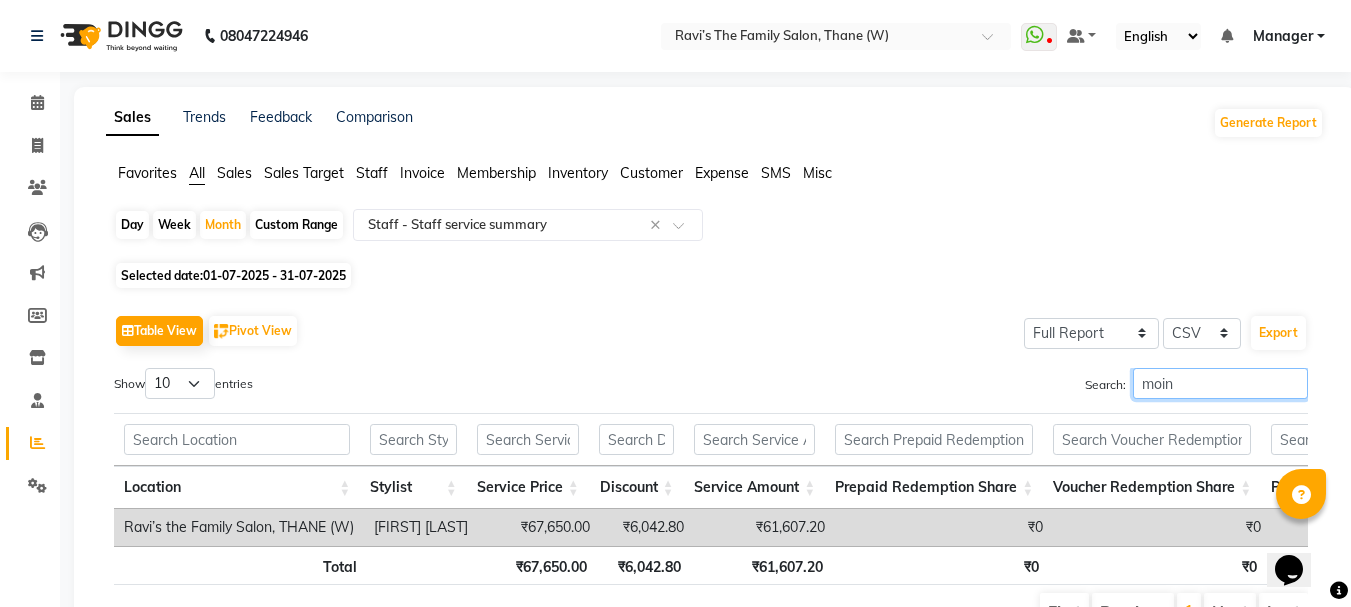 type 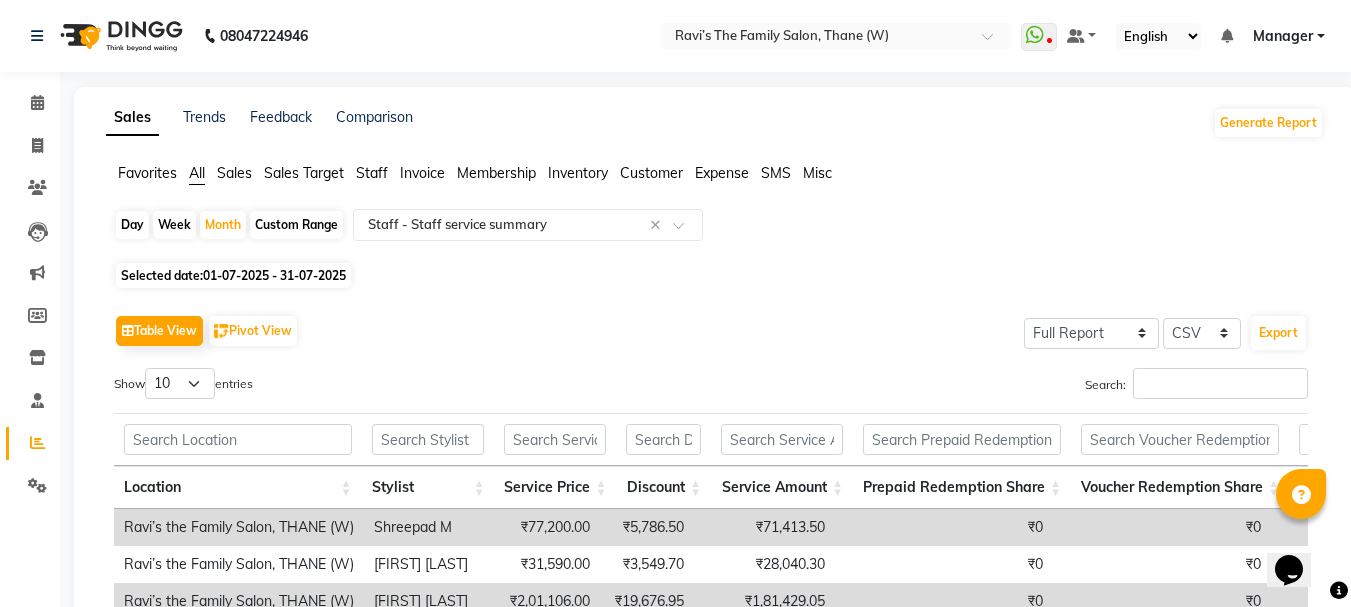 click on "Day" 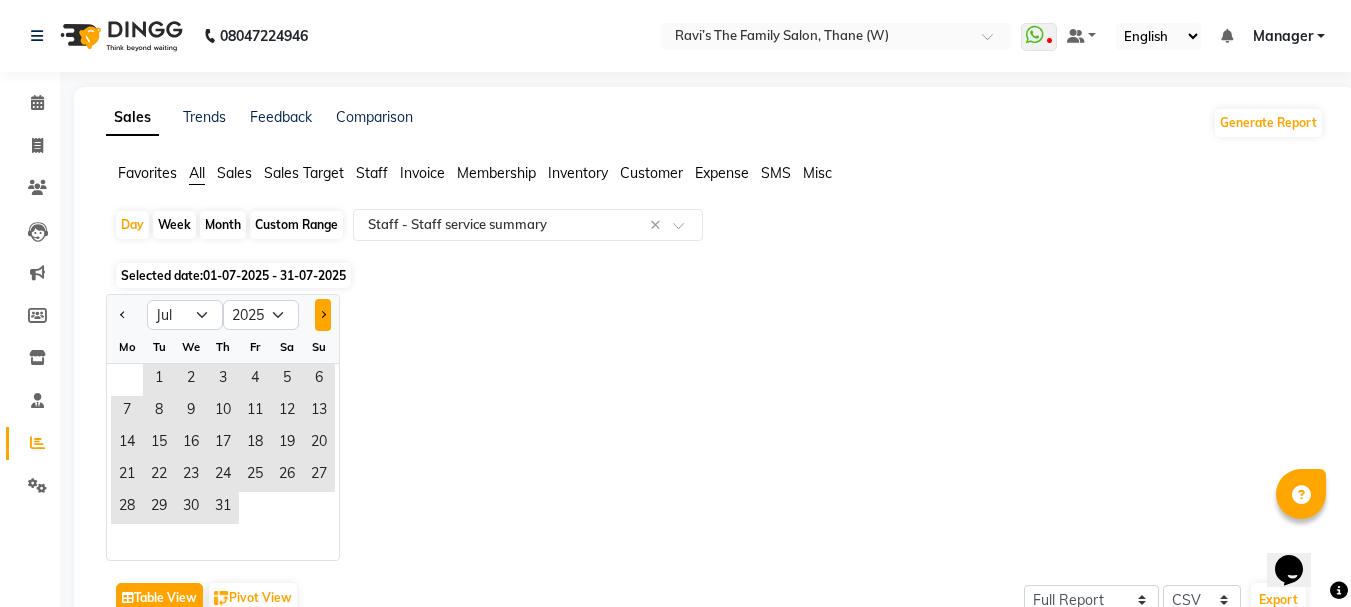 click 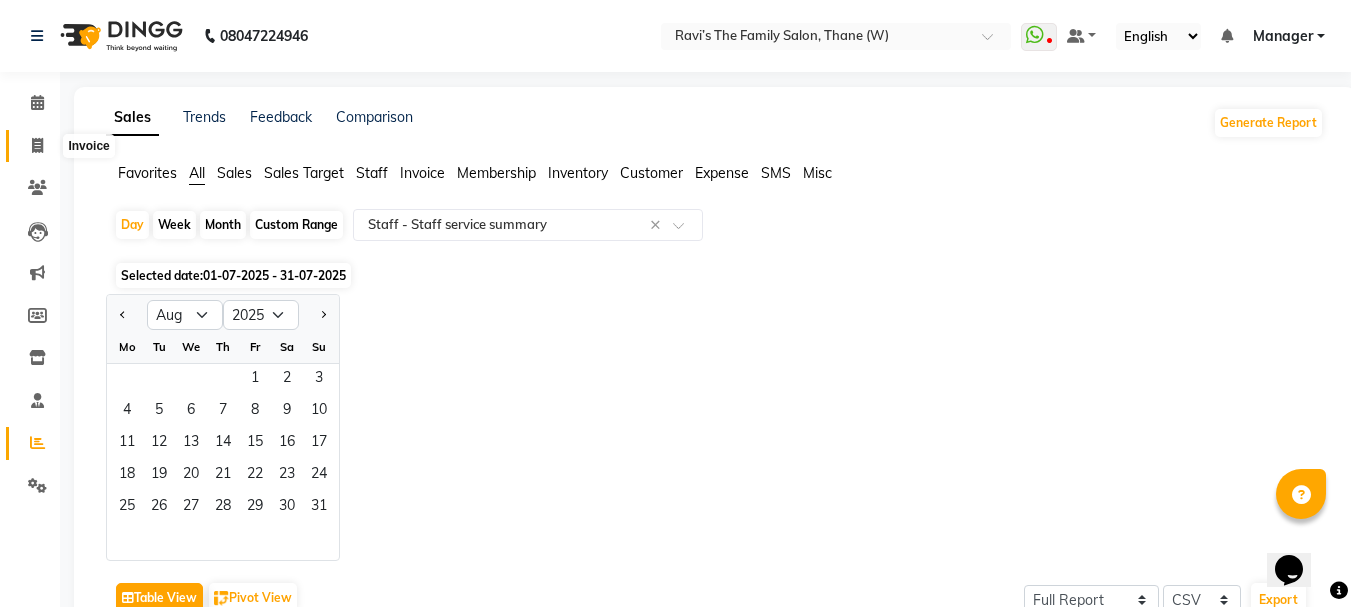 click 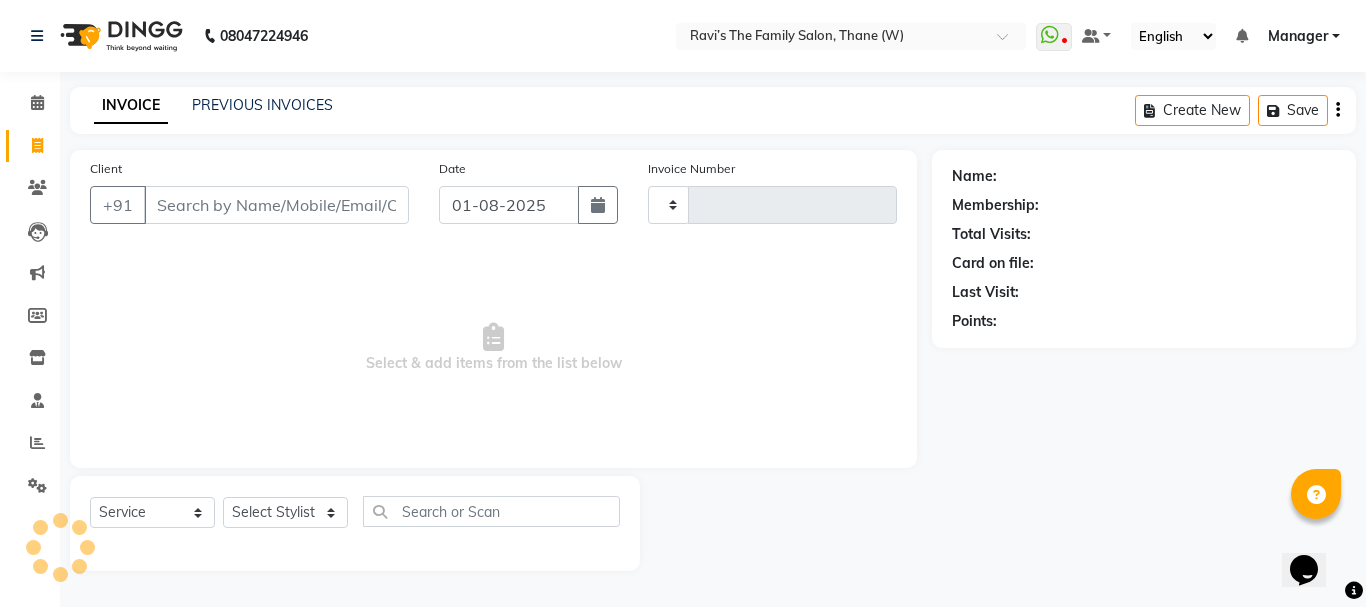 type on "2517" 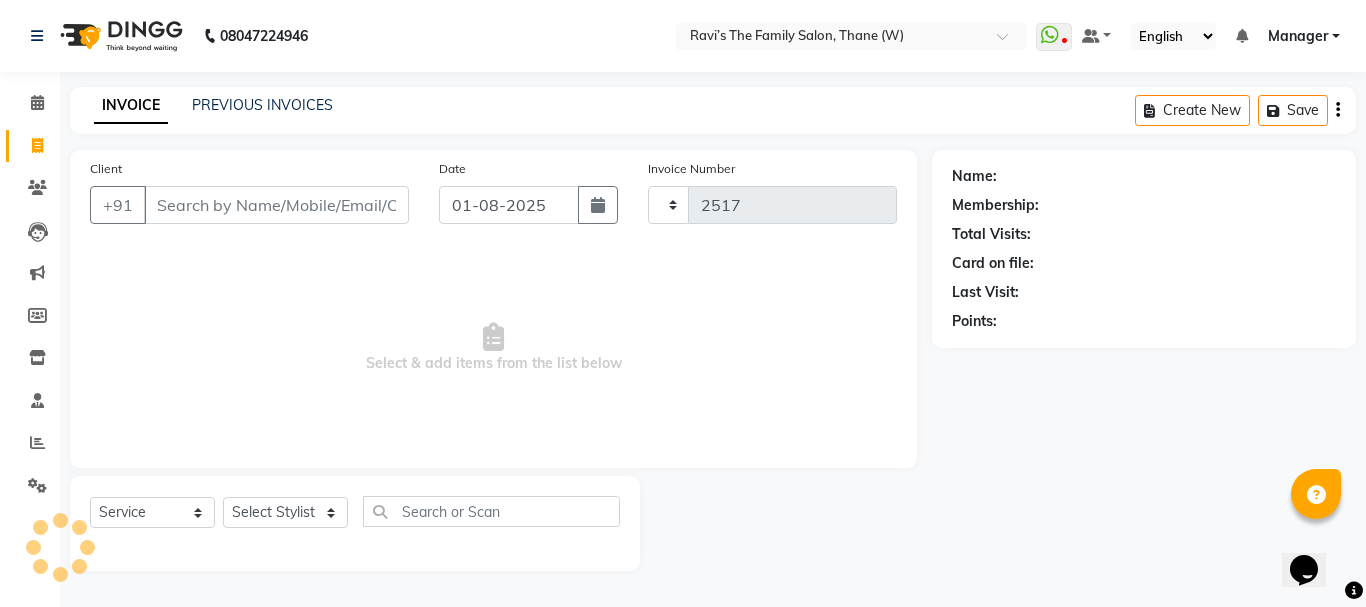 select on "8004" 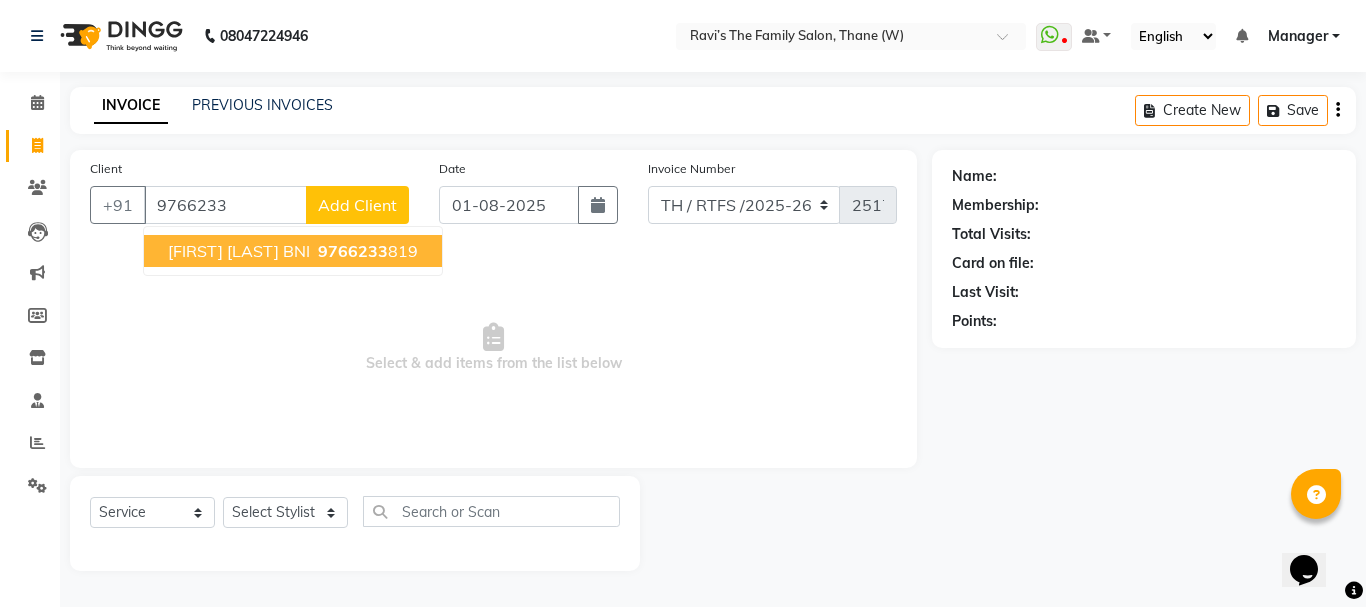 click on "[FIRST] [LAST] BNI" at bounding box center (239, 251) 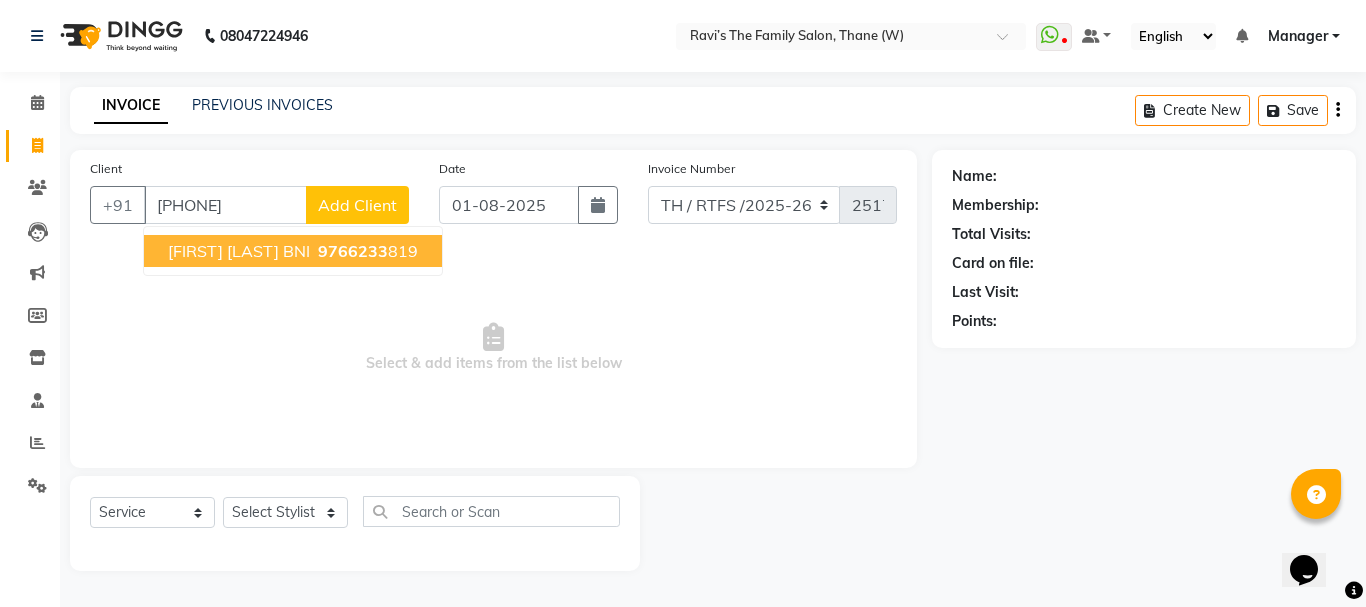 type on "[PHONE]" 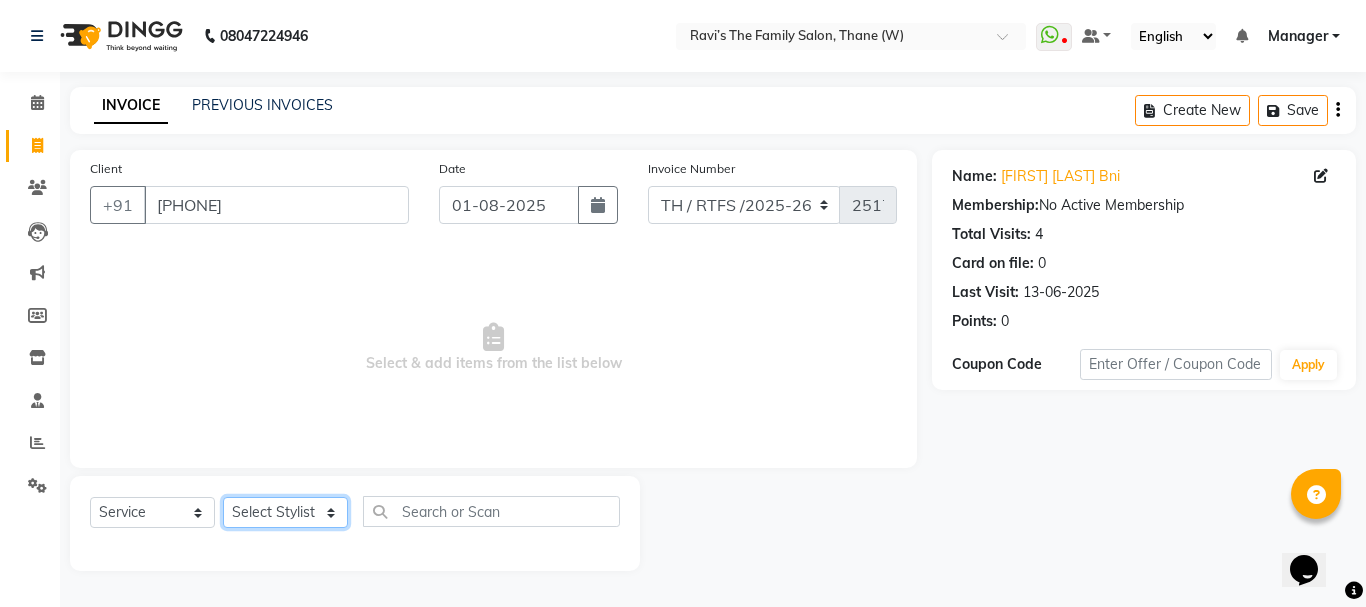 click on "Select Stylist [FIRST] [LAST]  [FIRST] [LAST] [FIRST] [LAST] [FIRST] [LAST] [FIRST] [LAST] [FIRST] [LAST] .kasrade House sale [FIRST] [LAST]   [NAME]   Manager [FIRST] [LAST] [FIRST] [LAST] [FIRST] [LAST] [FIRST] [LAST]  [FIRST] [LAST]  [FIRST] [LAST]" 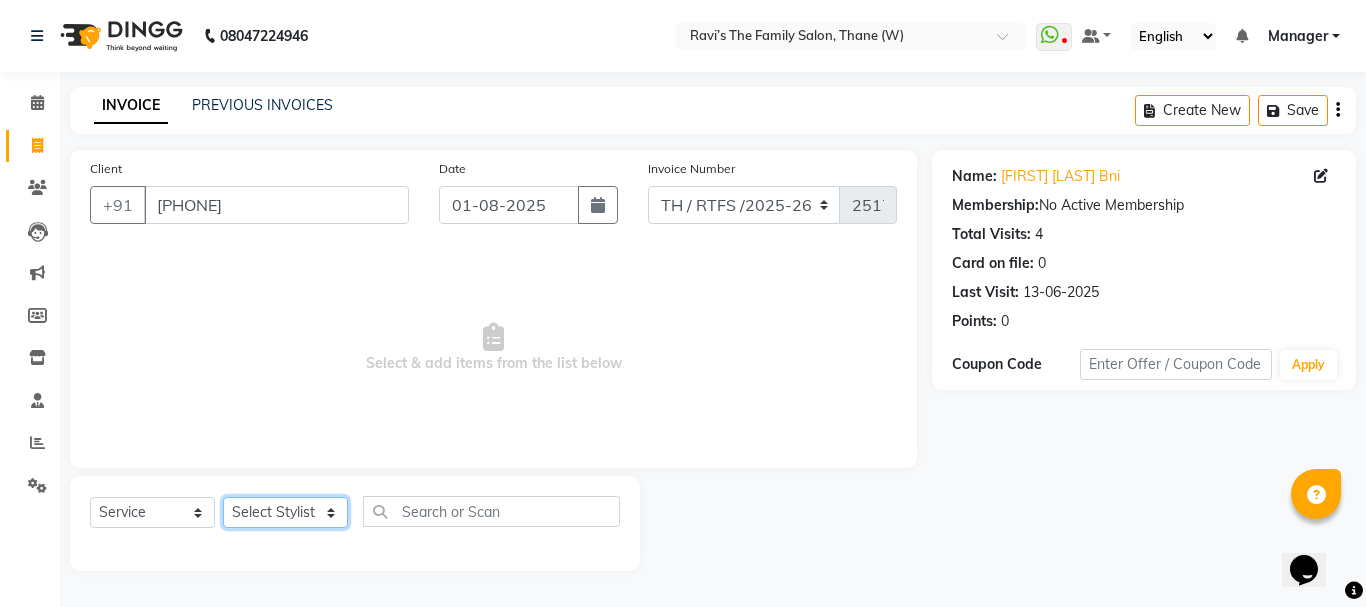 select on "78217" 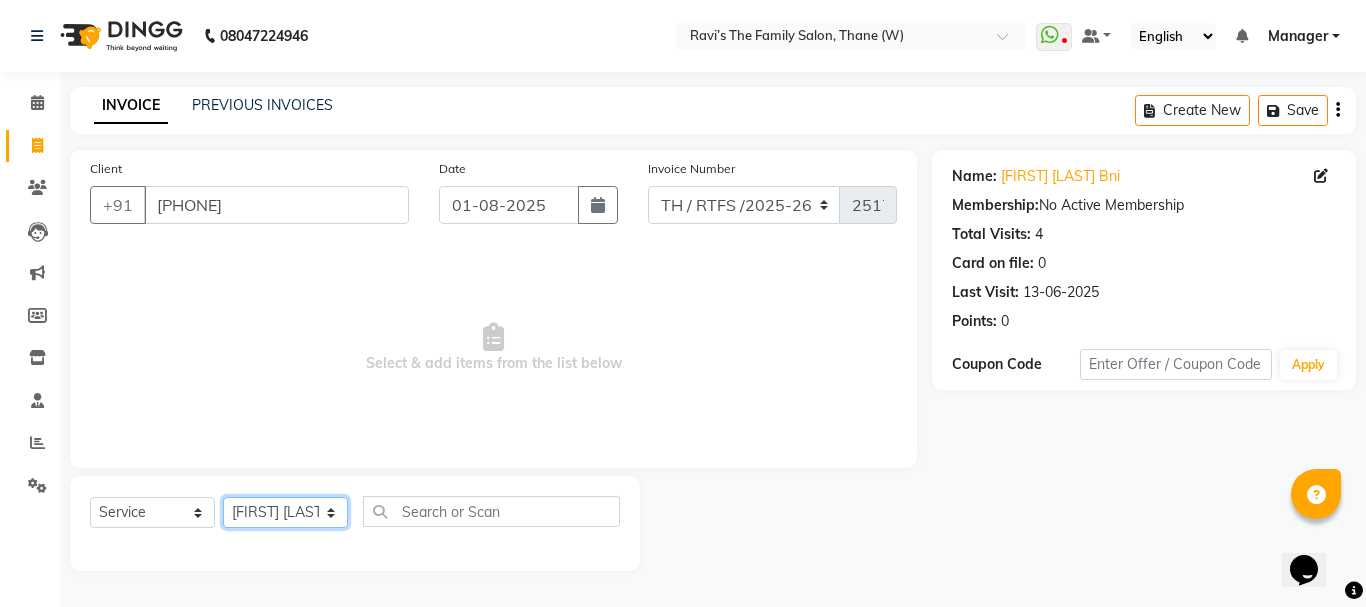 click on "Select Stylist [FIRST] [LAST]  [FIRST] [LAST] [FIRST] [LAST] [FIRST] [LAST] [FIRST] [LAST] [FIRST] [LAST] .kasrade House sale [FIRST] [LAST]   [NAME]   Manager [FIRST] [LAST] [FIRST] [LAST] [FIRST] [LAST] [FIRST] [LAST]  [FIRST] [LAST]  [FIRST] [LAST]" 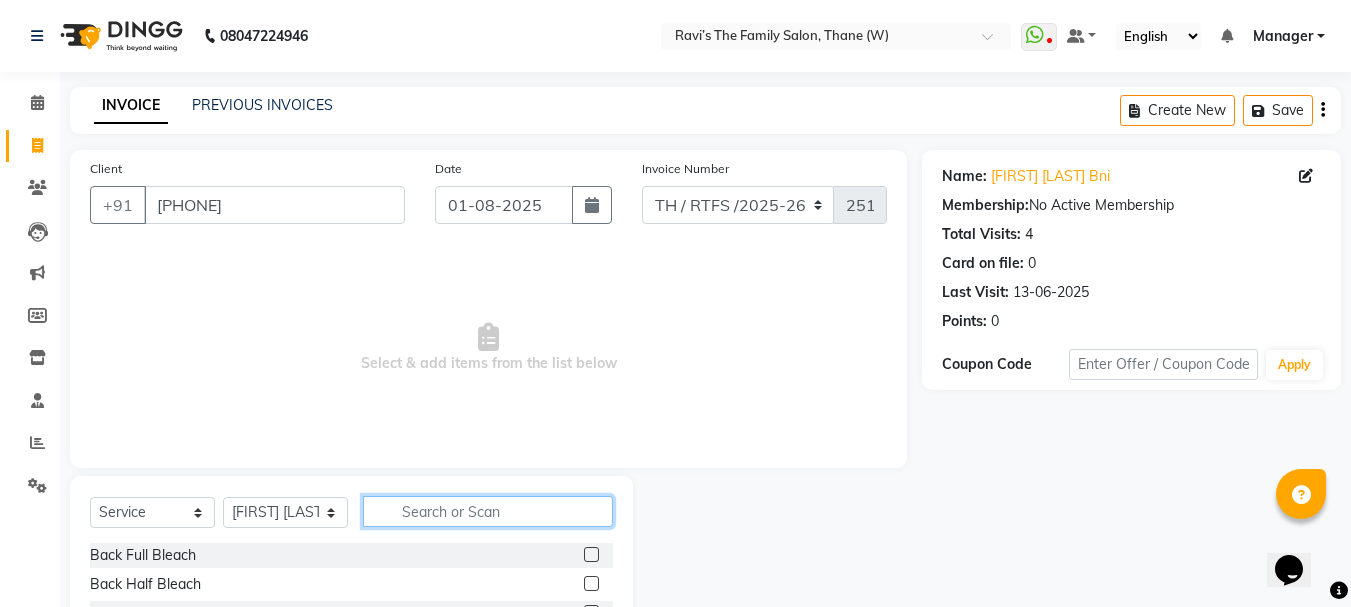 click 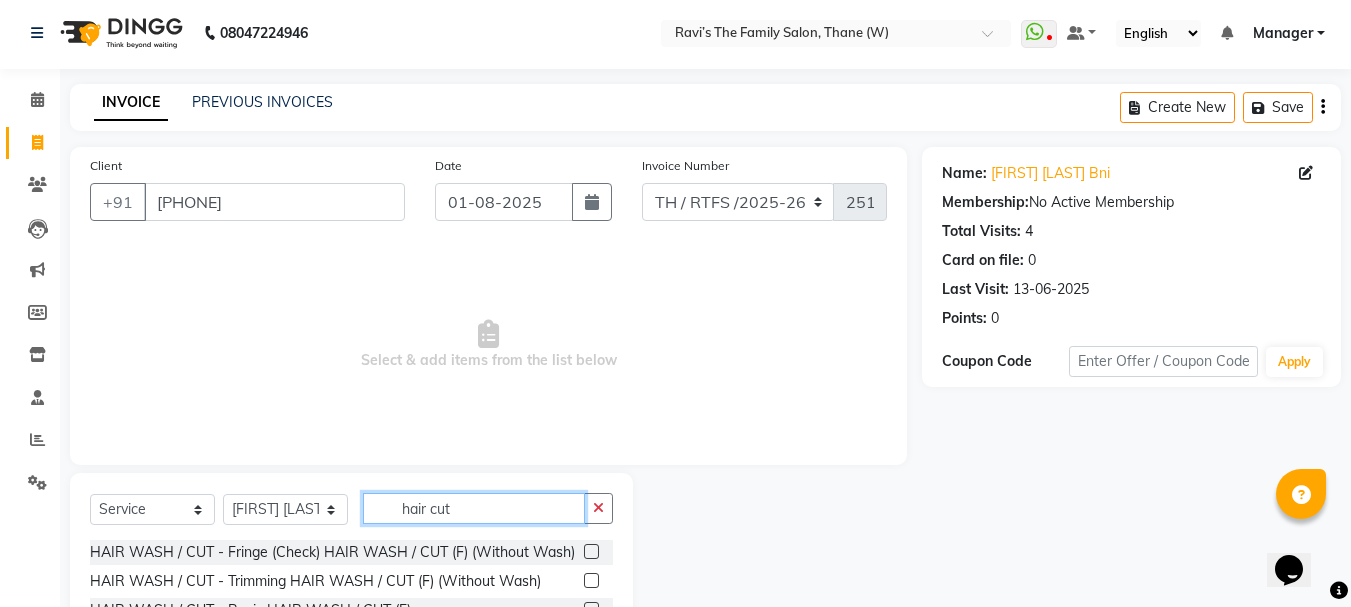 scroll, scrollTop: 194, scrollLeft: 0, axis: vertical 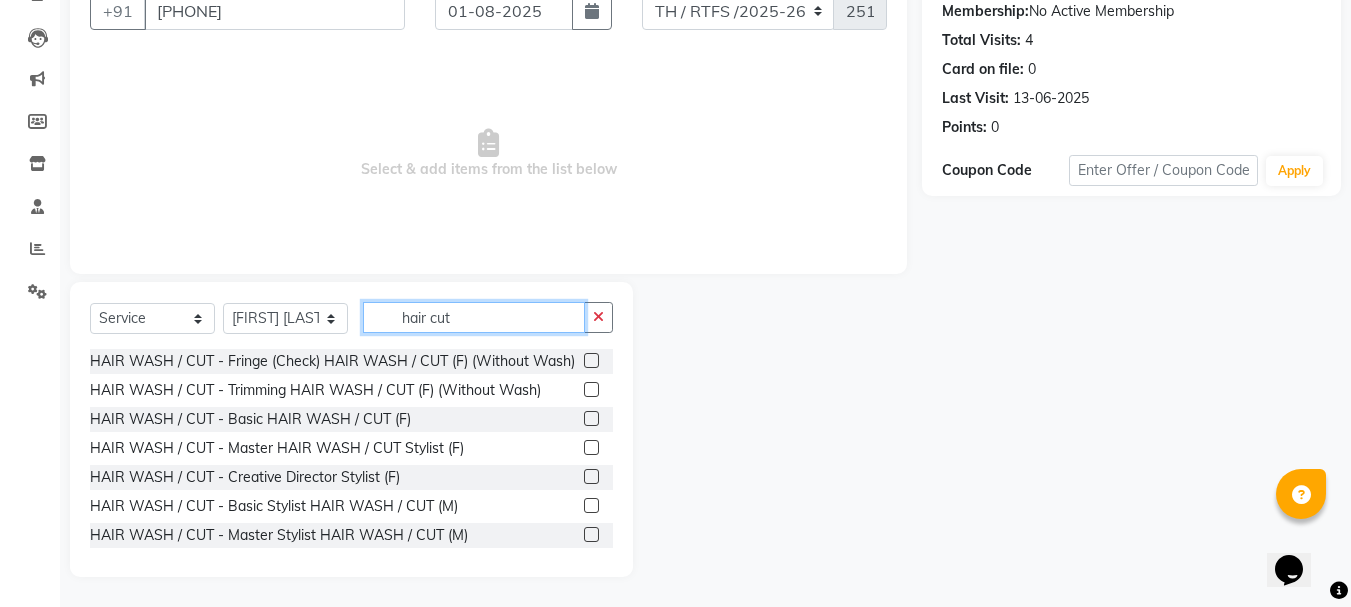 type on "hair cut" 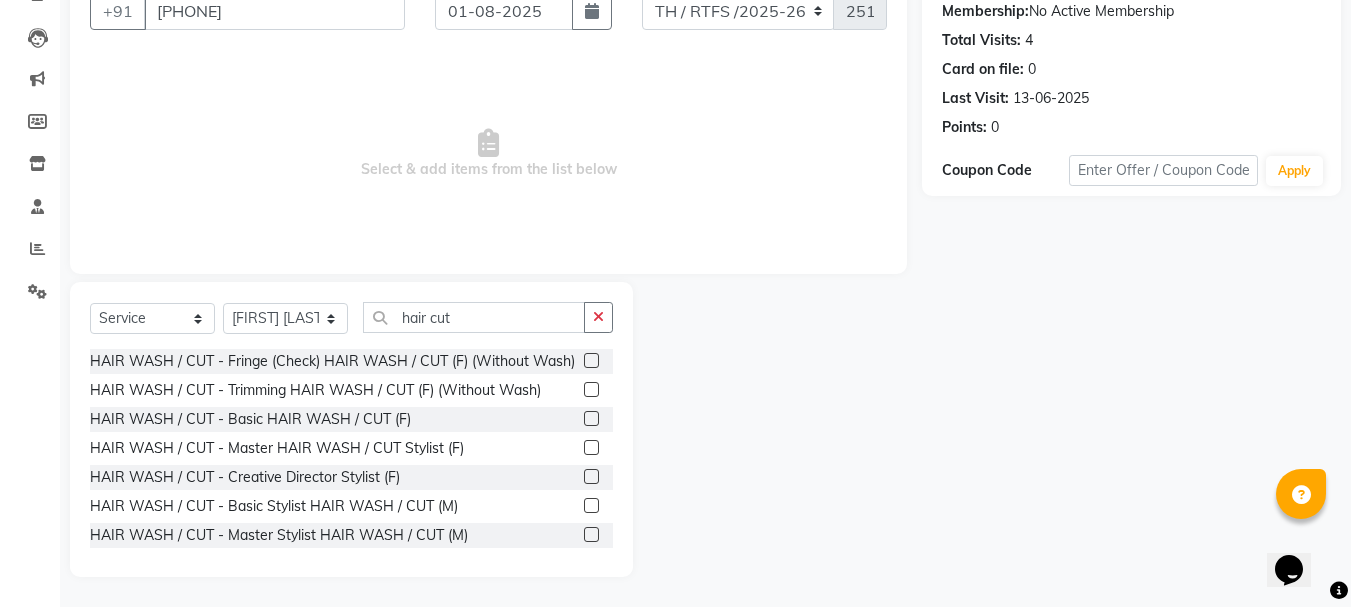 click 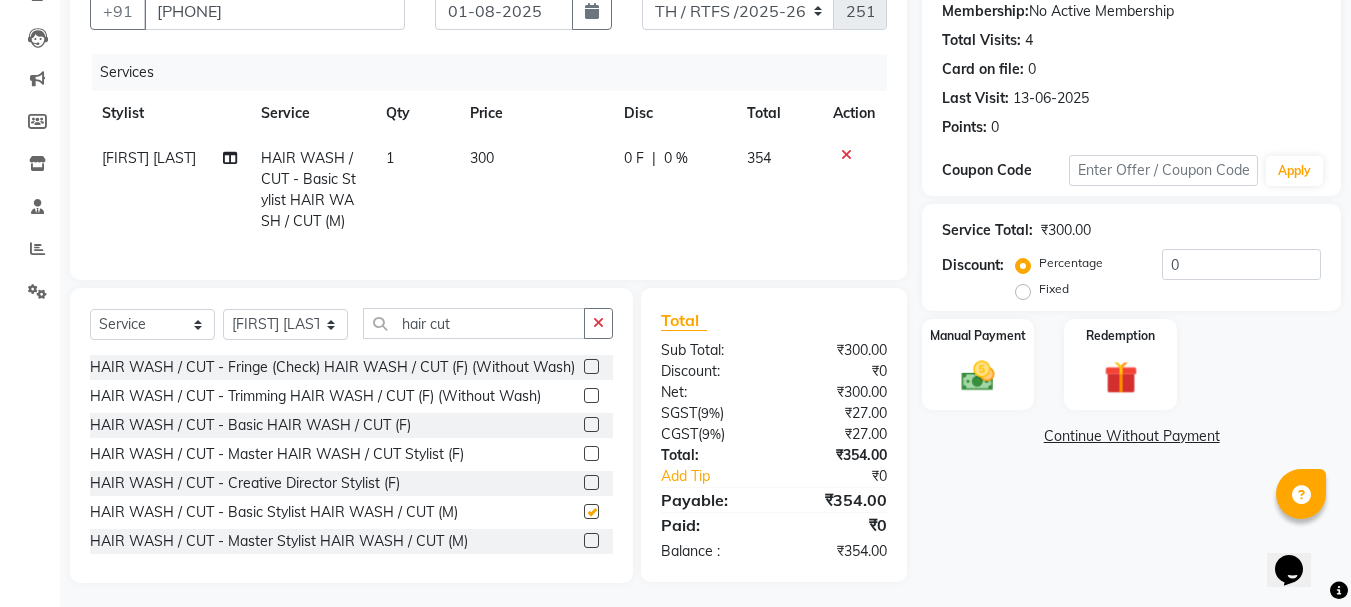 checkbox on "false" 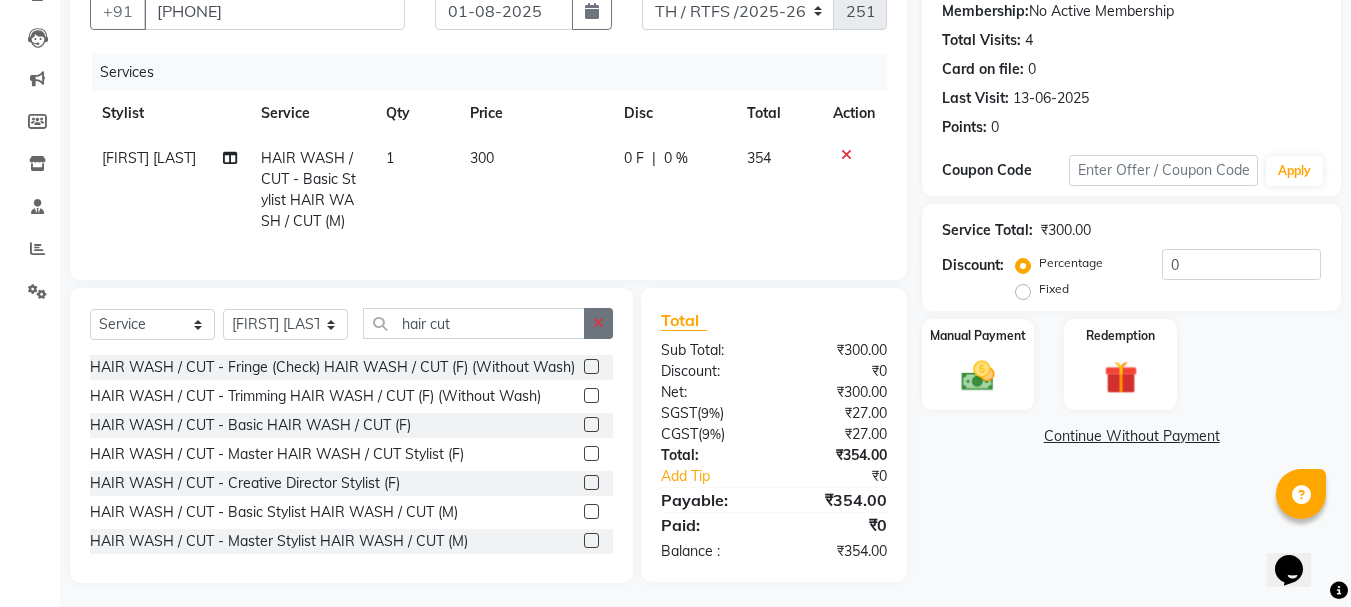 click 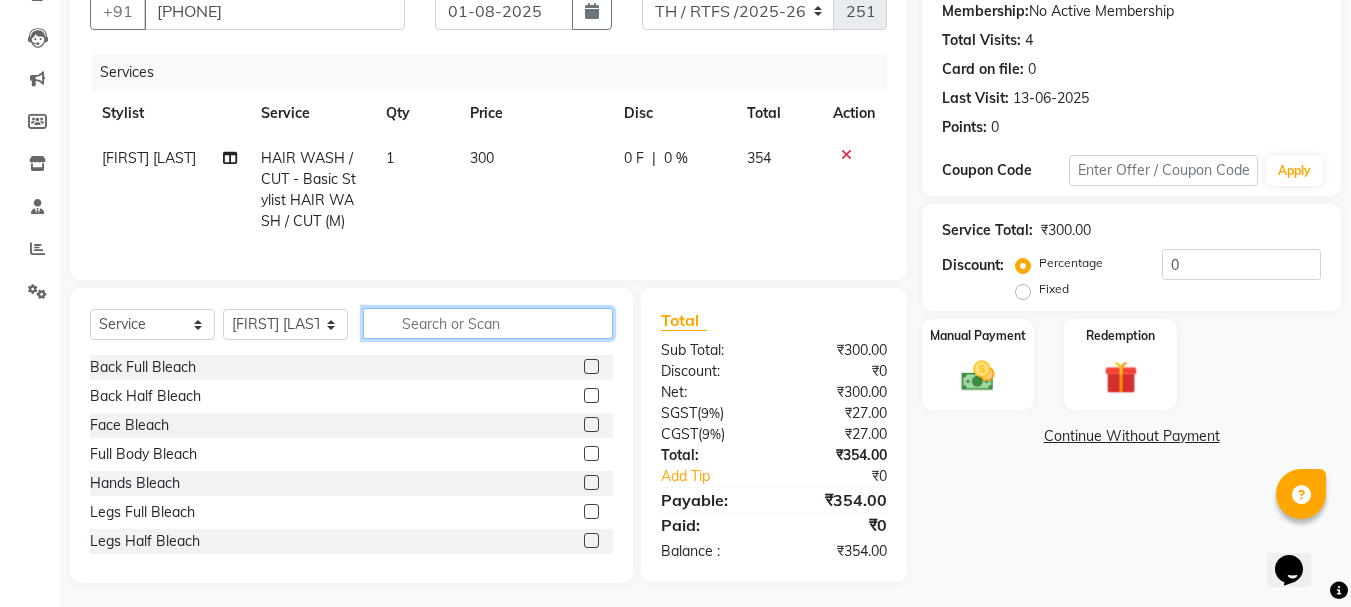 click 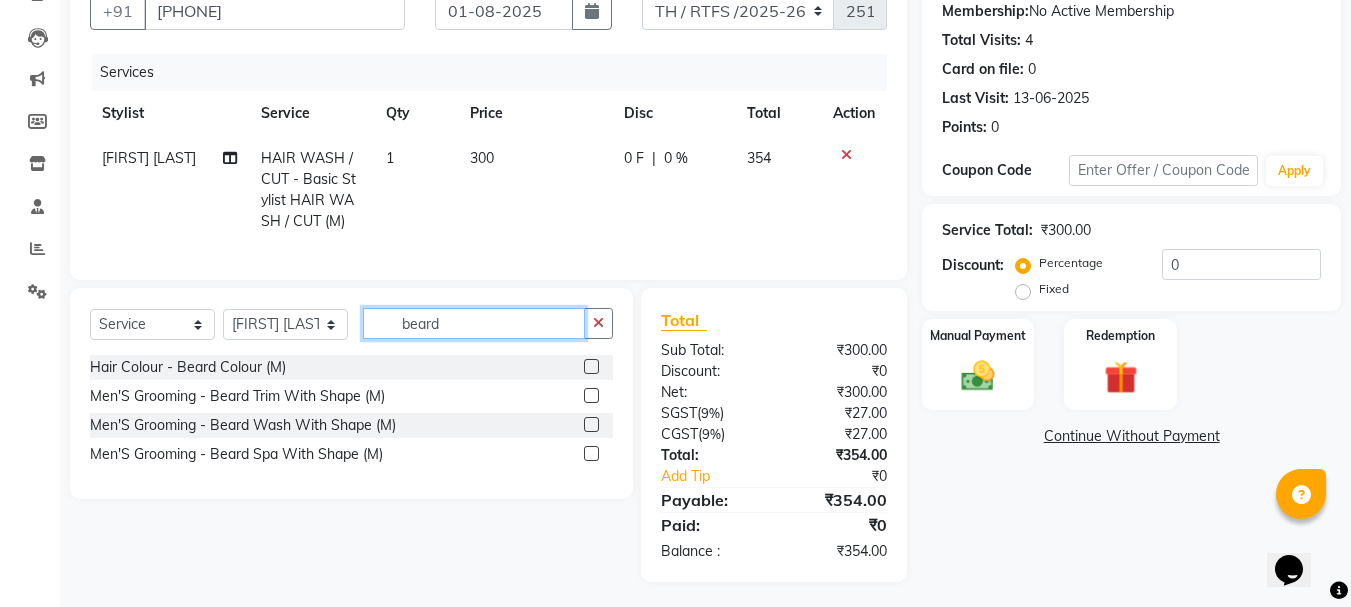 type on "beard" 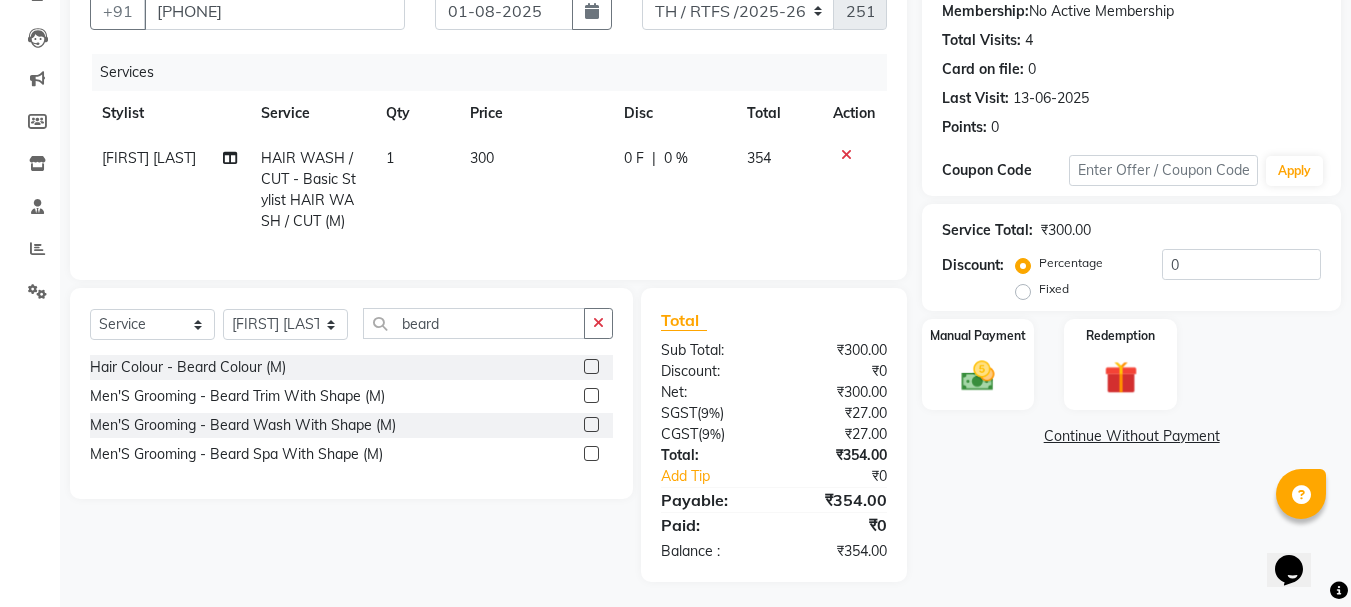 click 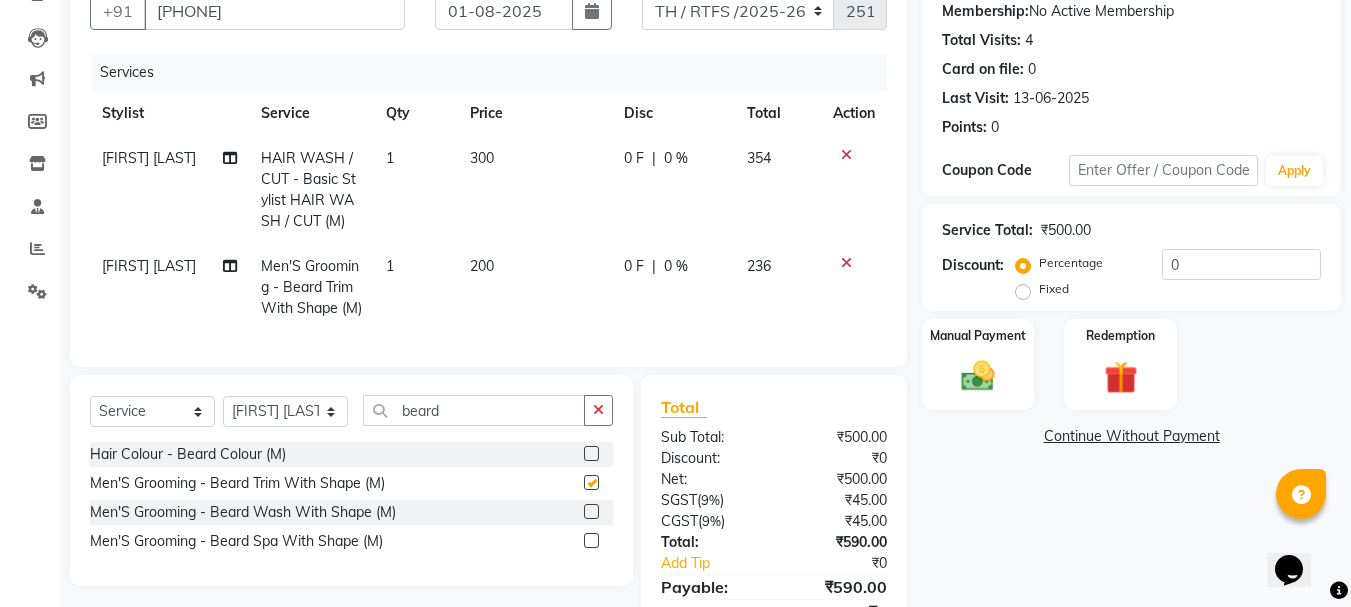 checkbox on "false" 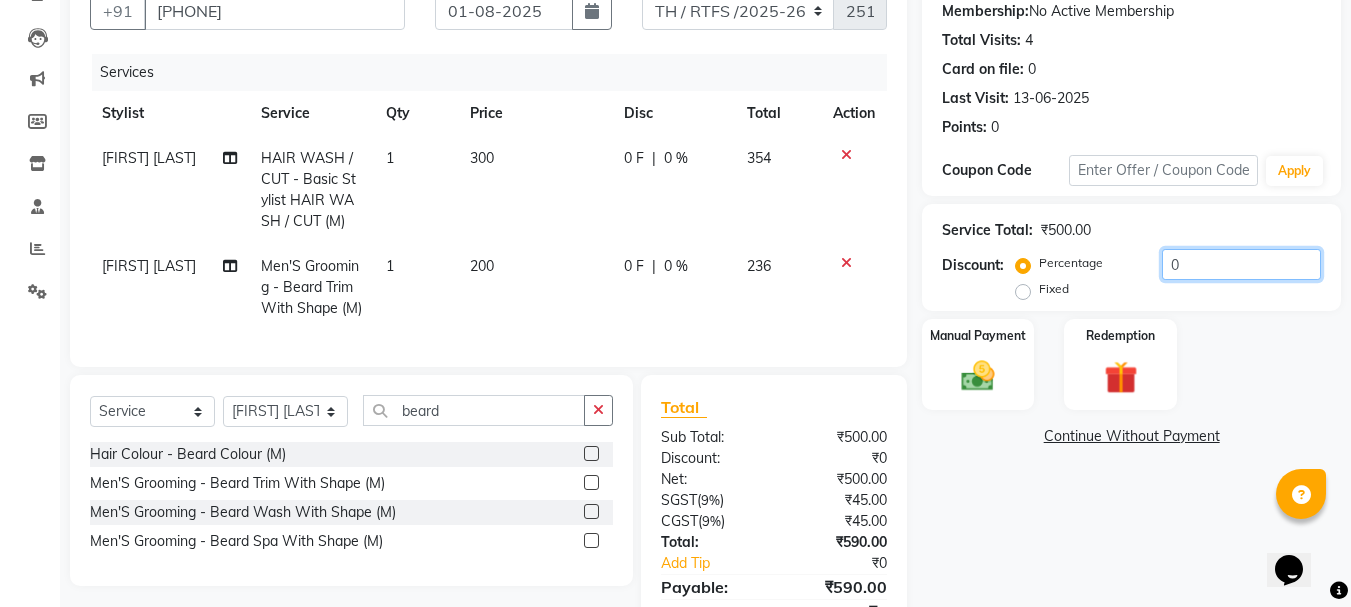 click on "0" 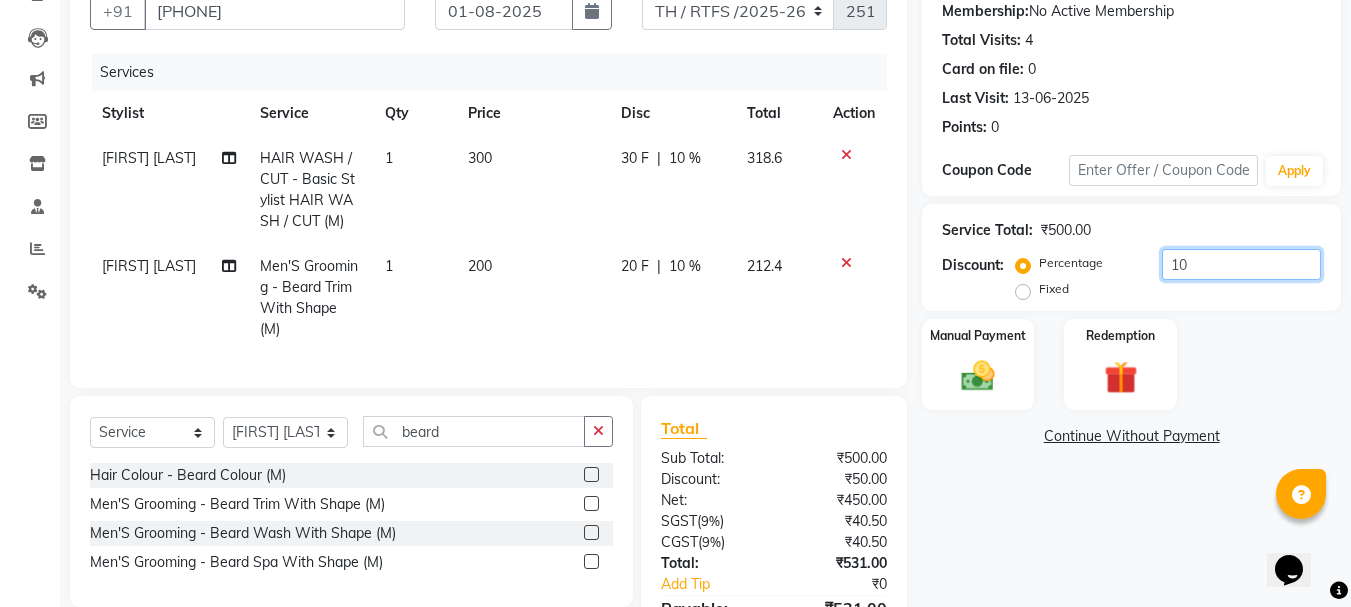 type on "10" 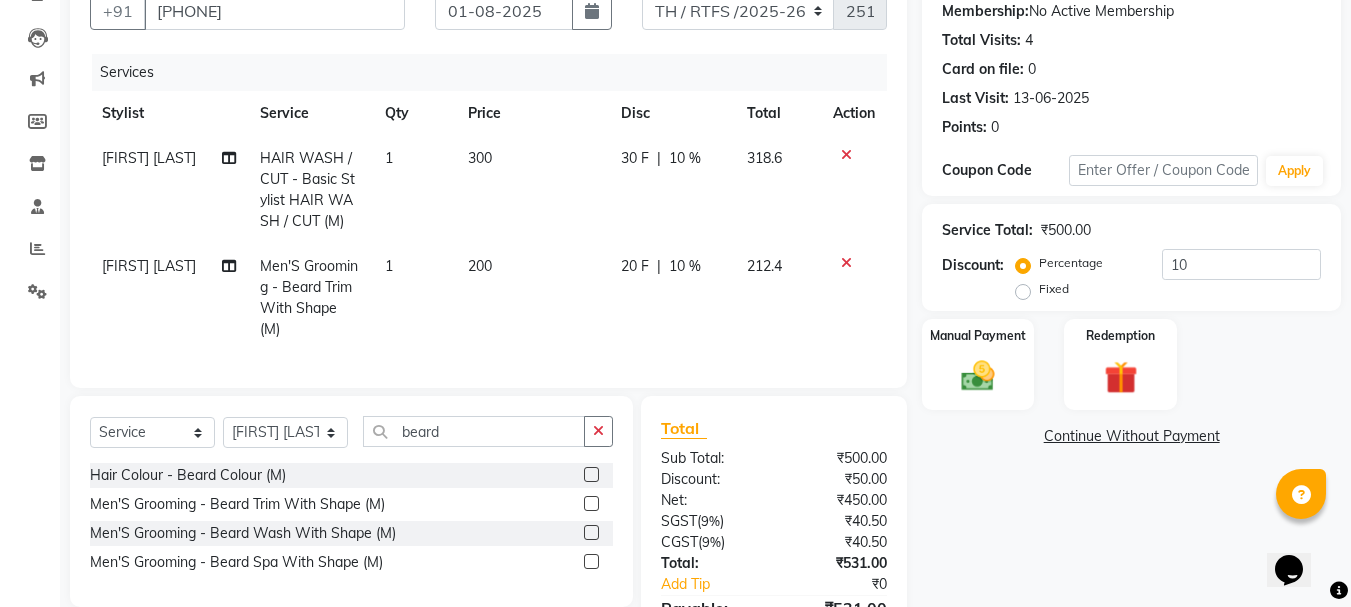 click on "212.4" 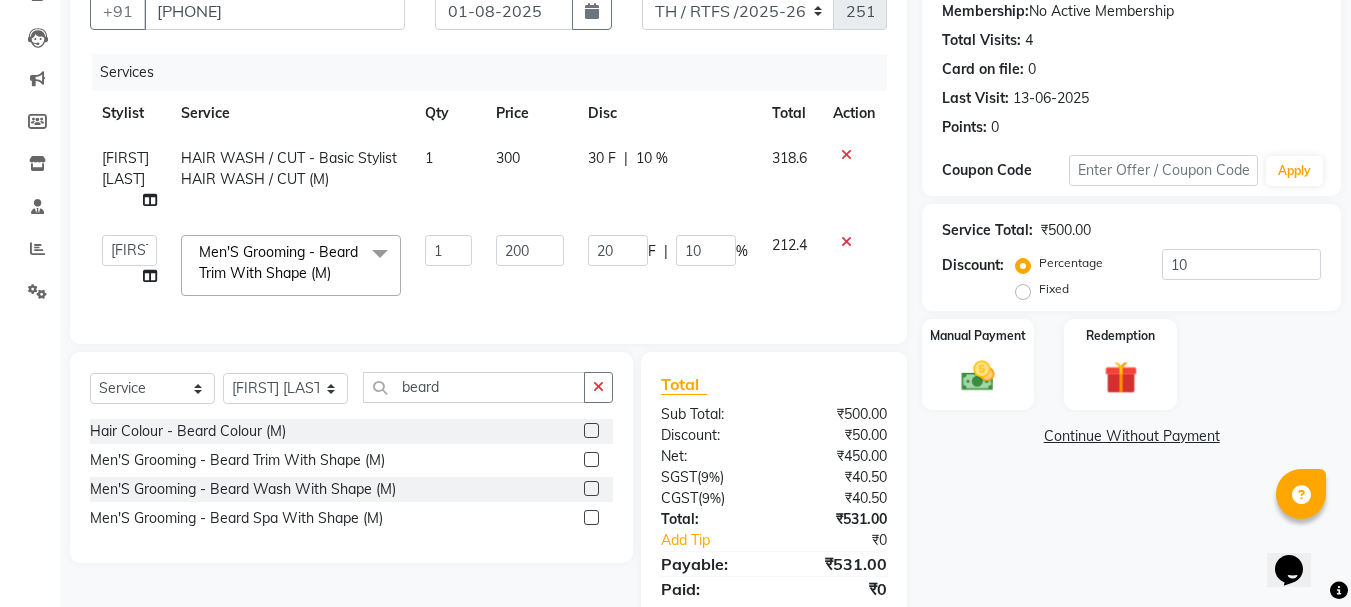 scroll, scrollTop: 278, scrollLeft: 0, axis: vertical 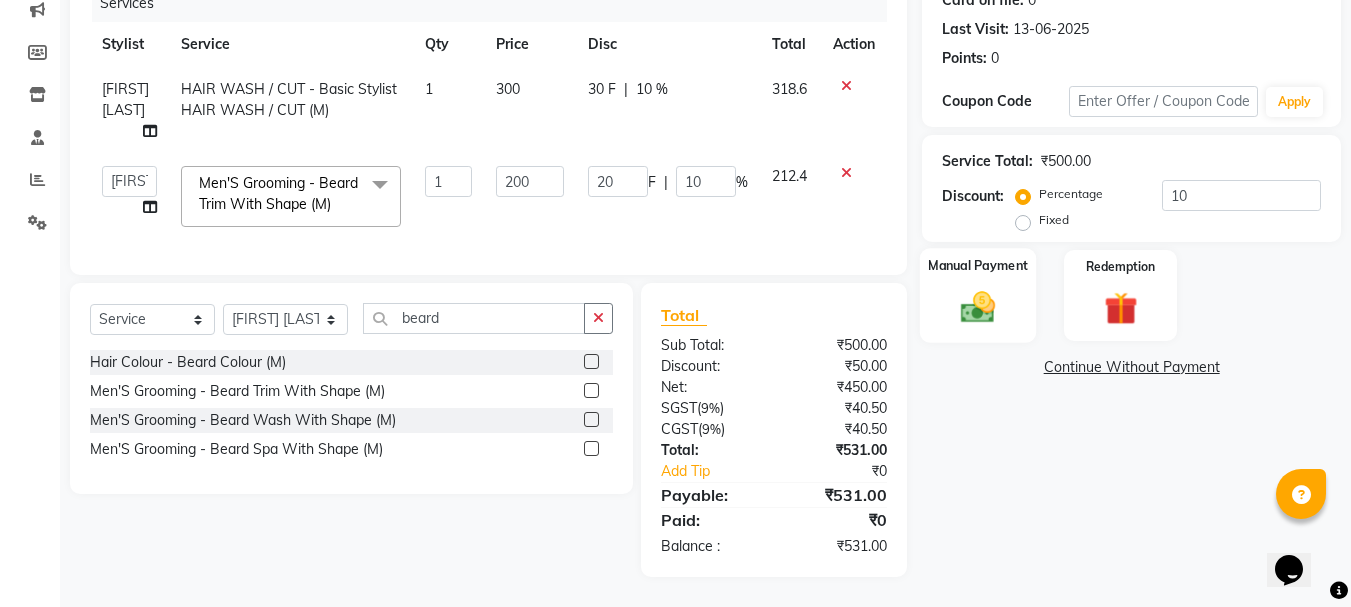 click on "Manual Payment" 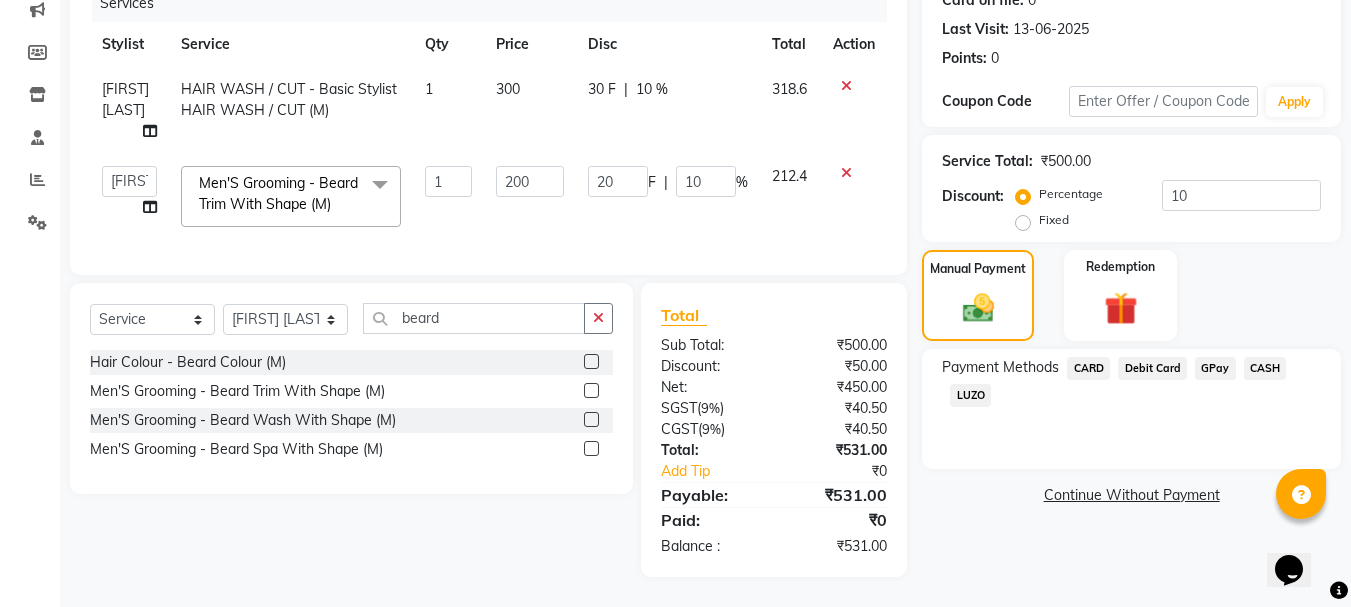 click on "CASH" 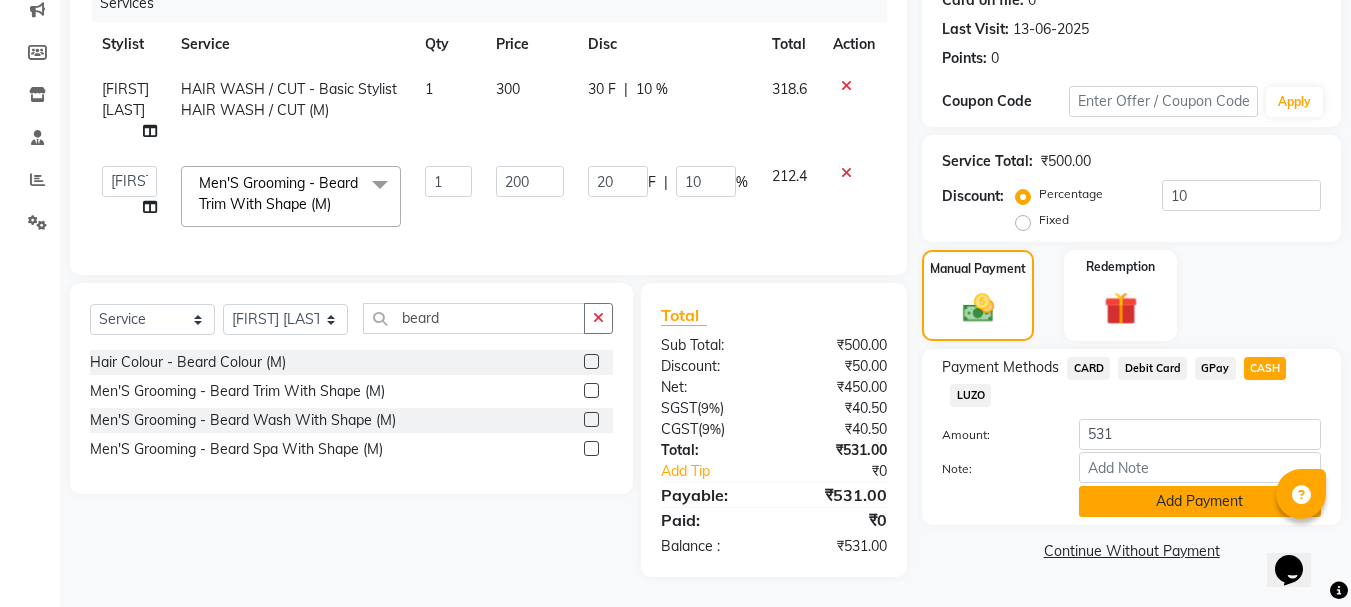 click on "Add Payment" 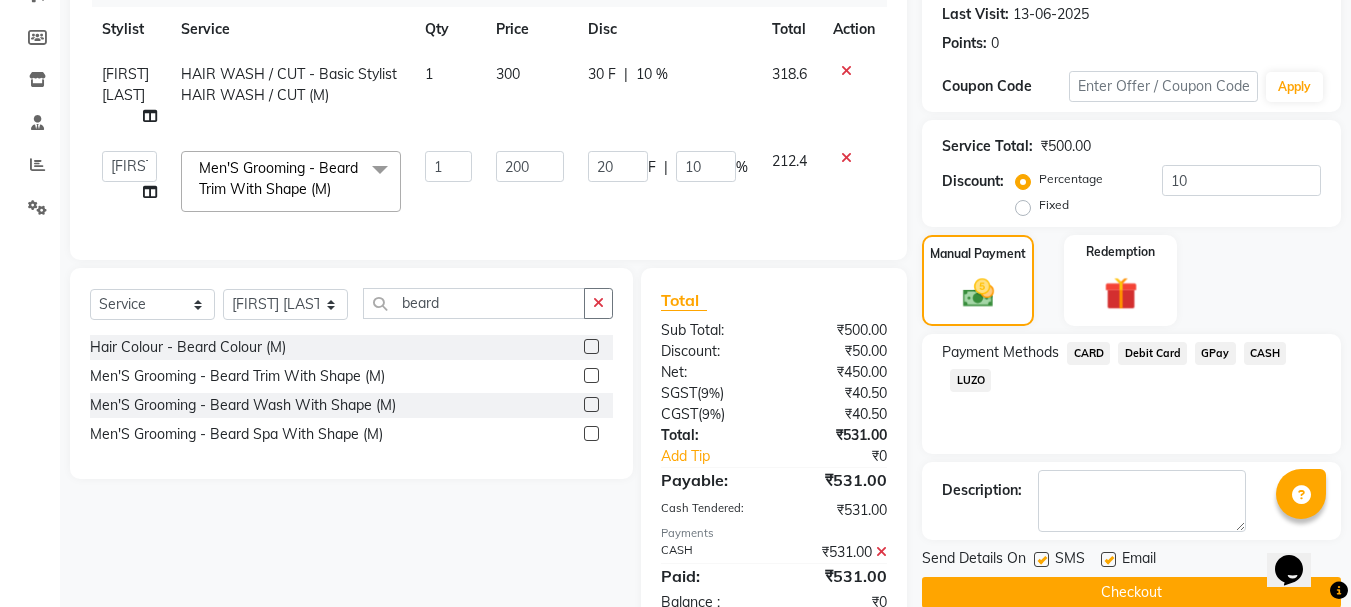click on "Checkout" 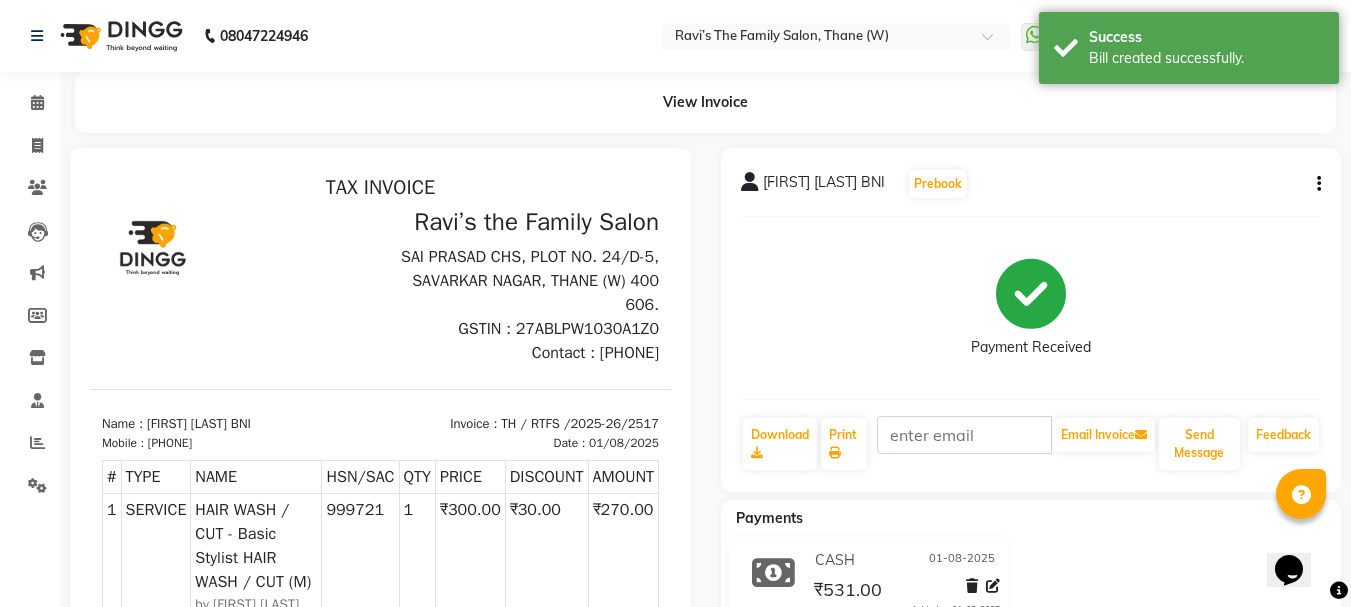 scroll, scrollTop: 0, scrollLeft: 0, axis: both 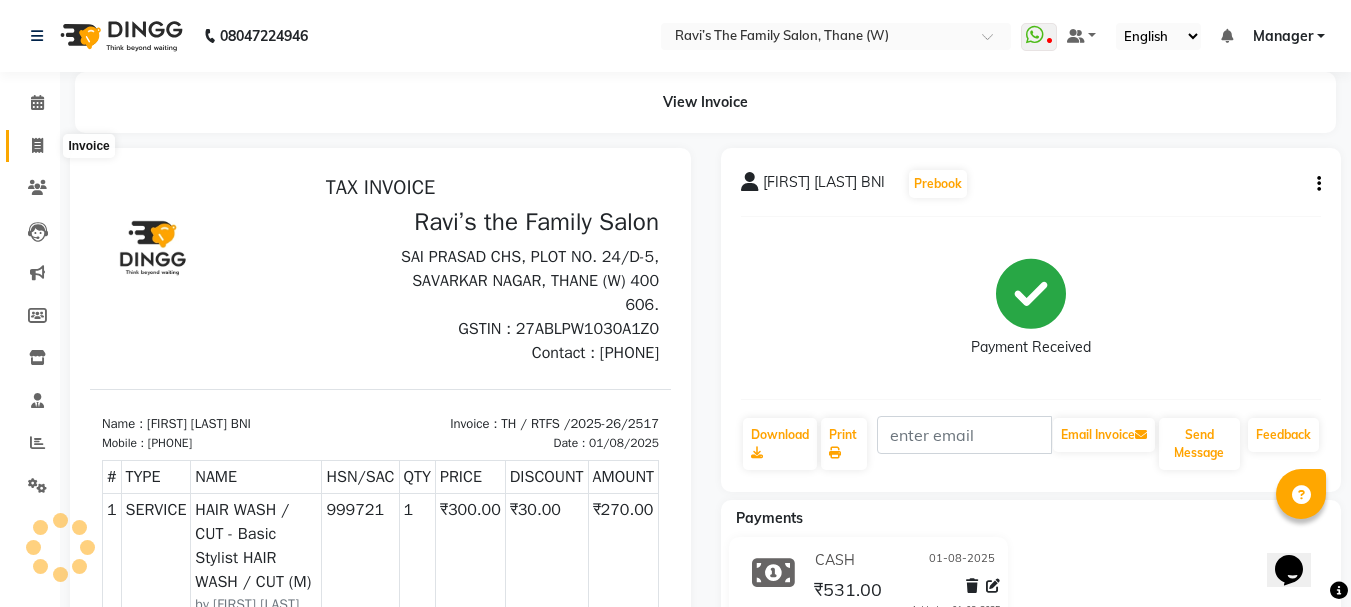click 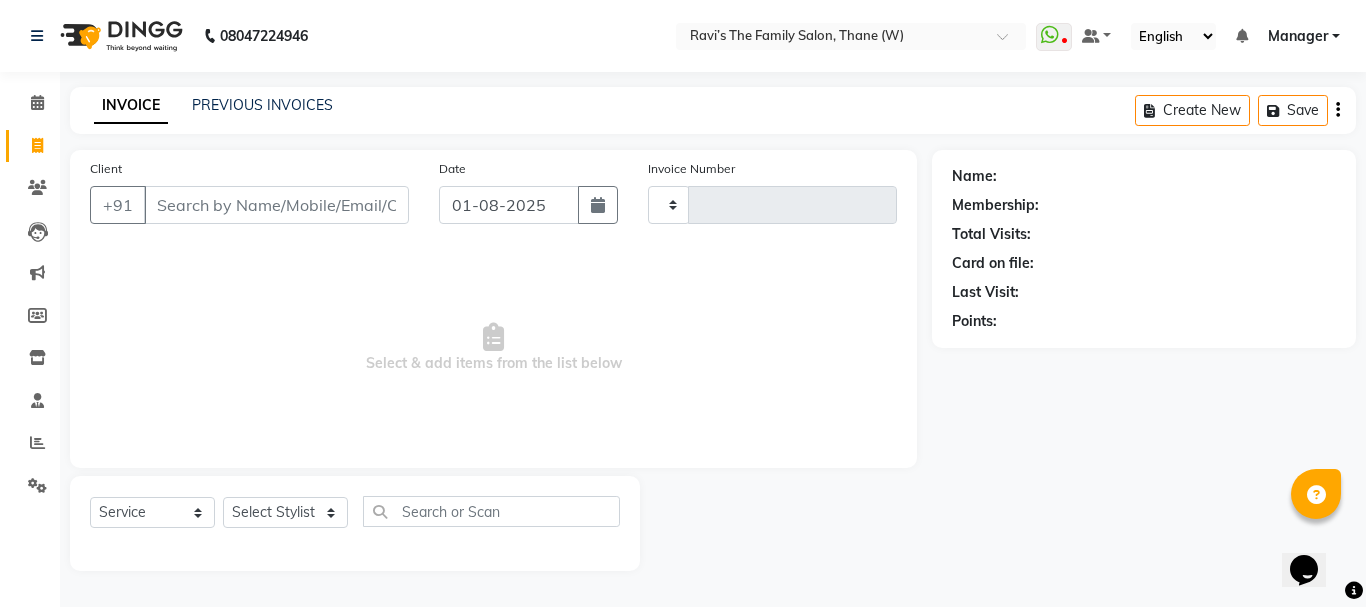 type on "2518" 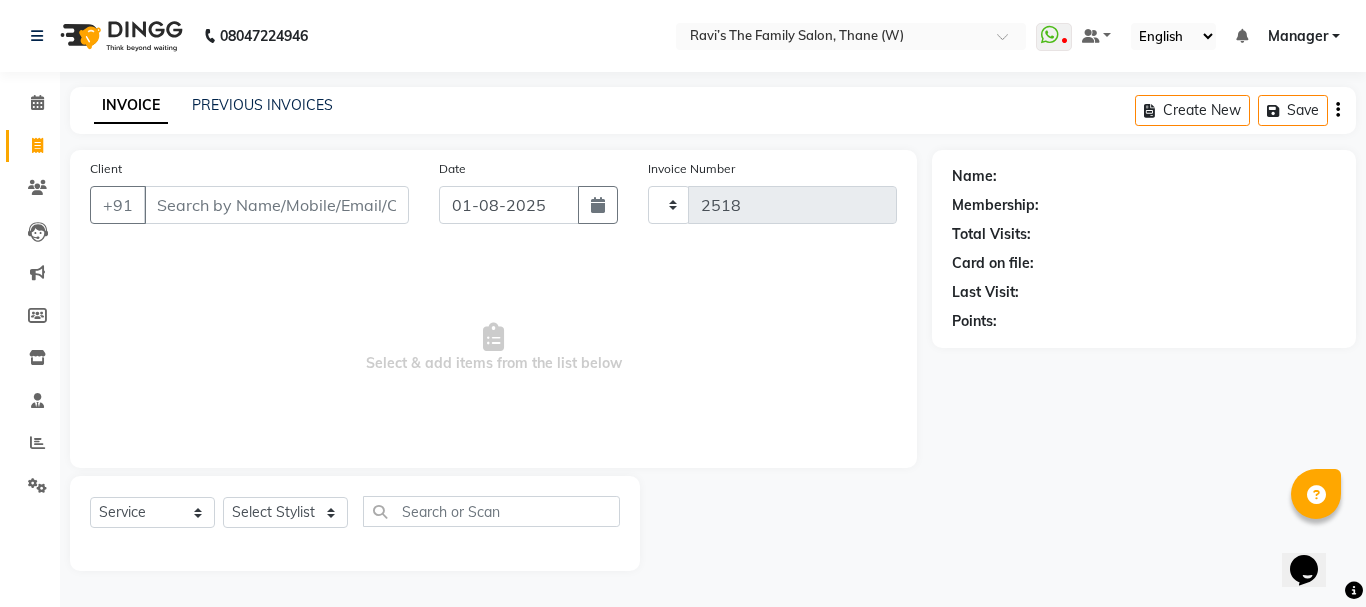 select on "8004" 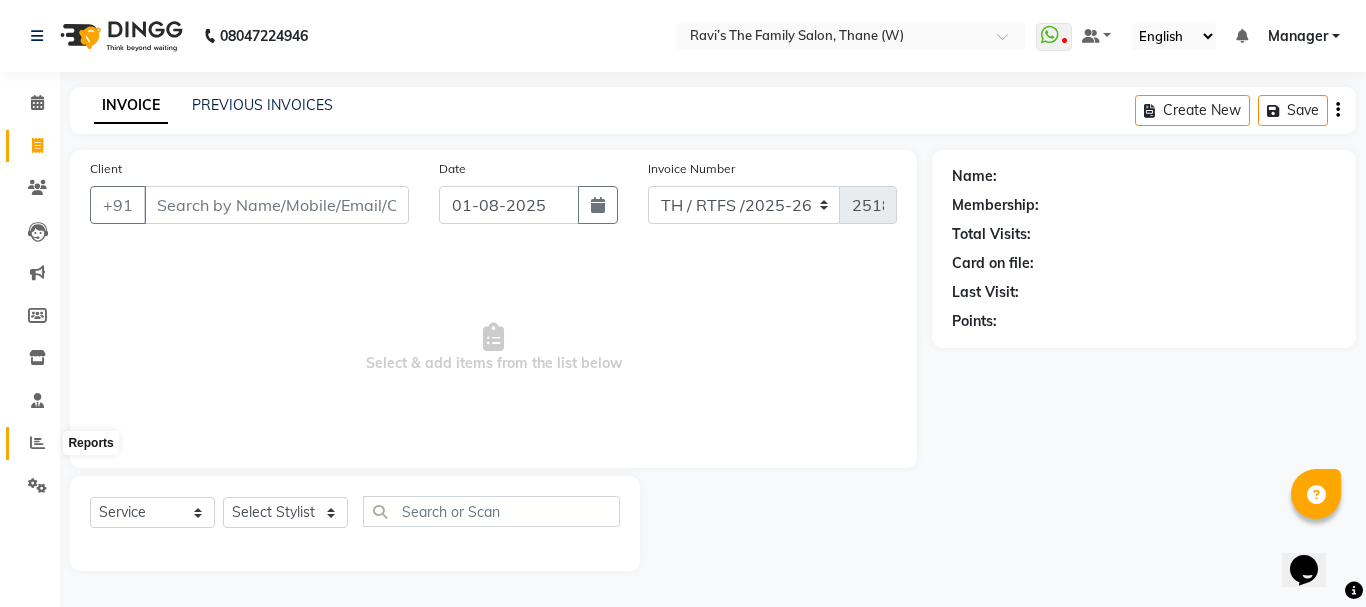 click 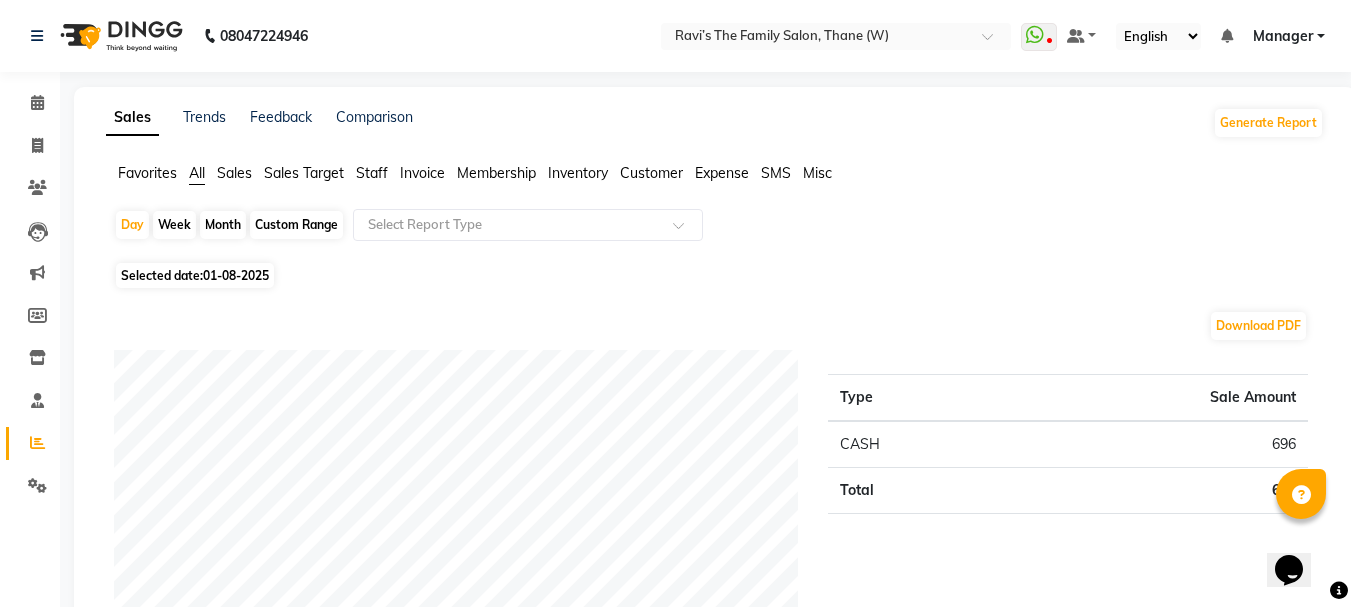click on "Expense" 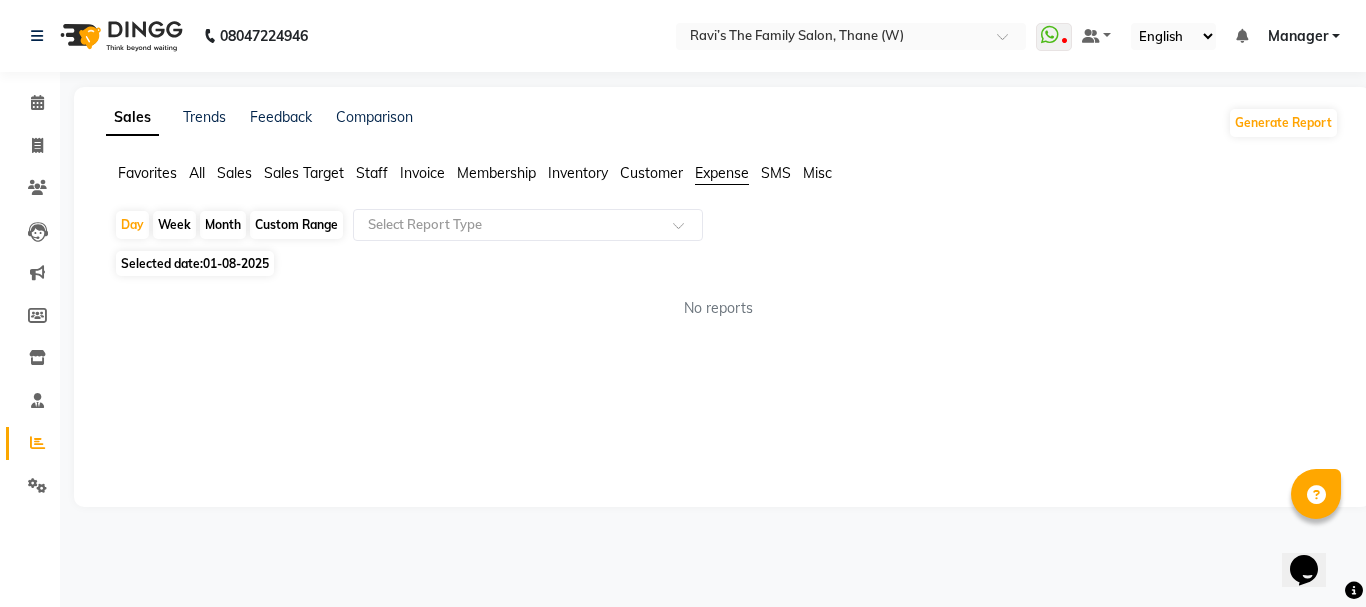 click on "Month" 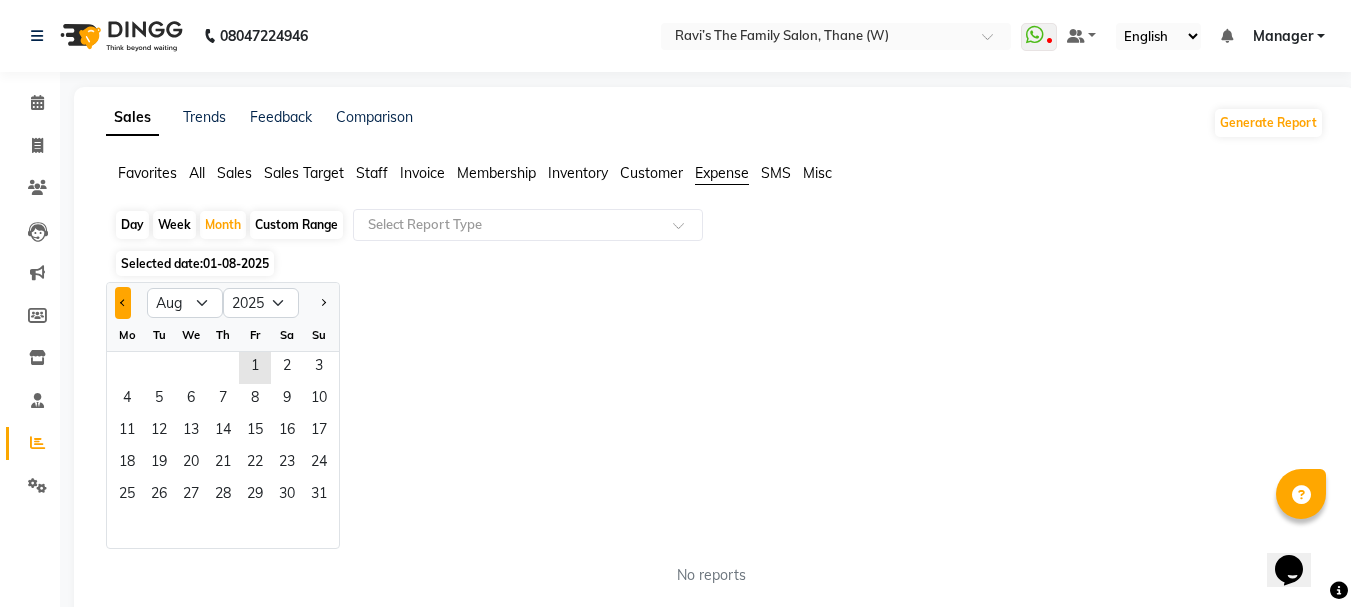 click 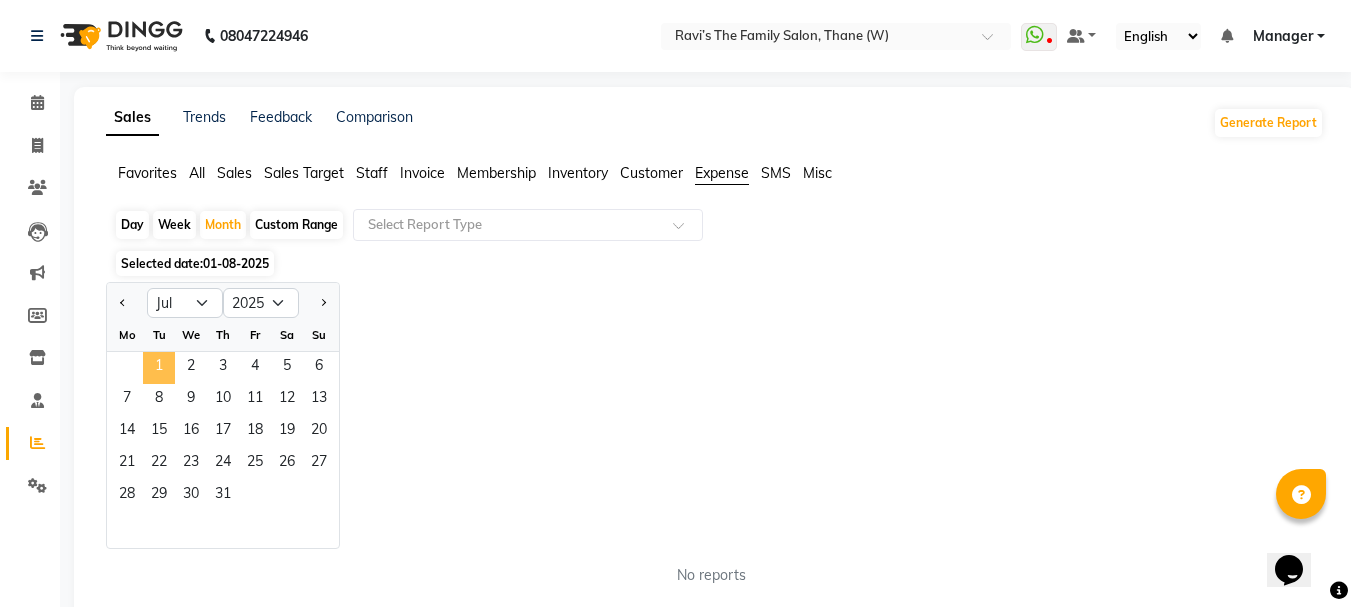 click on "1" 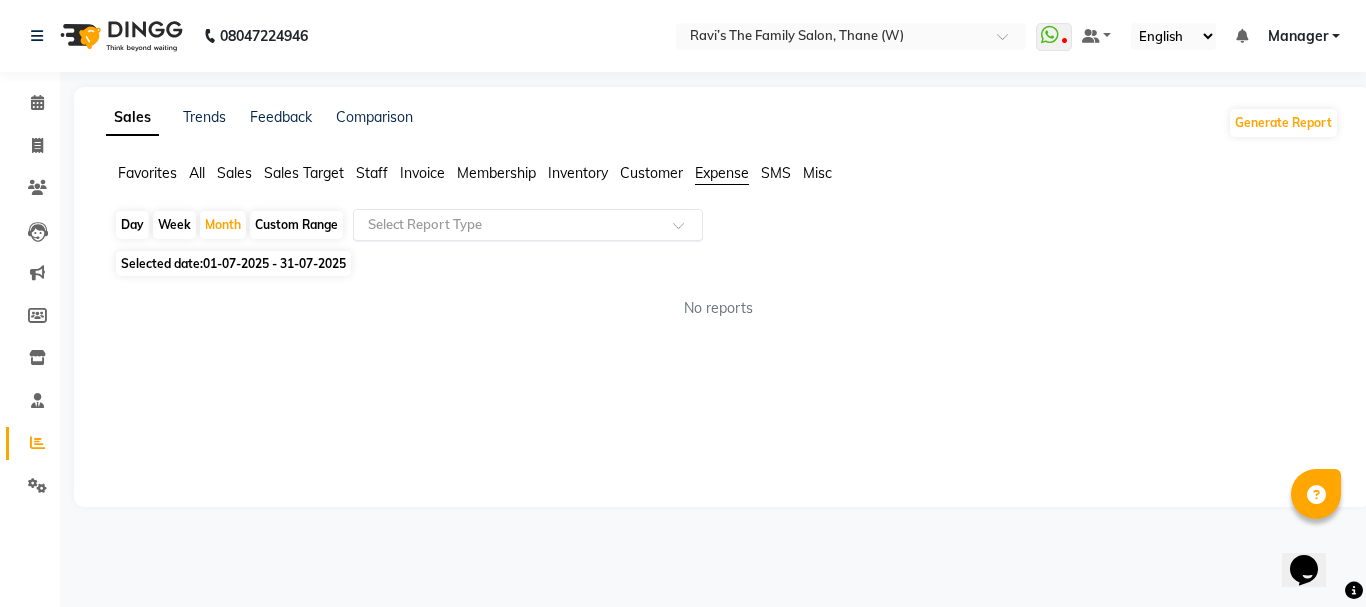 click 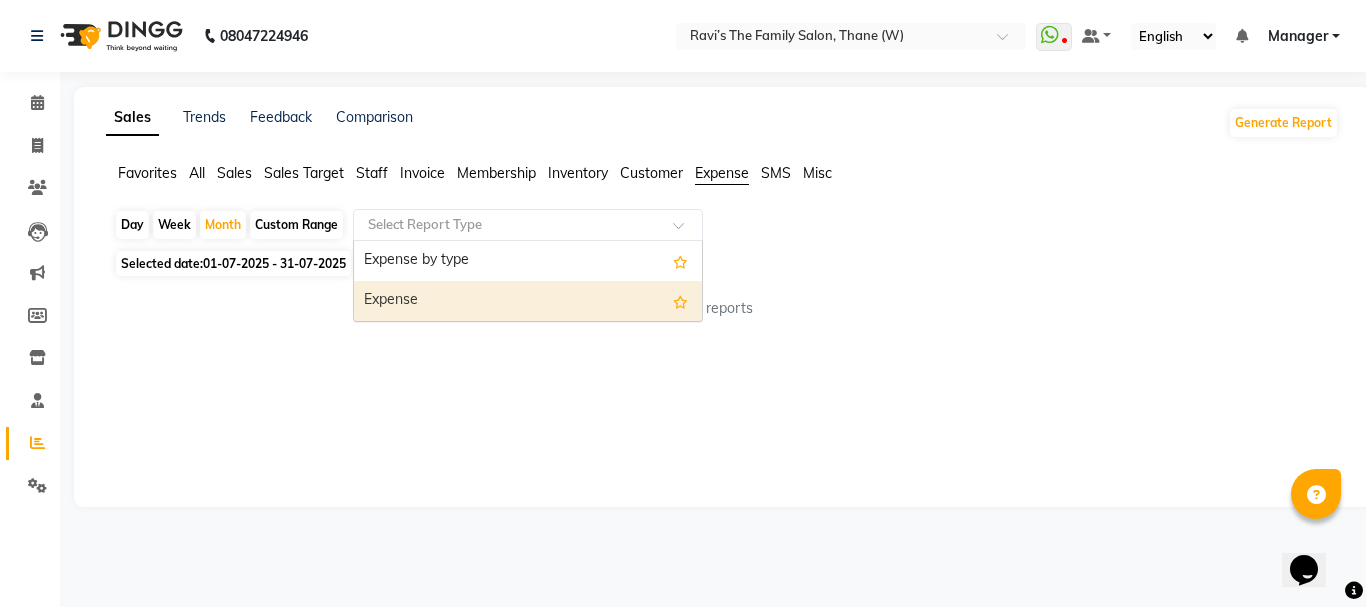 click on "Expense" at bounding box center (528, 301) 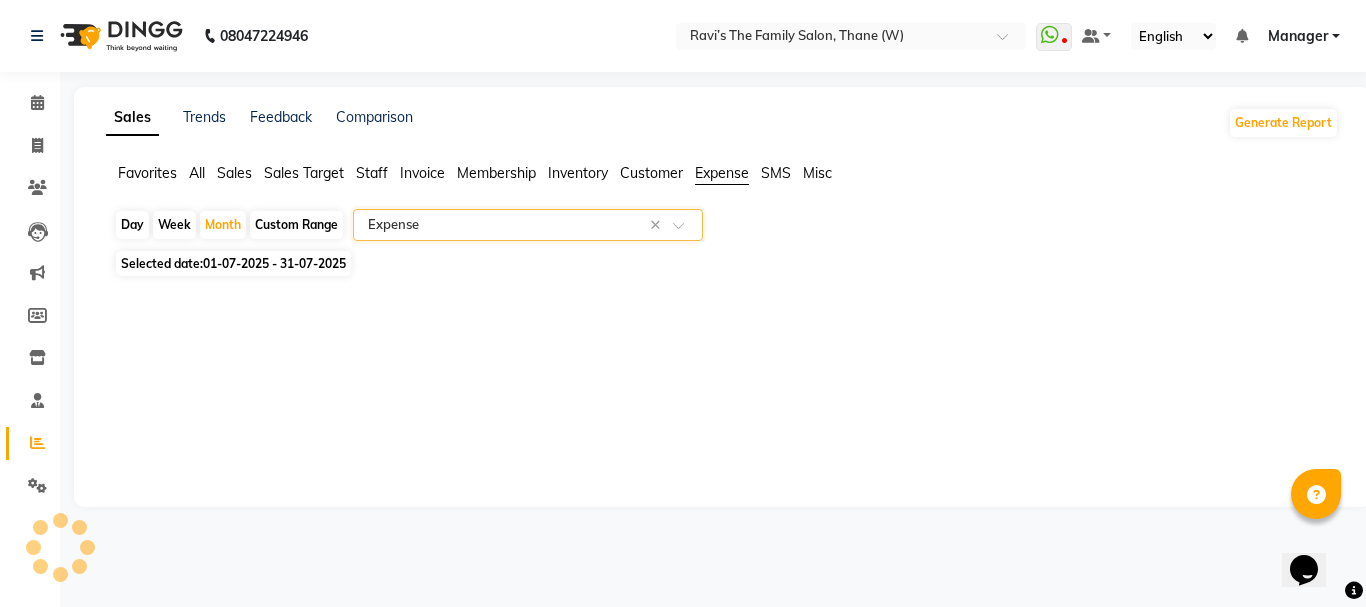 select on "full_report" 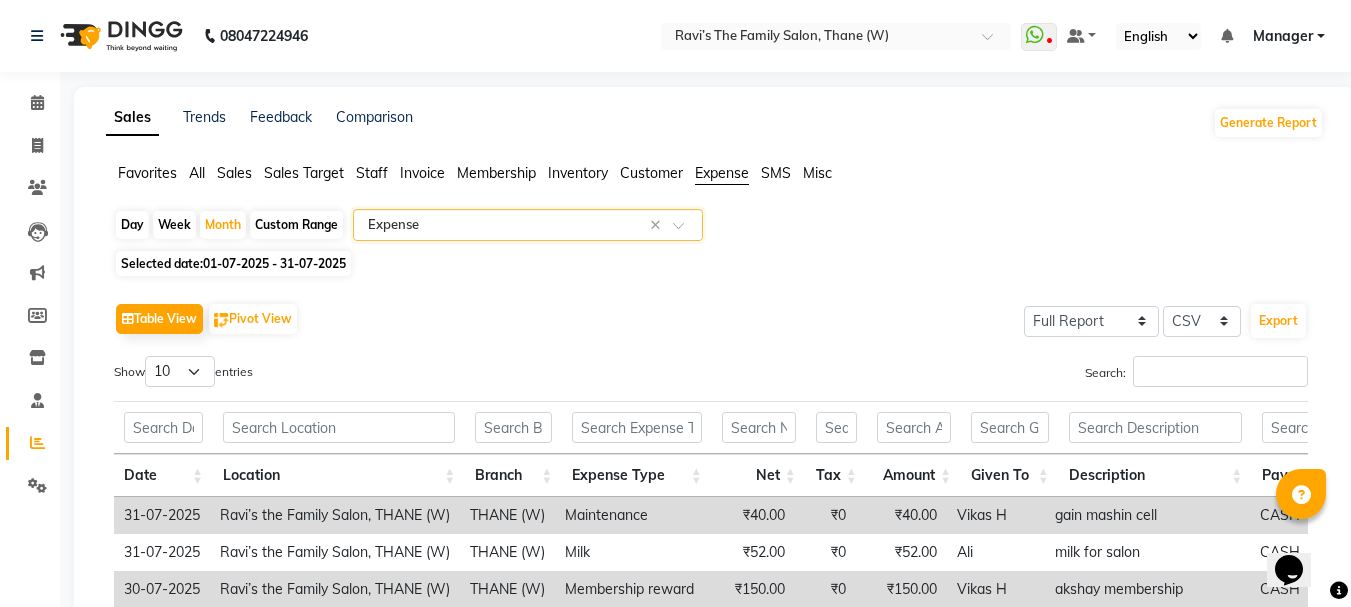 scroll, scrollTop: 441, scrollLeft: 0, axis: vertical 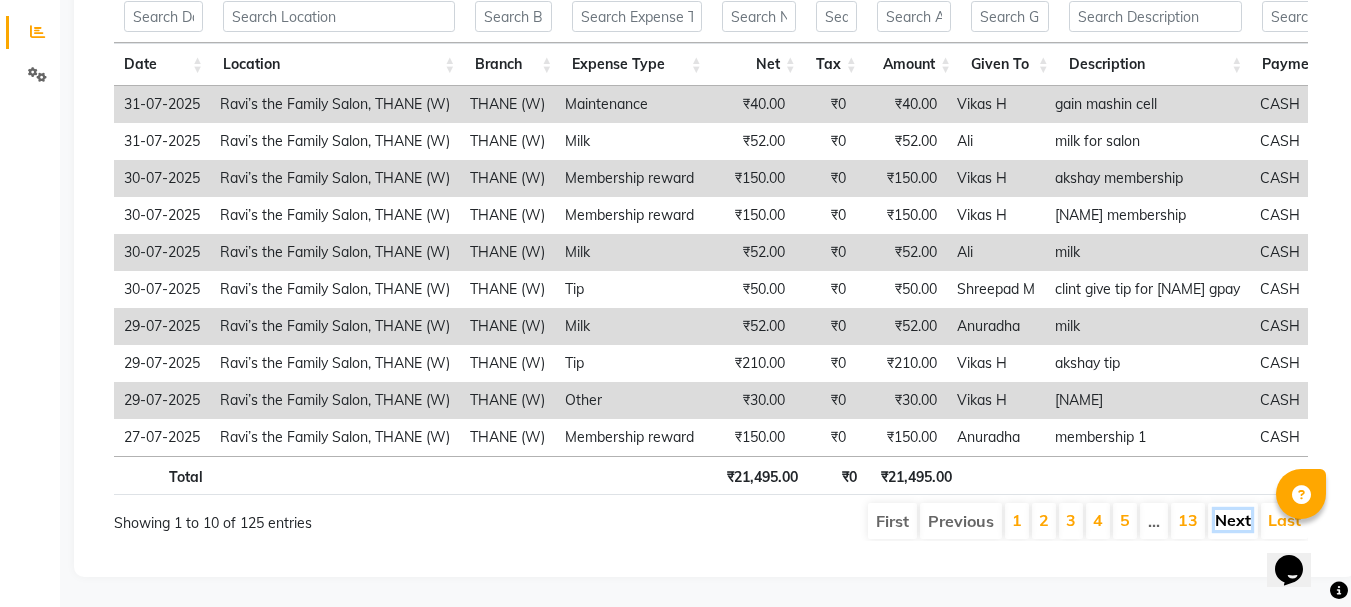 click on "Next" at bounding box center (1233, 520) 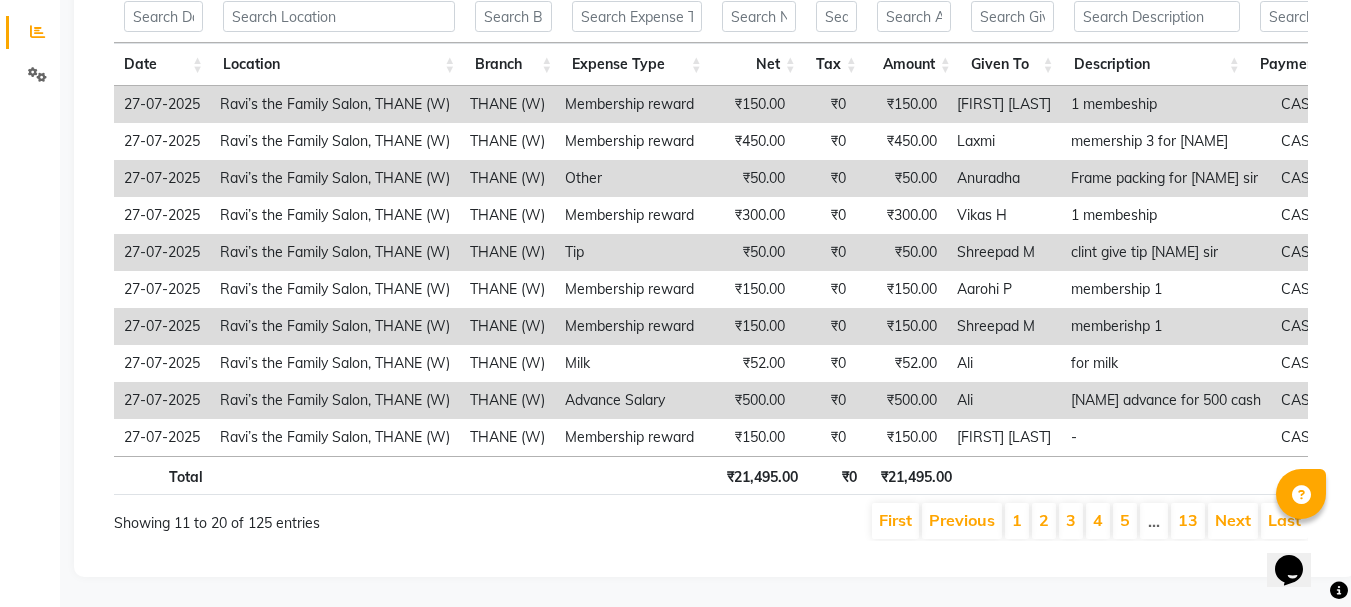 click on "Next" at bounding box center (1233, 520) 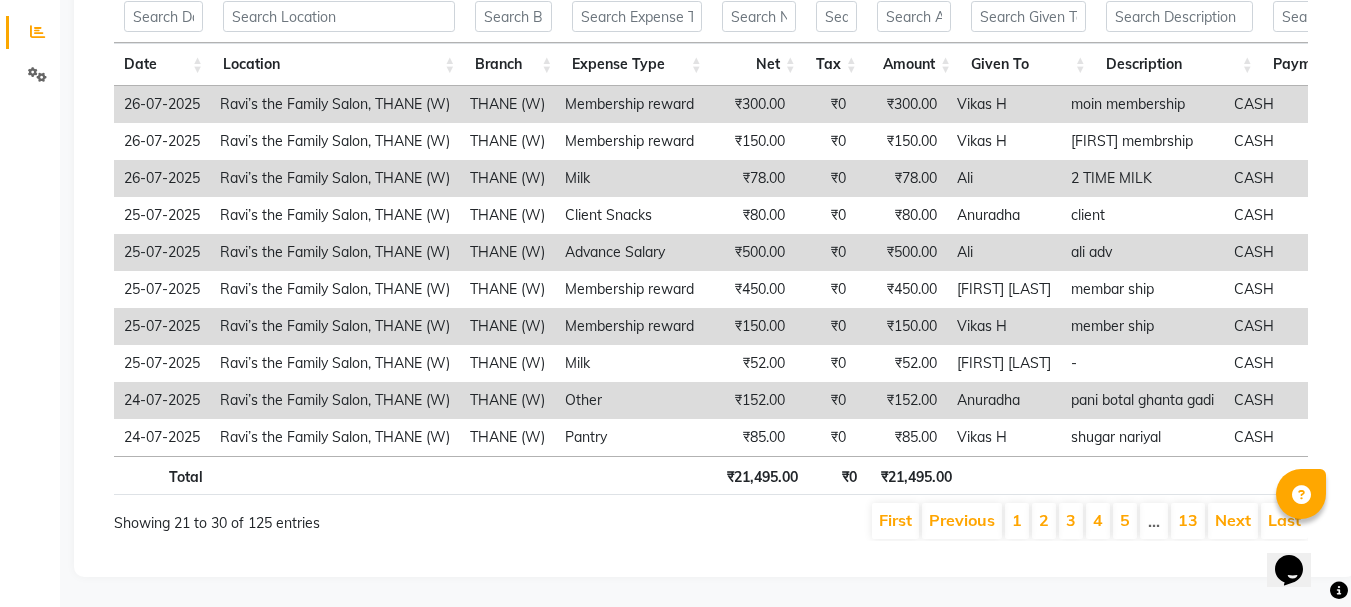 click on "Next" at bounding box center [1233, 520] 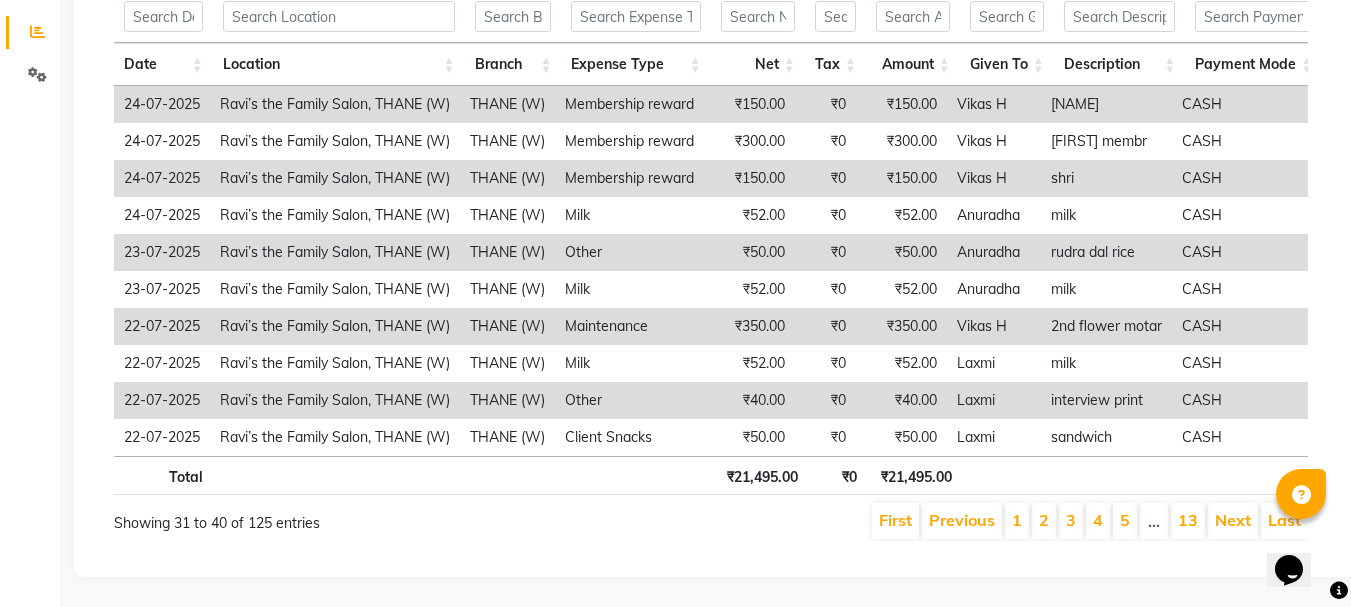 click on "Next" at bounding box center (1233, 520) 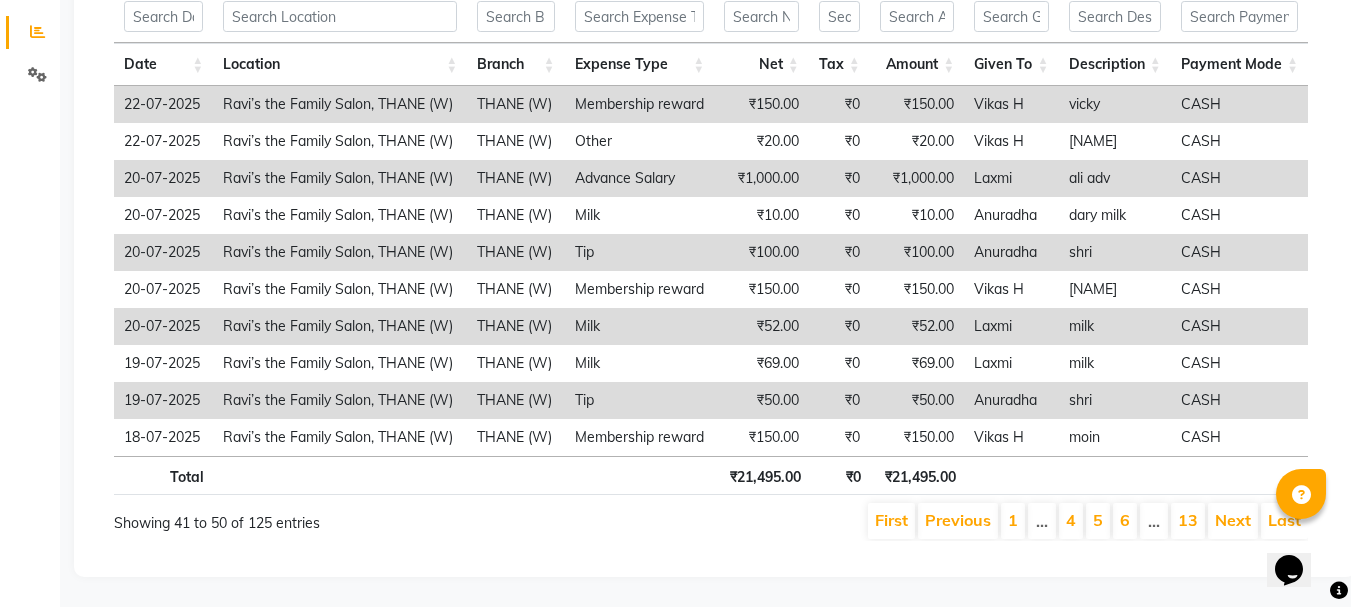 scroll, scrollTop: 426, scrollLeft: 0, axis: vertical 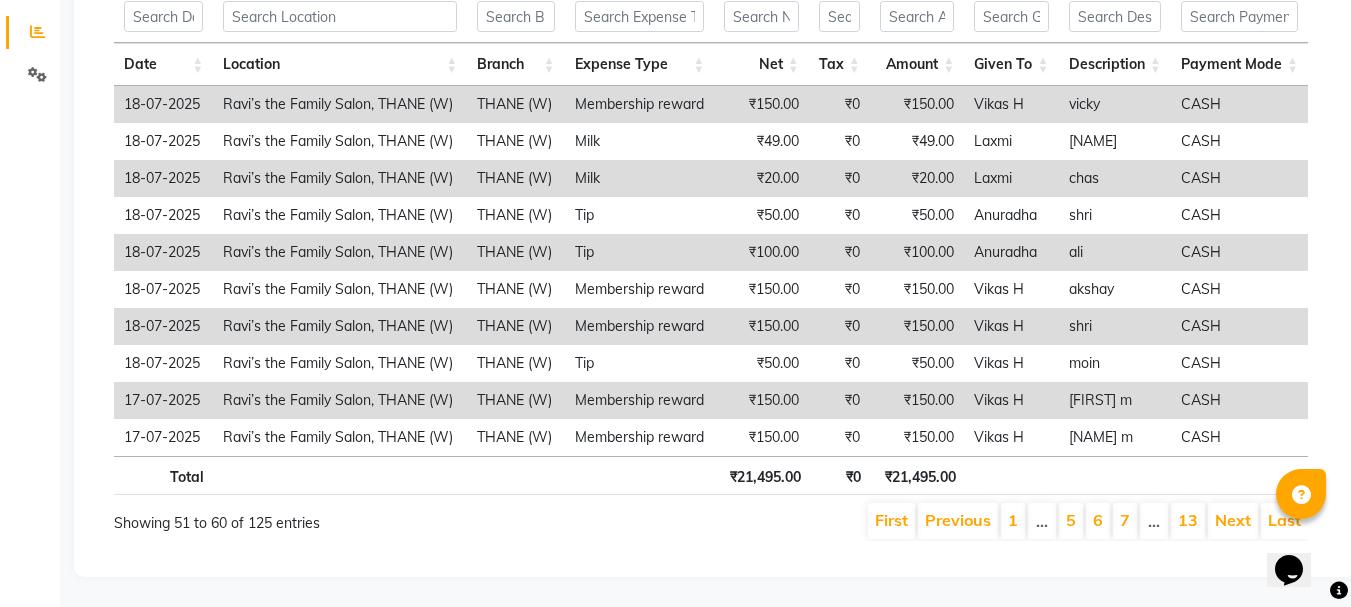 click on "Next" at bounding box center [1233, 520] 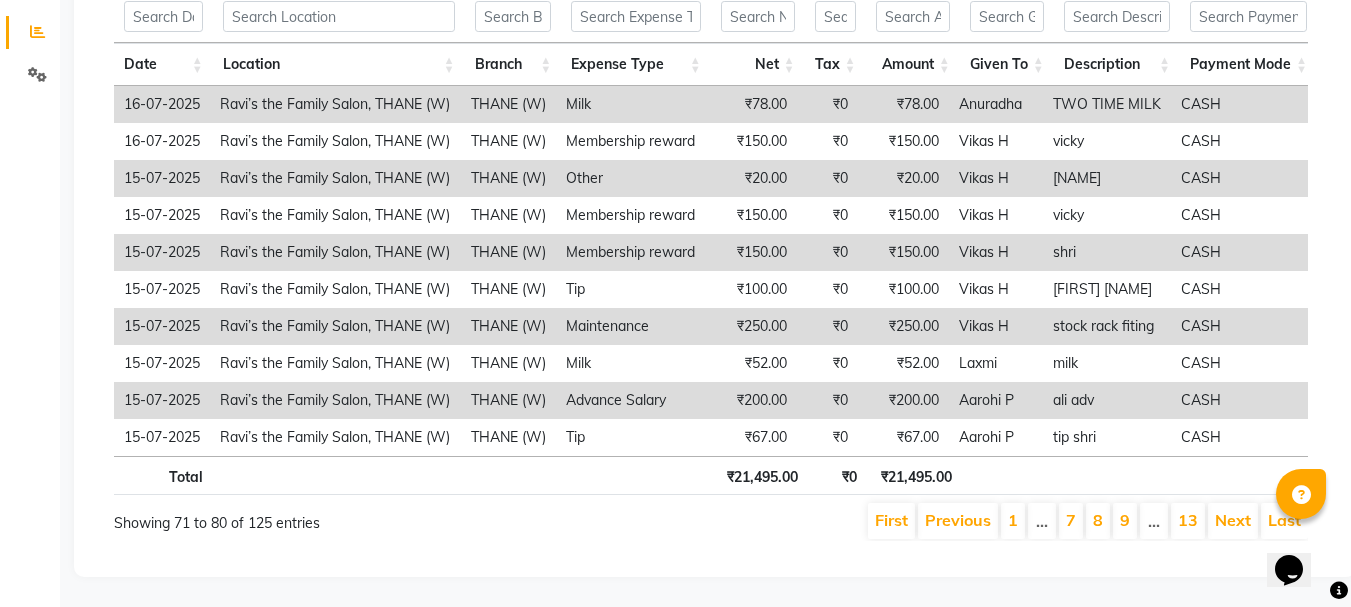 click on "Next" at bounding box center [1233, 521] 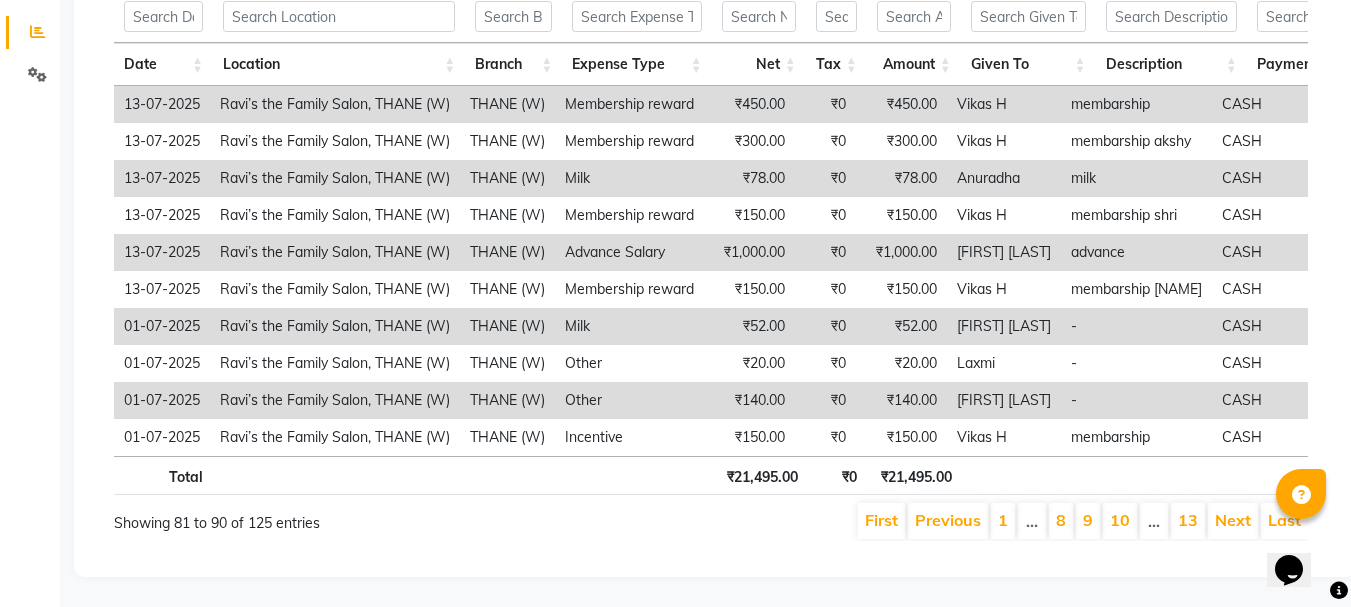 click on "Next" at bounding box center [1233, 521] 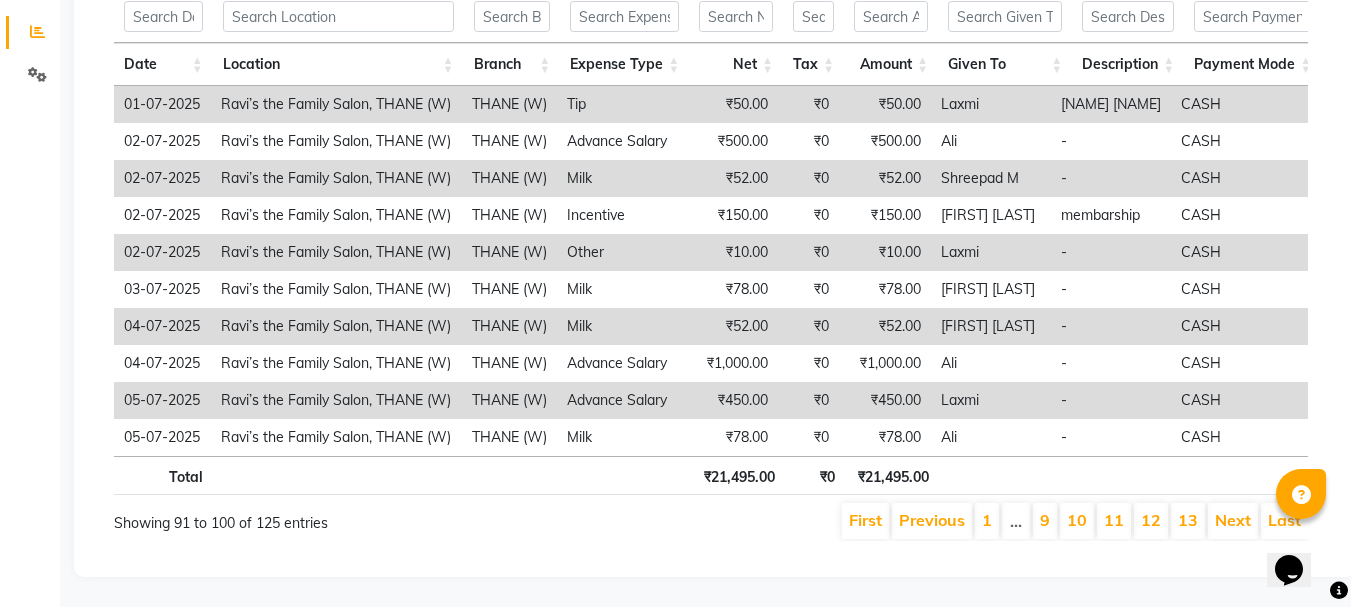 click on "Next" at bounding box center (1233, 521) 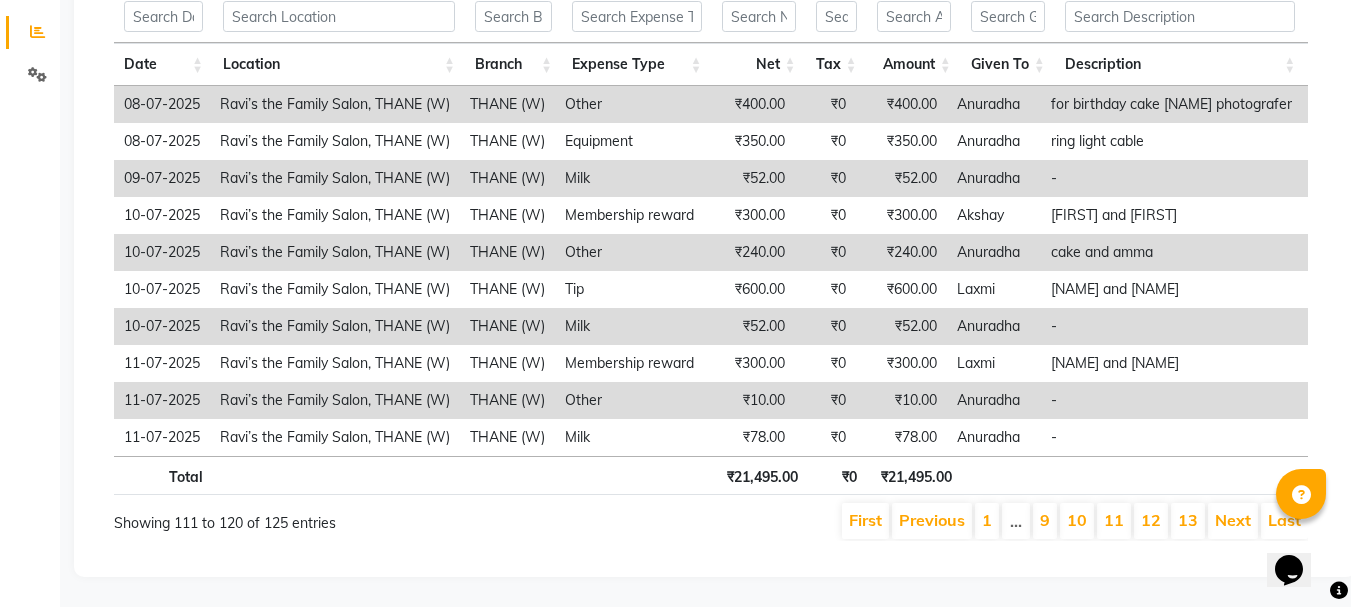 click on "Next" at bounding box center (1233, 521) 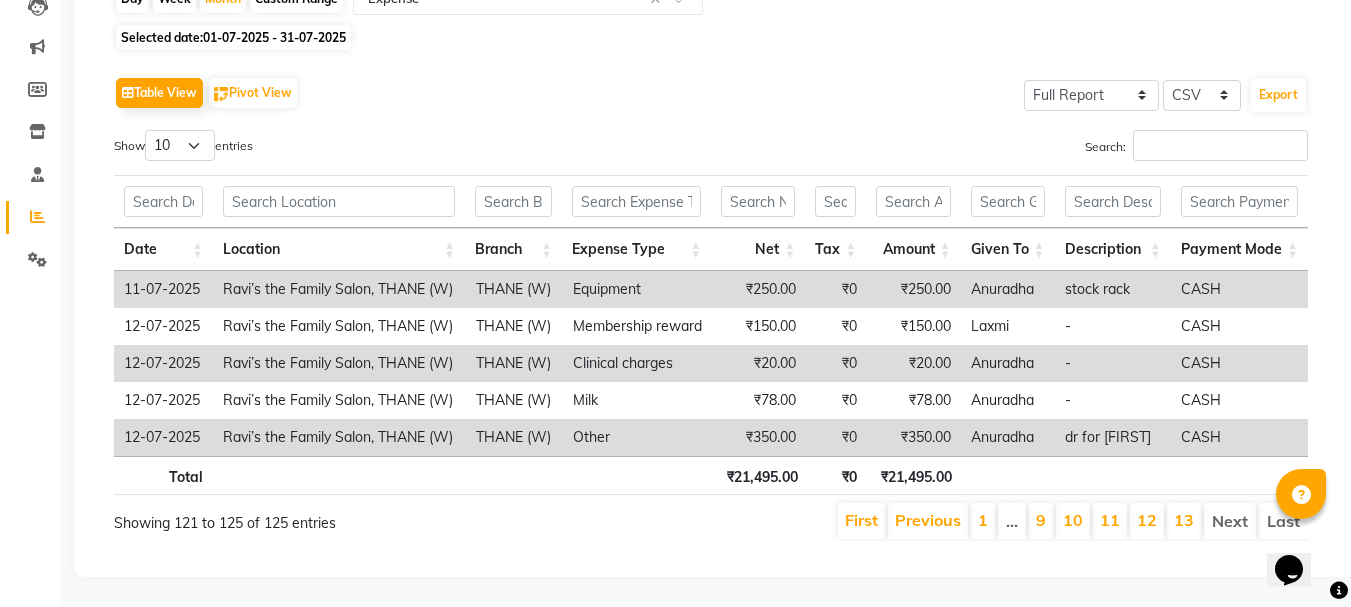 click on "Next" at bounding box center (1230, 521) 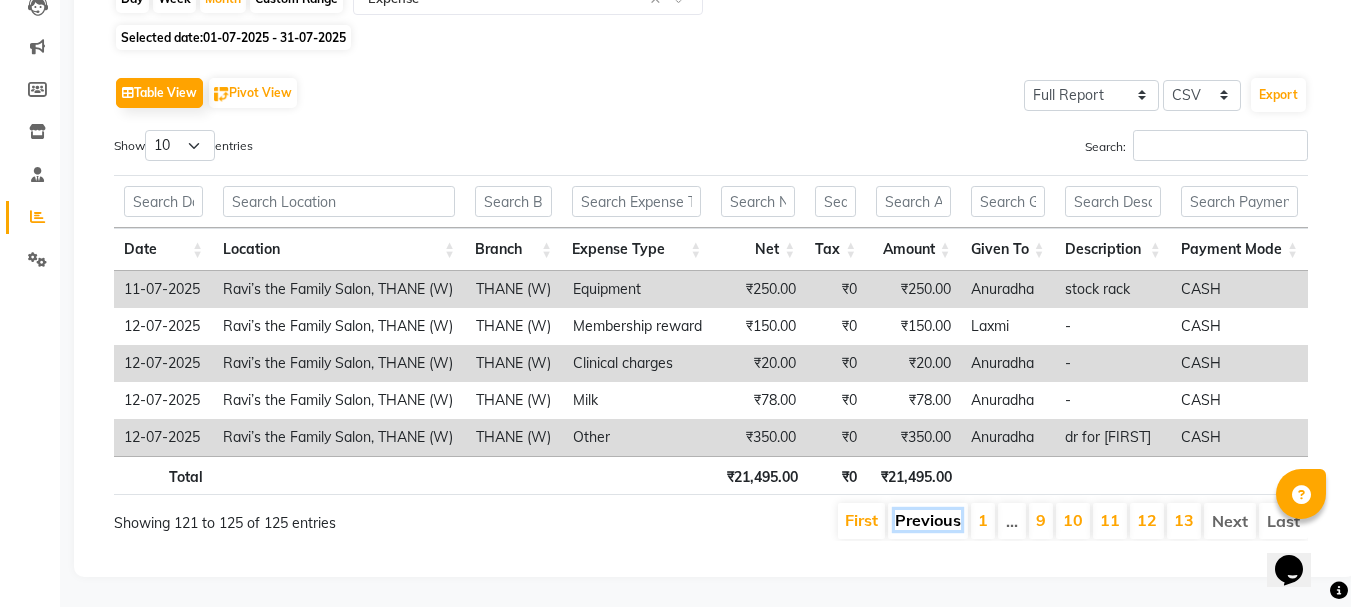 click on "Previous" at bounding box center [928, 520] 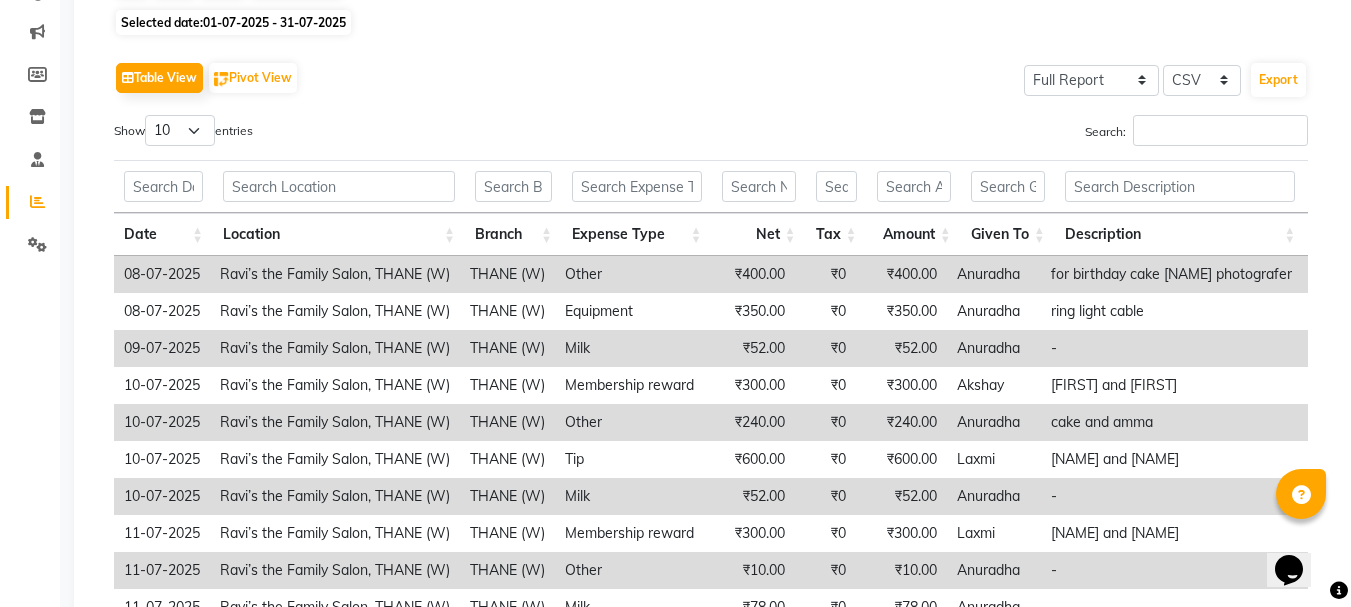scroll, scrollTop: 441, scrollLeft: 0, axis: vertical 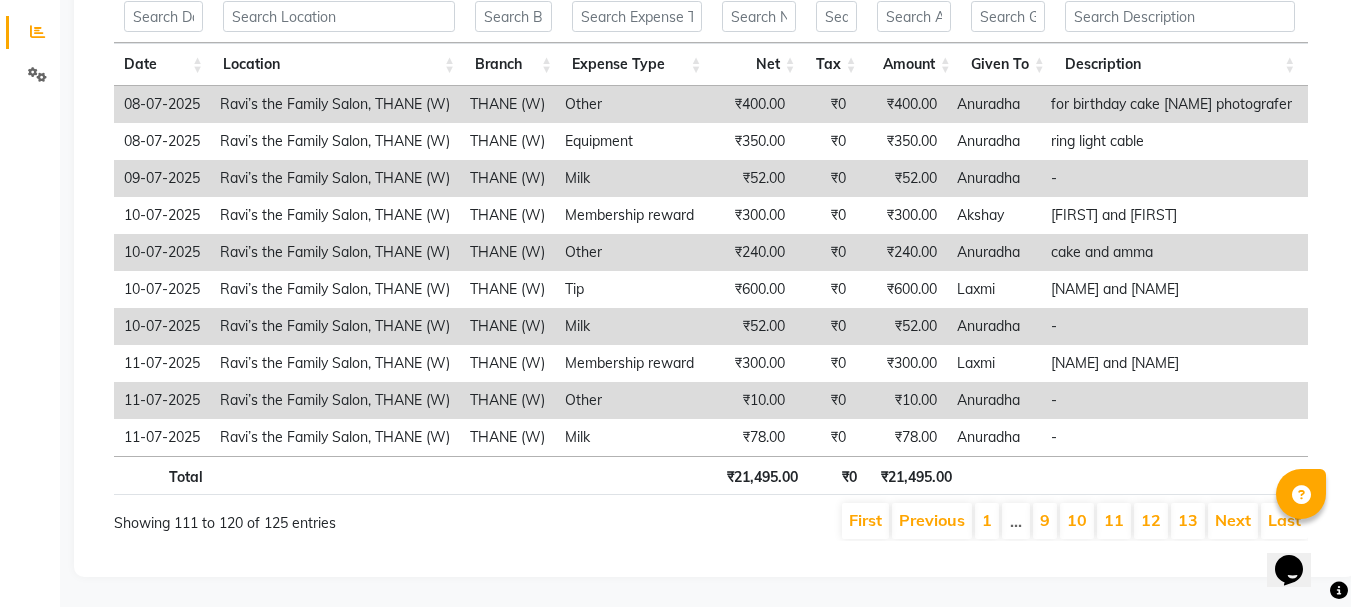 click on "Previous" at bounding box center [932, 520] 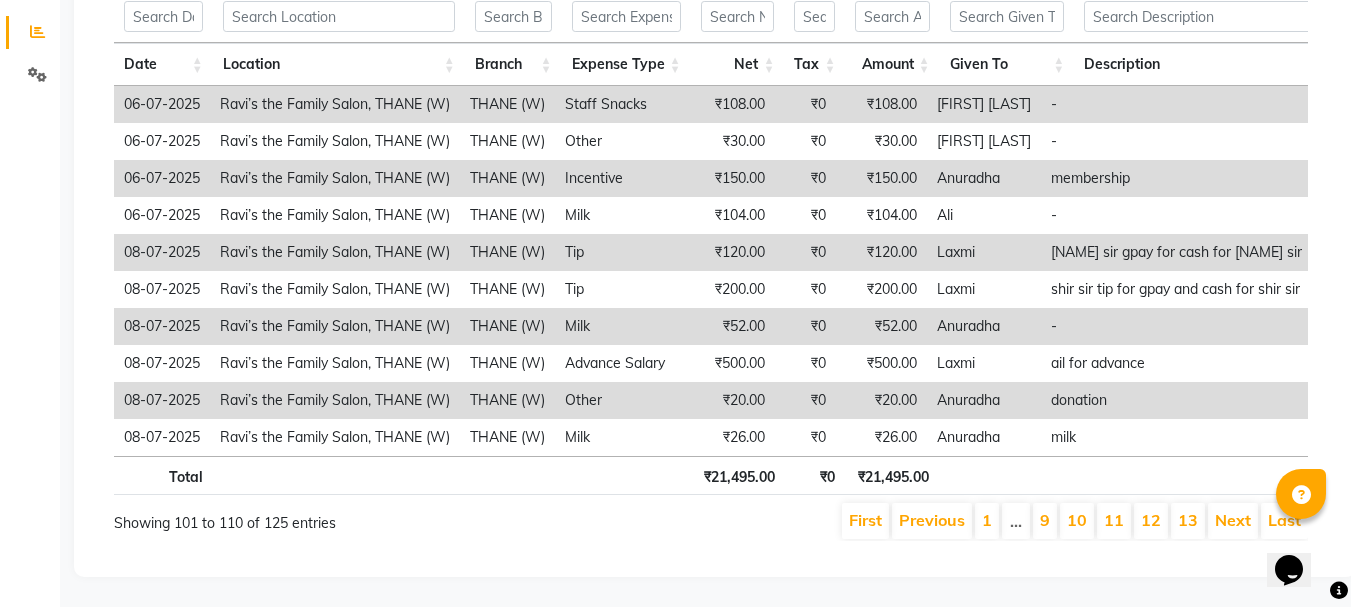click on "Previous" at bounding box center [932, 520] 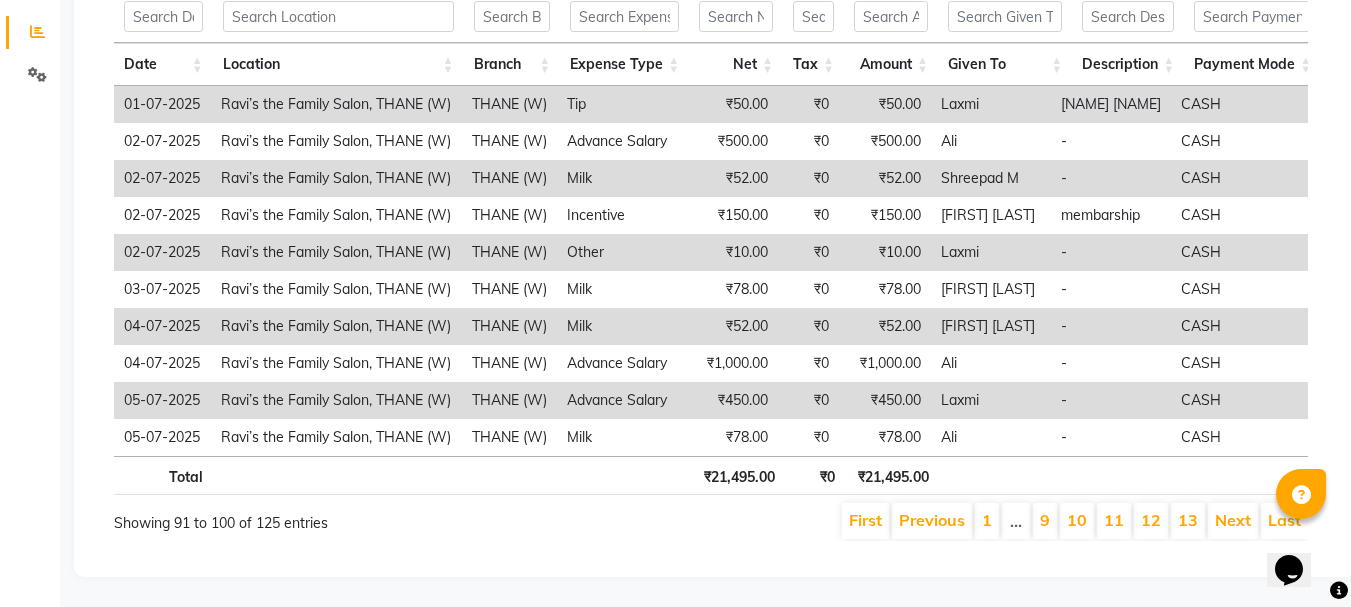 click on "Previous" at bounding box center (932, 520) 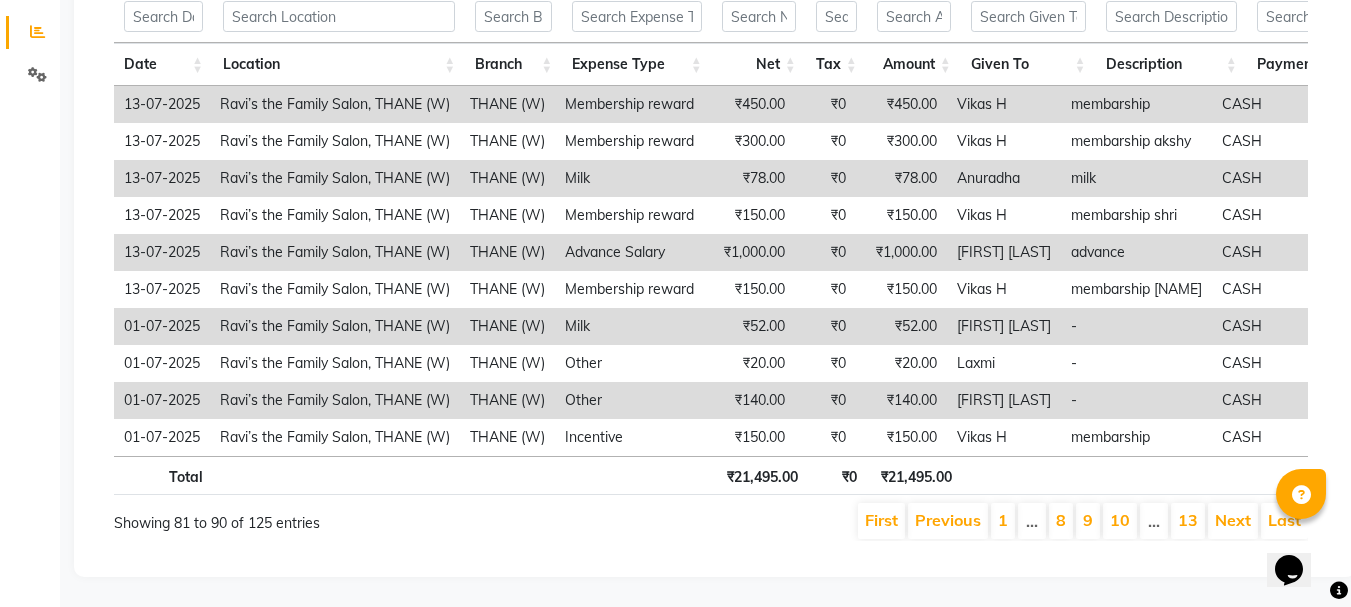 click on "Previous" at bounding box center [948, 520] 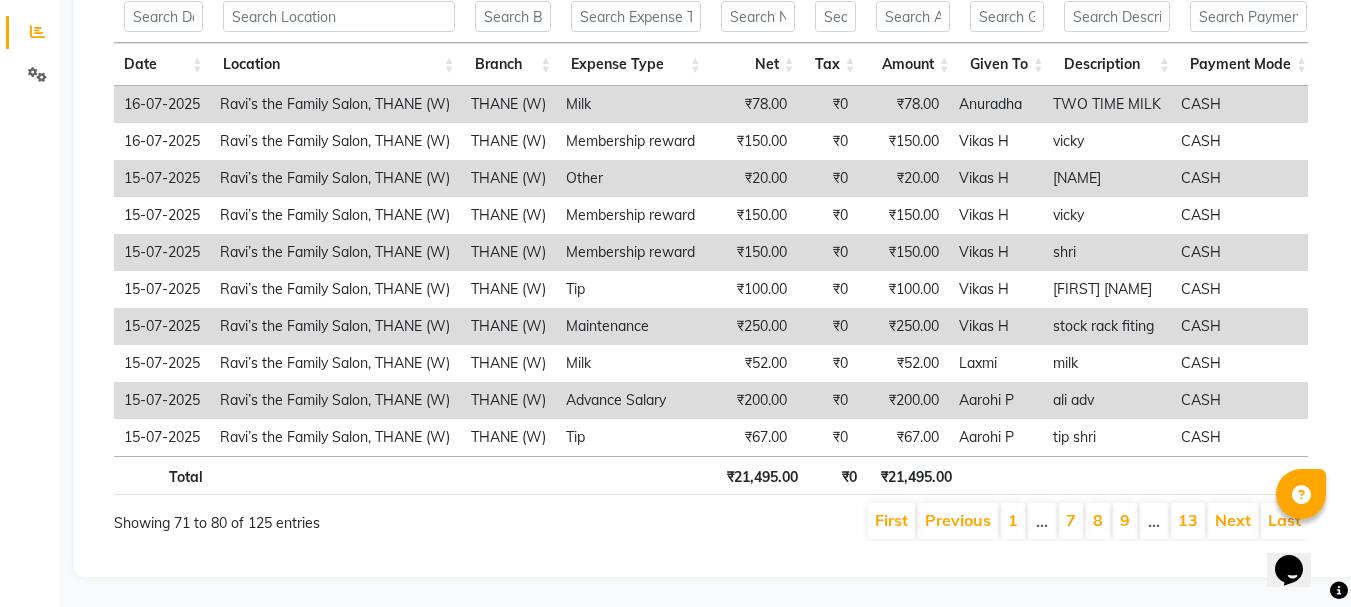 click on "Previous" at bounding box center [958, 520] 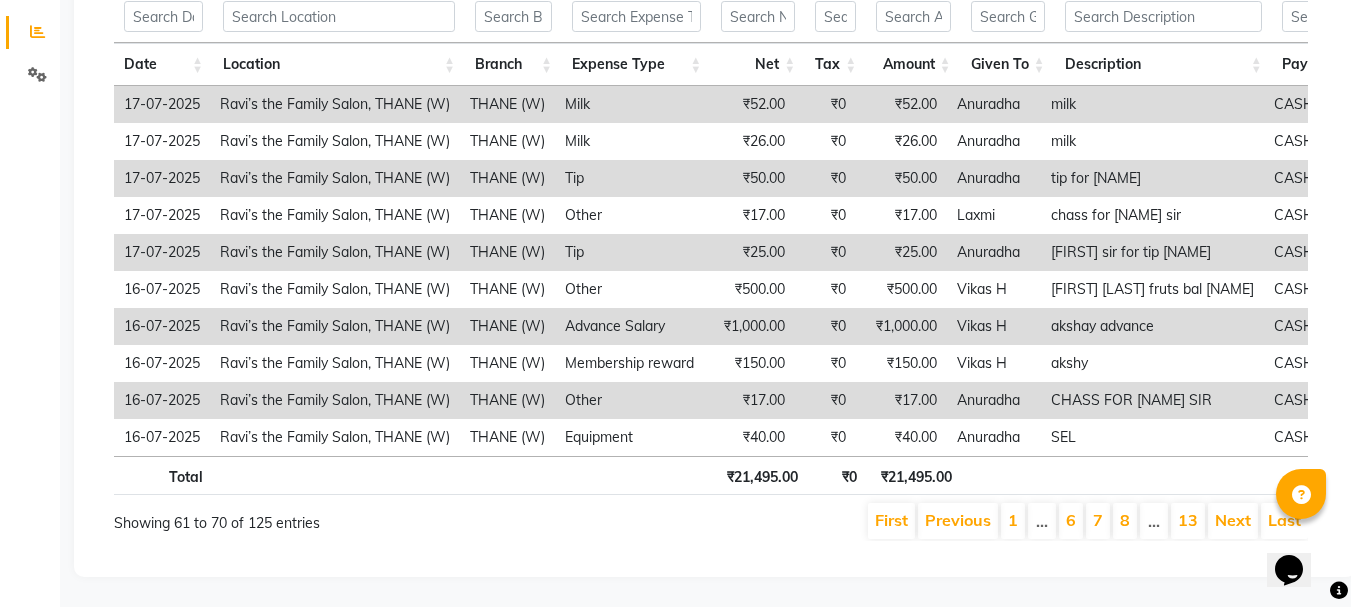 click on "Previous" at bounding box center [958, 520] 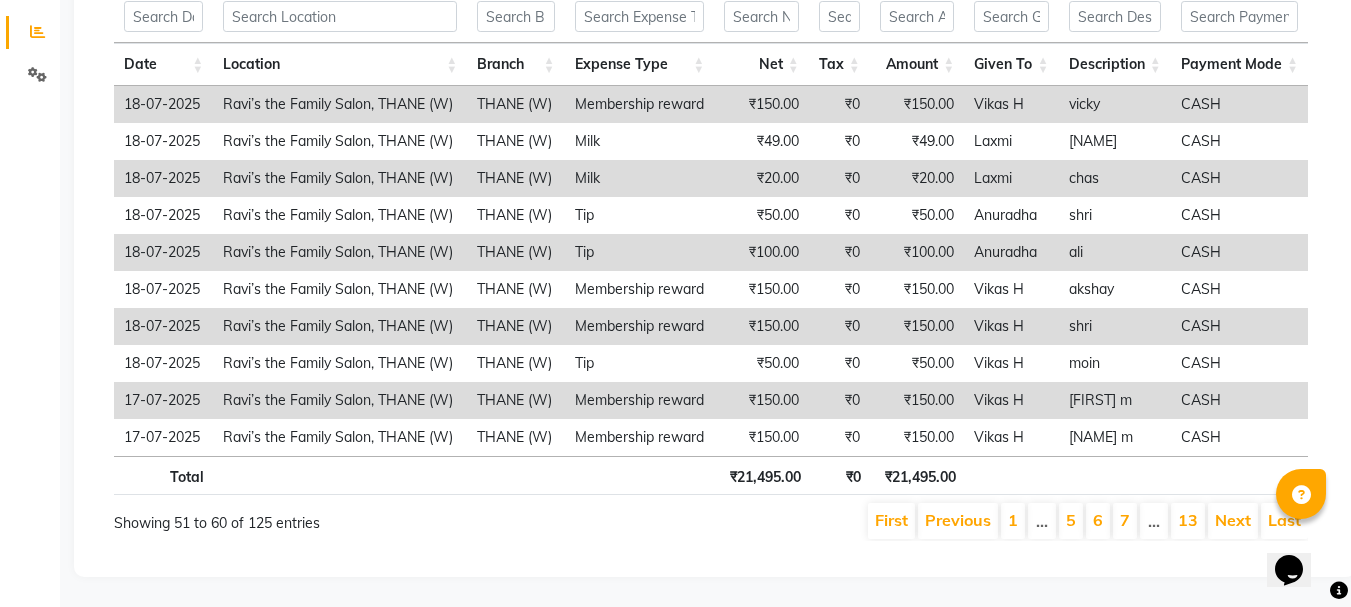 click on "Previous" at bounding box center (958, 520) 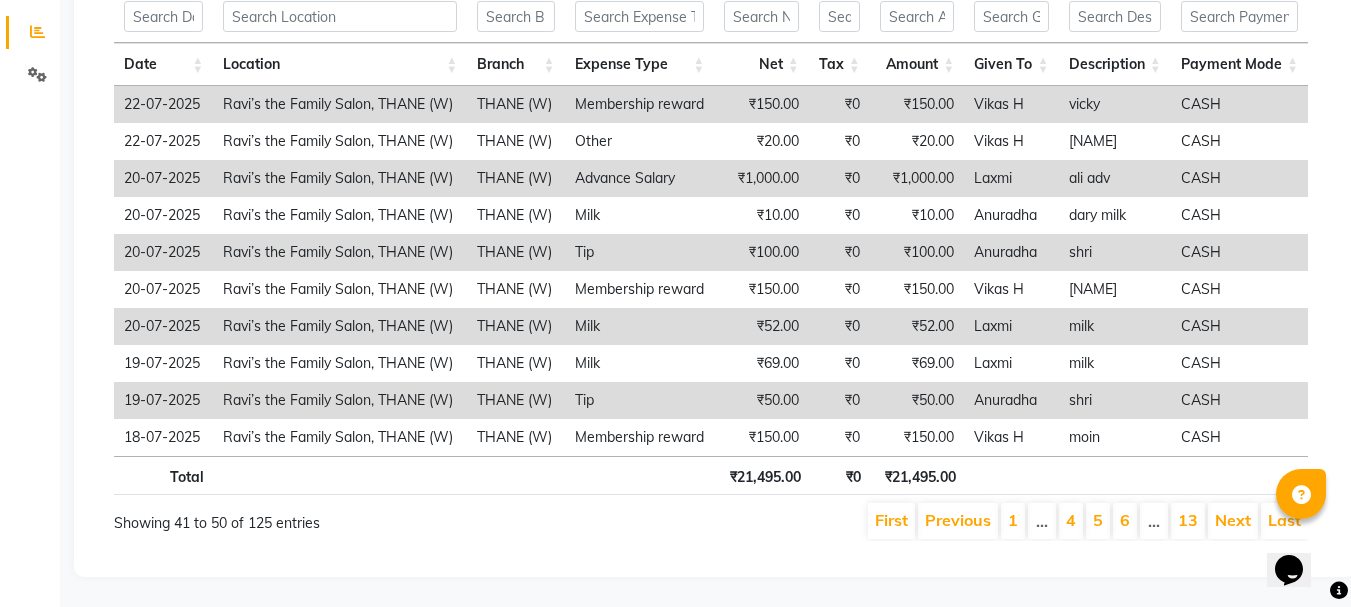 click on "Previous" at bounding box center (958, 520) 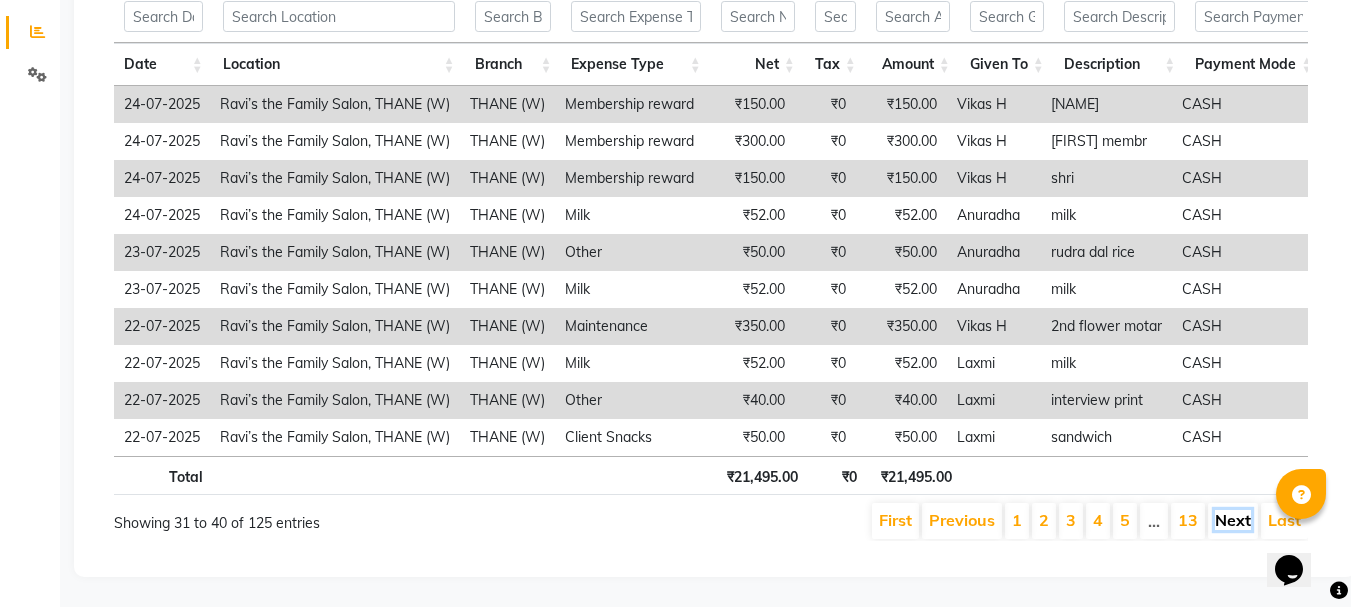 click on "Next" at bounding box center (1233, 520) 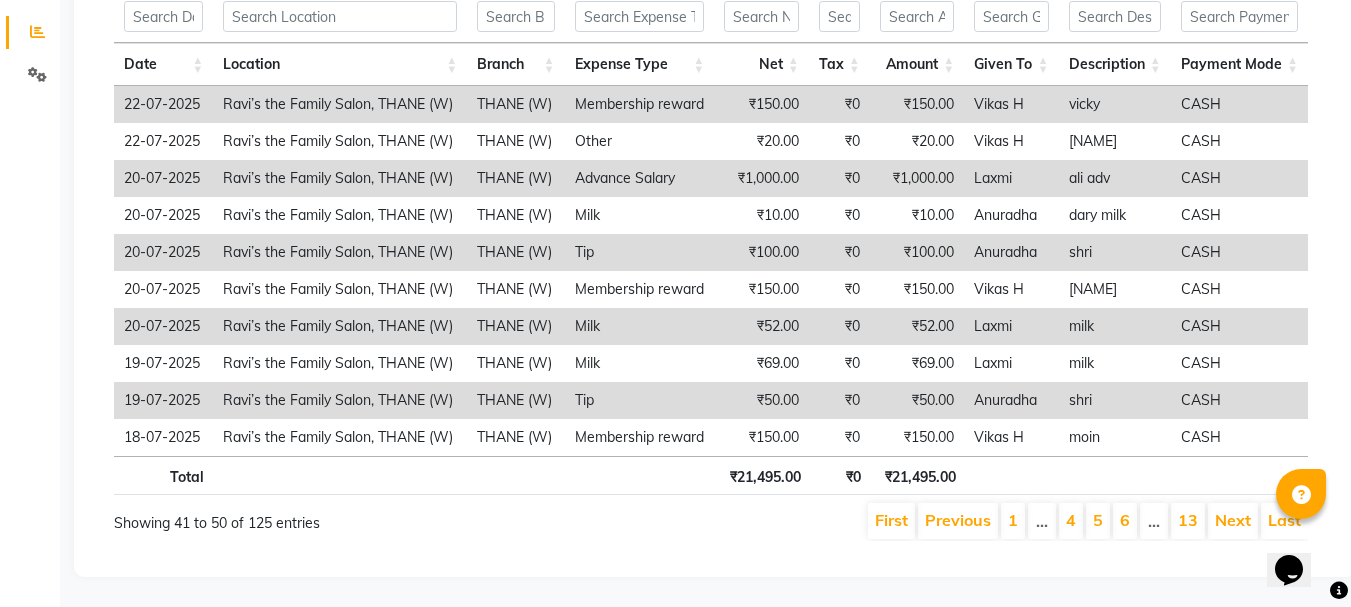 click on "Next" at bounding box center [1233, 521] 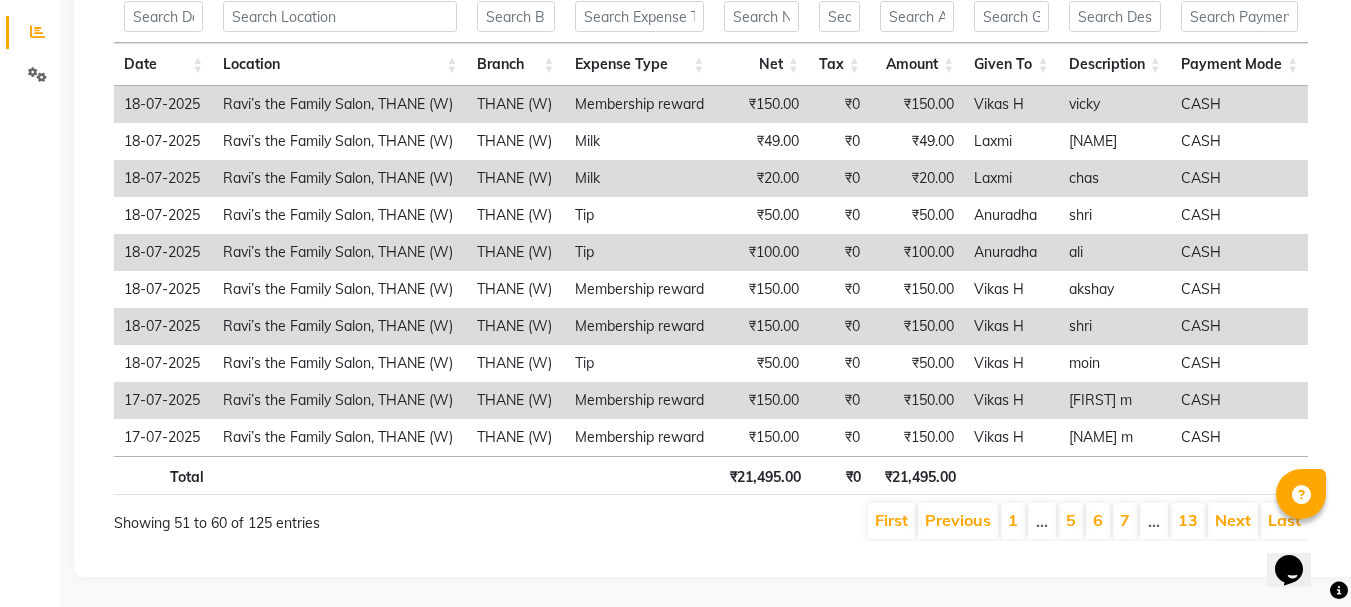 click on "Next" at bounding box center [1233, 521] 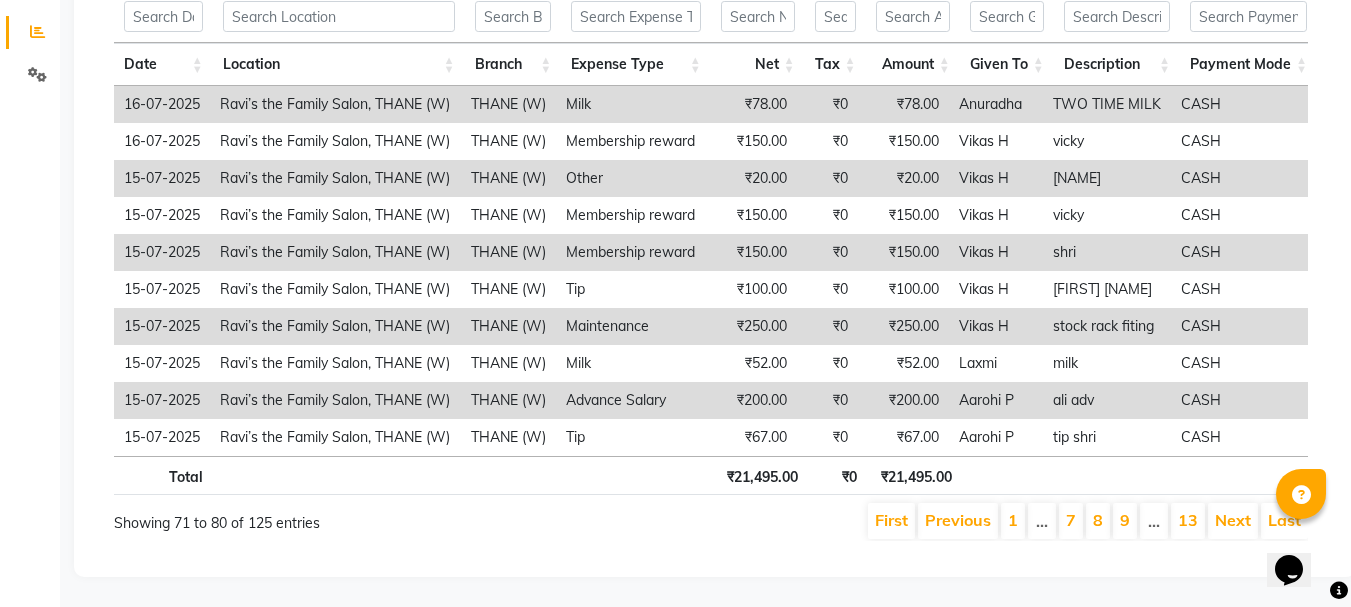 click on "Next" at bounding box center [1233, 520] 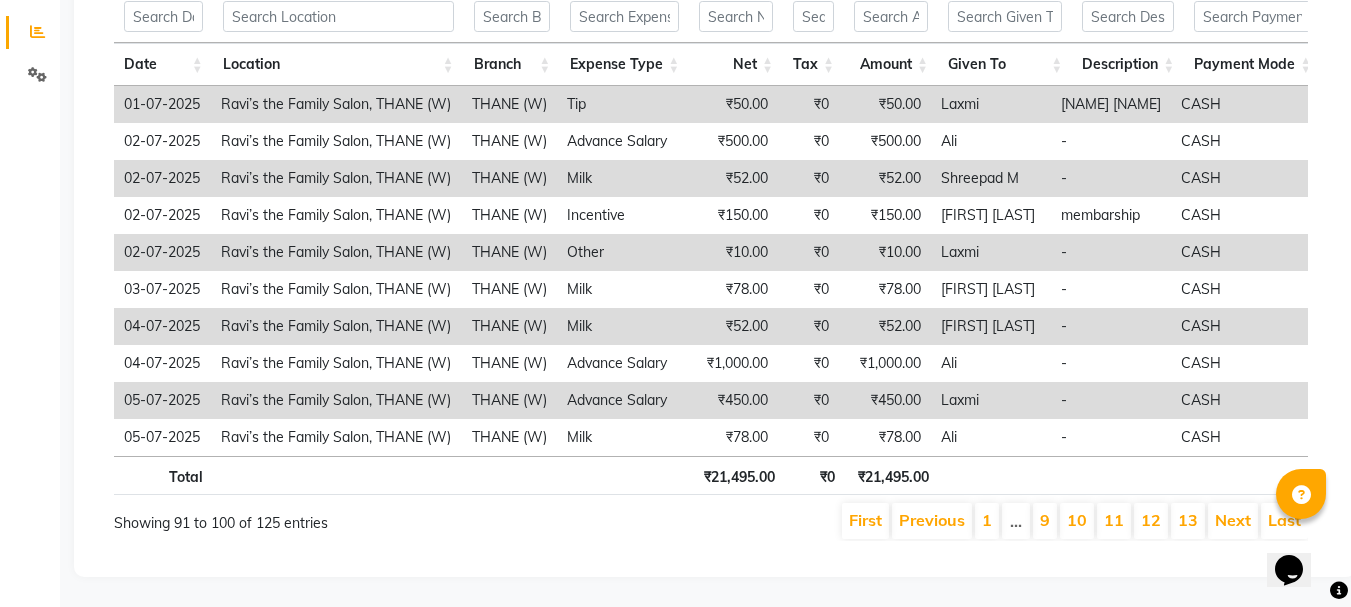 click on "Next" at bounding box center [1233, 520] 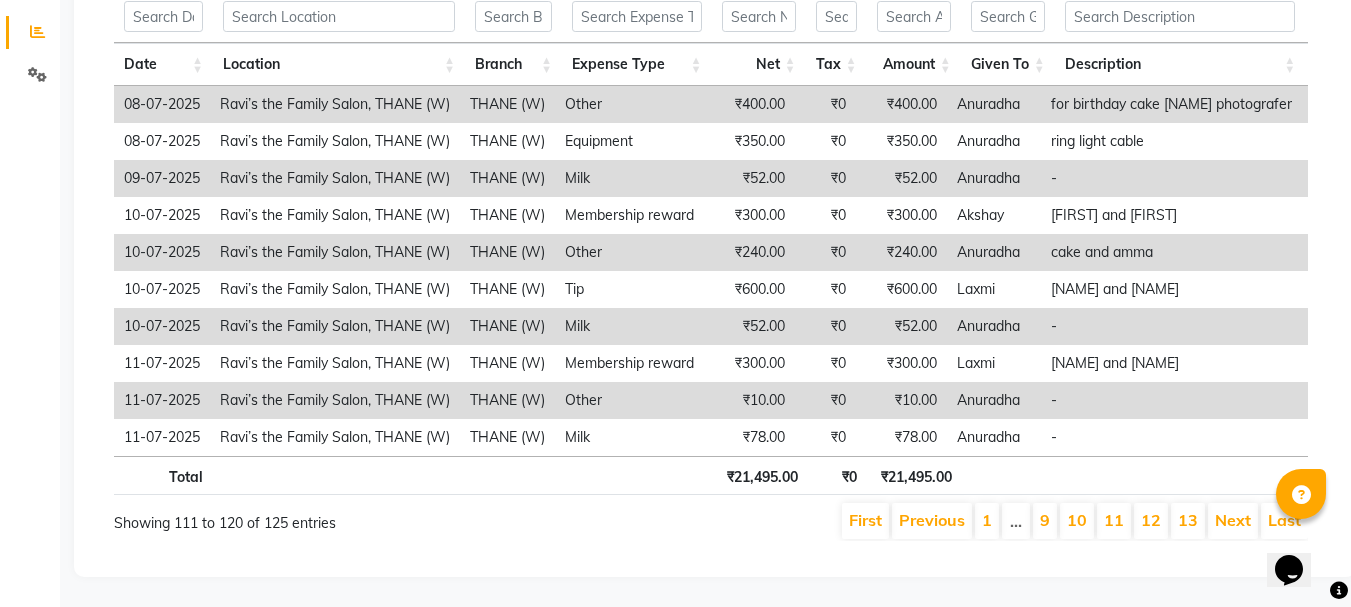 click on "Next" at bounding box center [1233, 520] 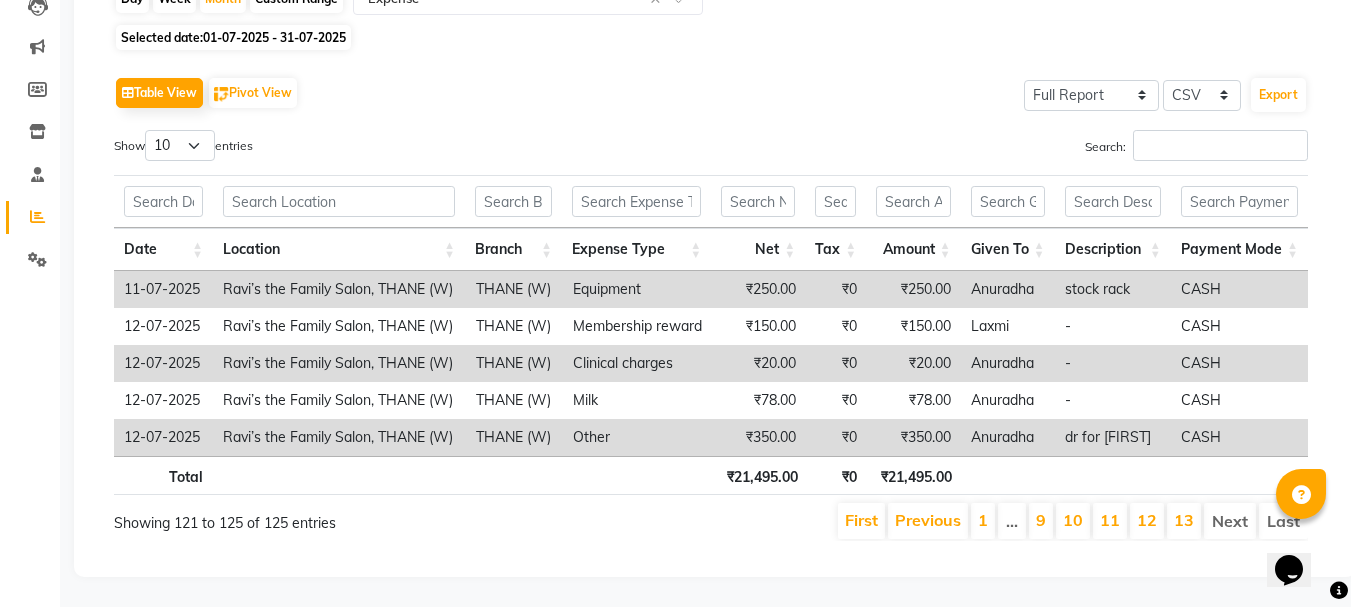 click on "Next" at bounding box center (1230, 521) 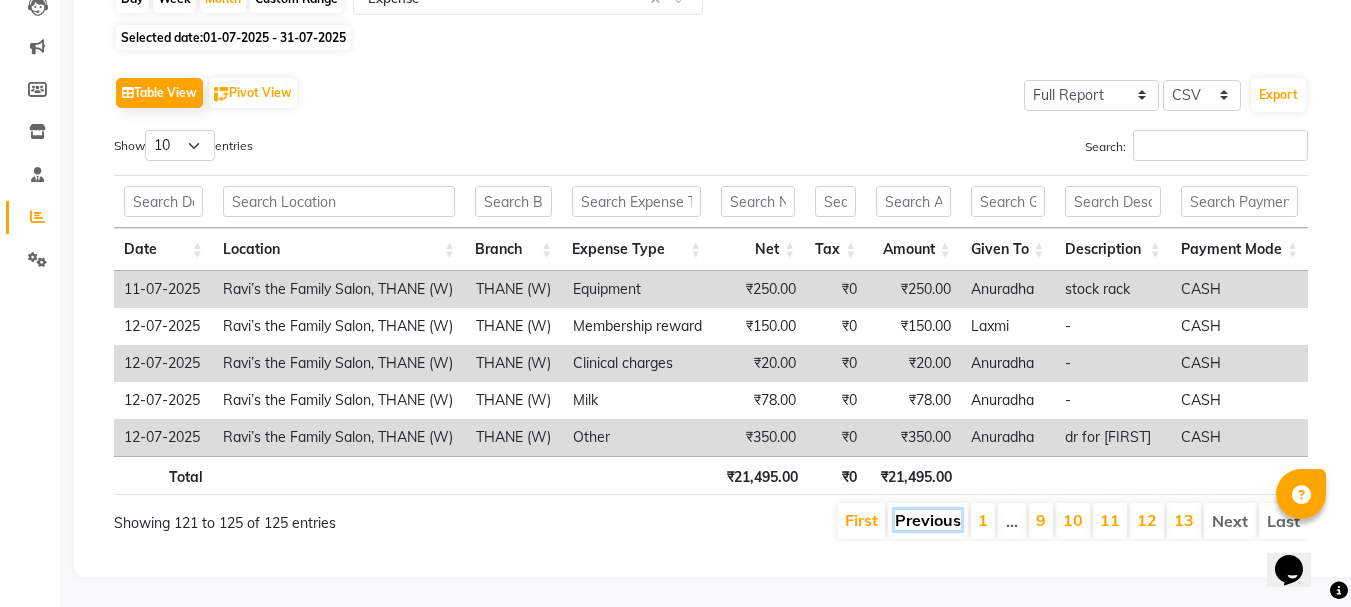 click on "Previous" at bounding box center [928, 520] 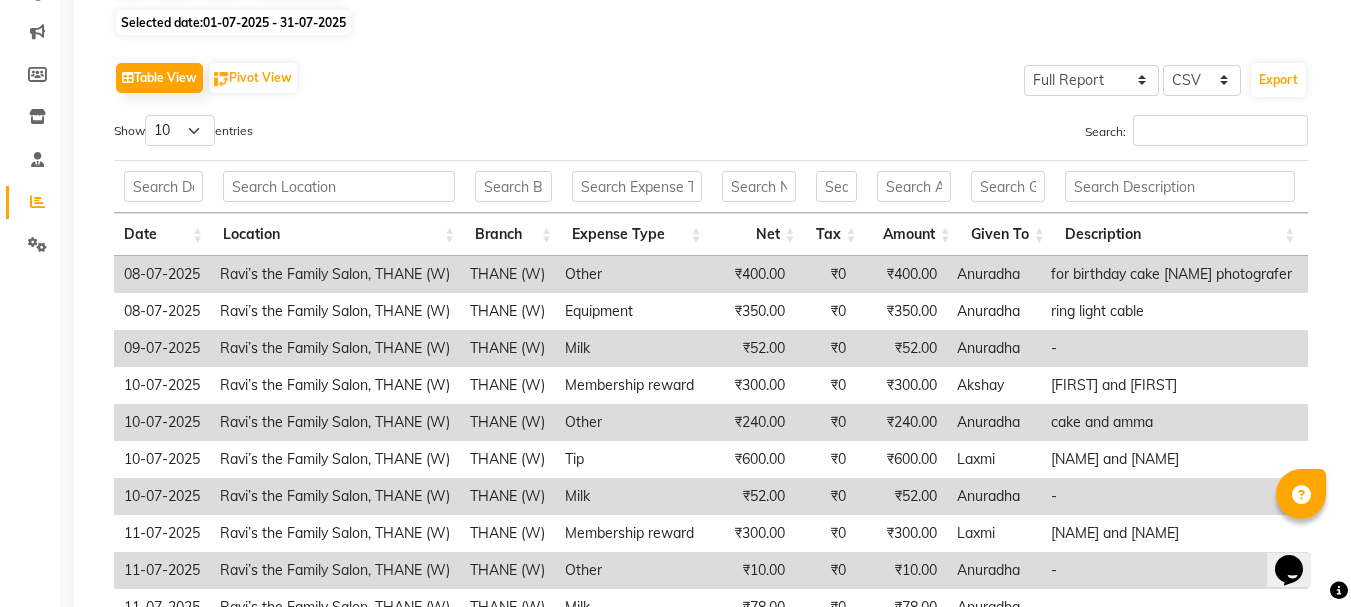 scroll, scrollTop: 441, scrollLeft: 0, axis: vertical 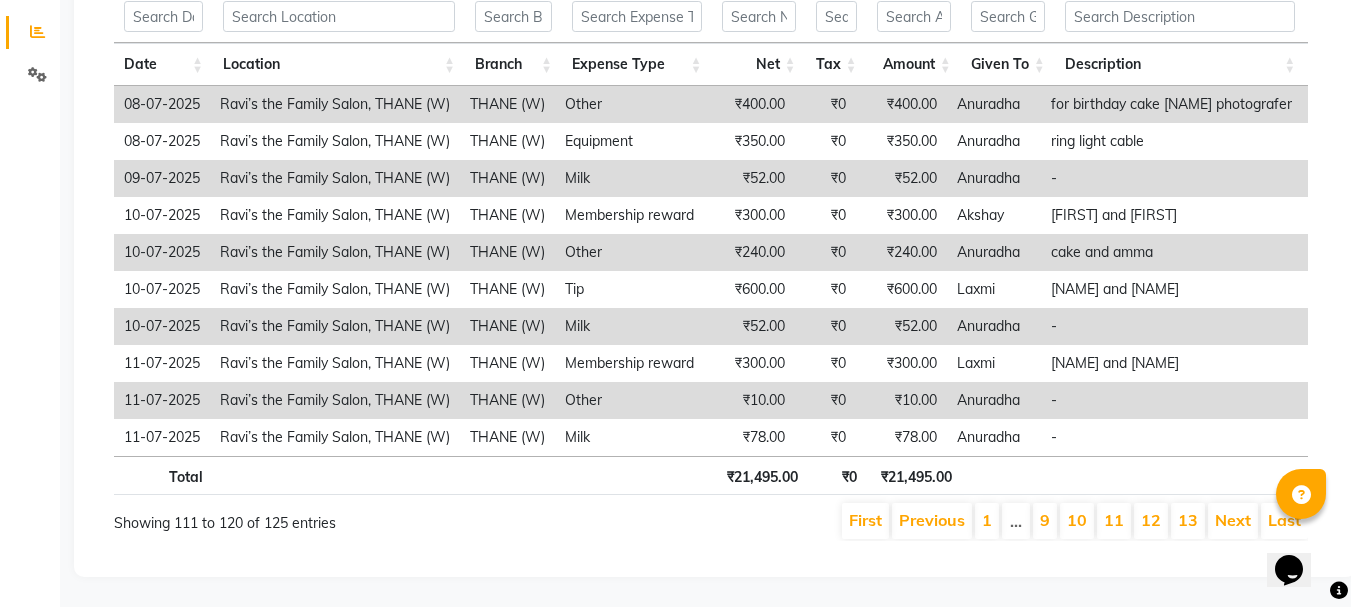 click on "Previous" at bounding box center (932, 520) 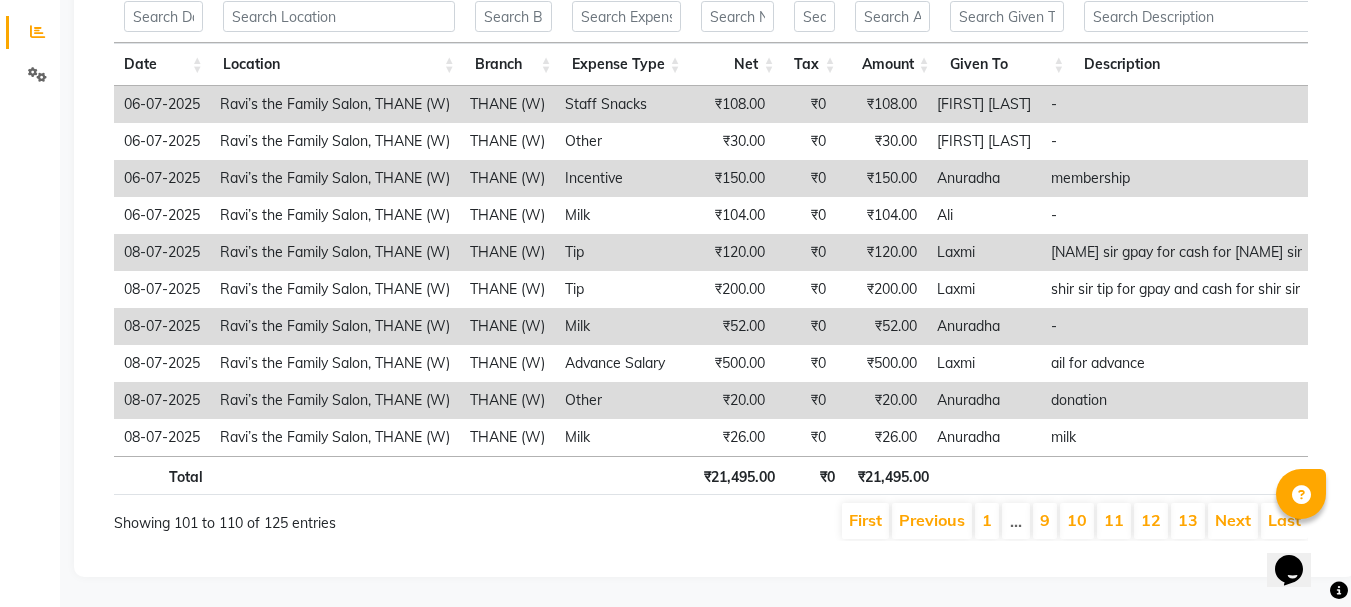 click on "Previous" at bounding box center [932, 520] 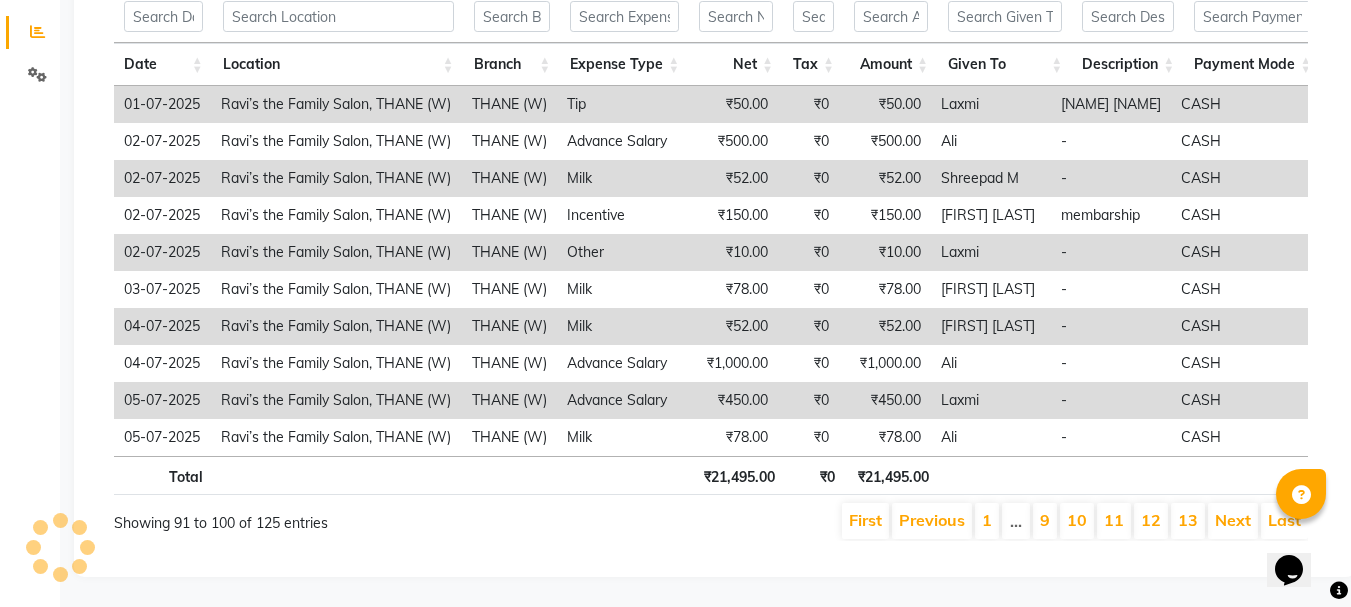 click on "Previous" at bounding box center (932, 520) 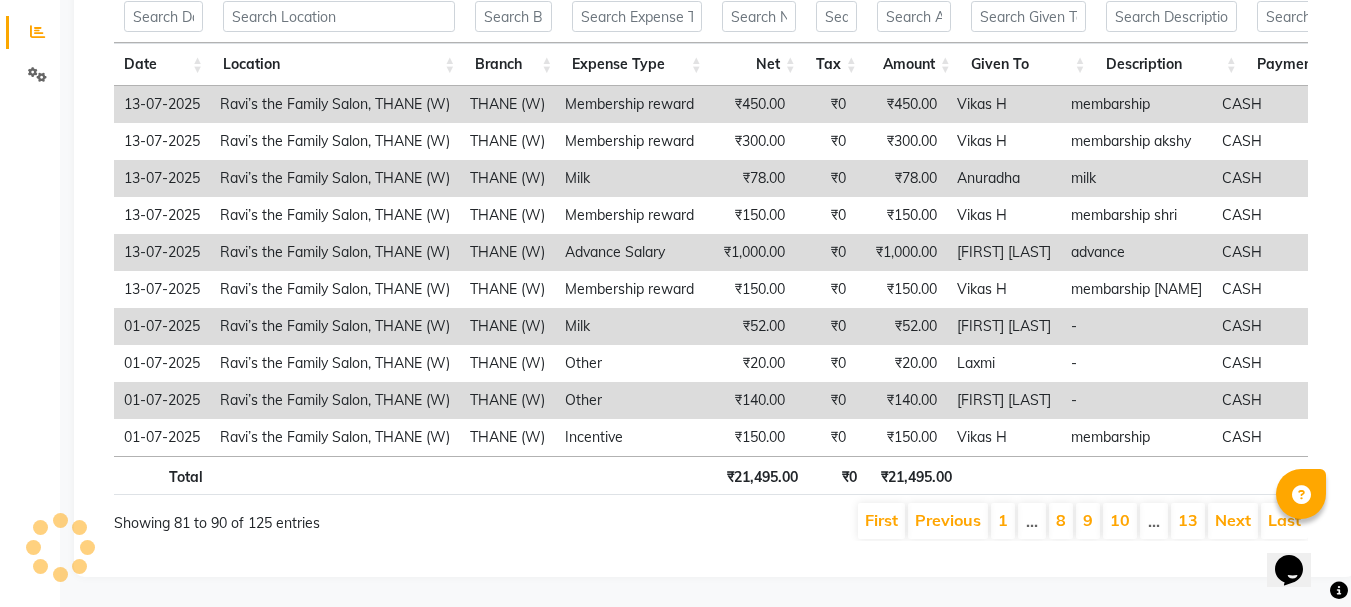 click on "Previous" at bounding box center [948, 520] 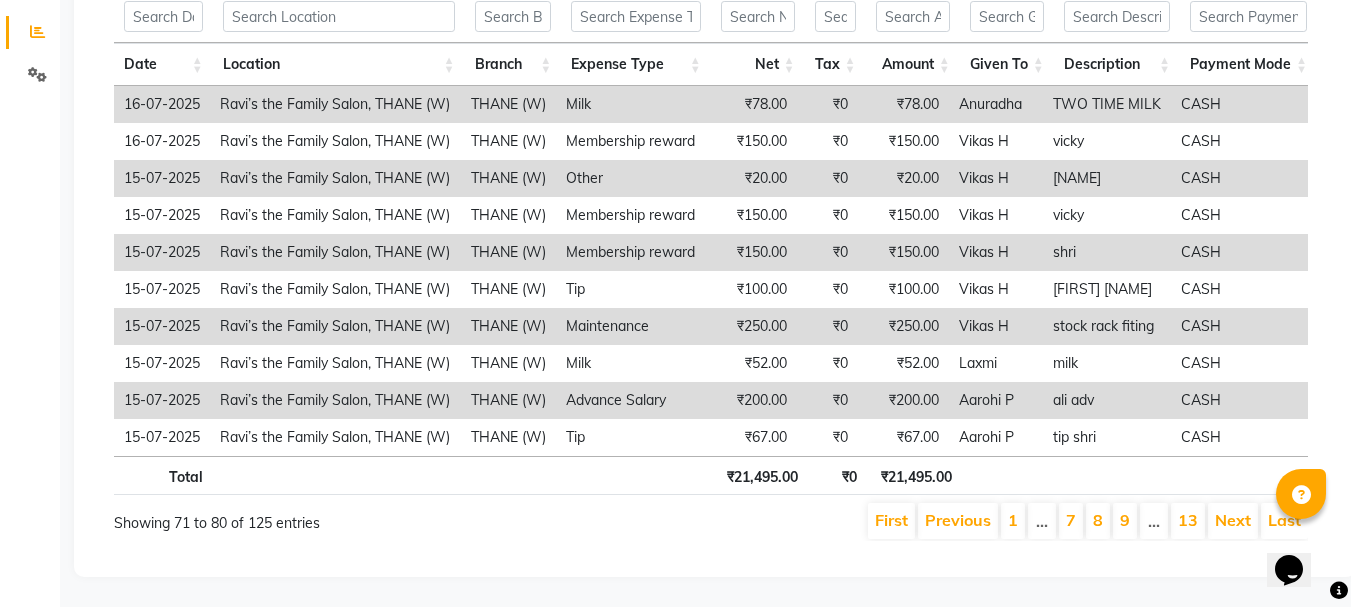 click on "Previous" at bounding box center (958, 520) 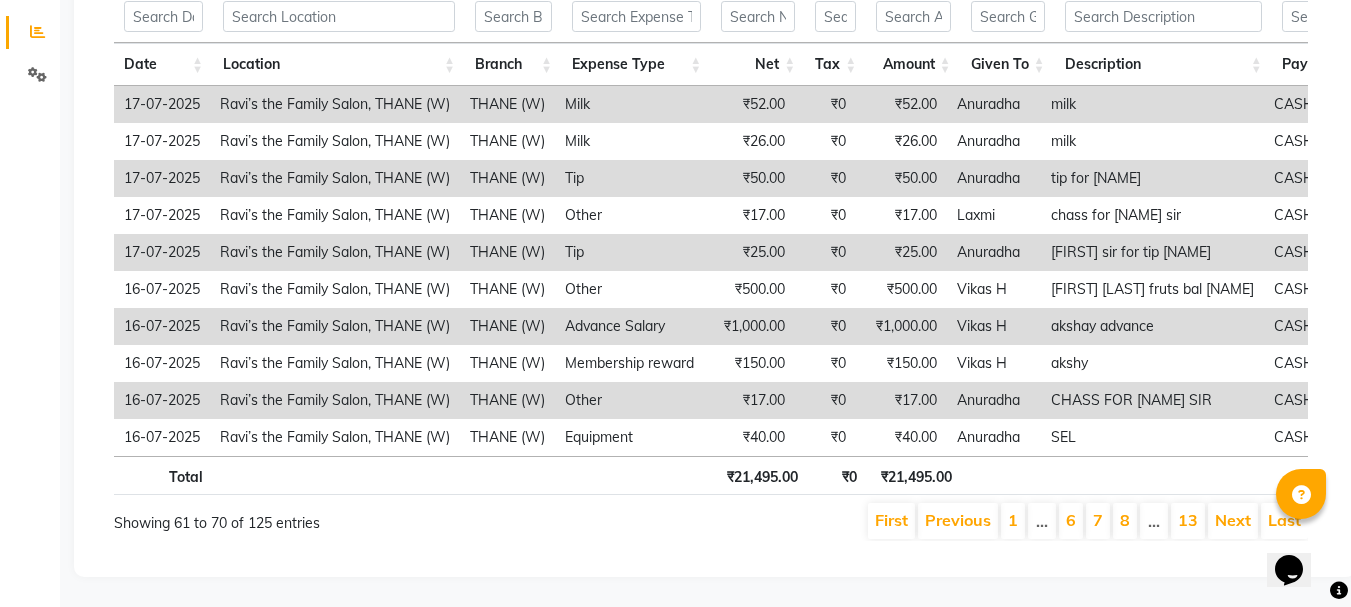click on "Previous" at bounding box center [958, 520] 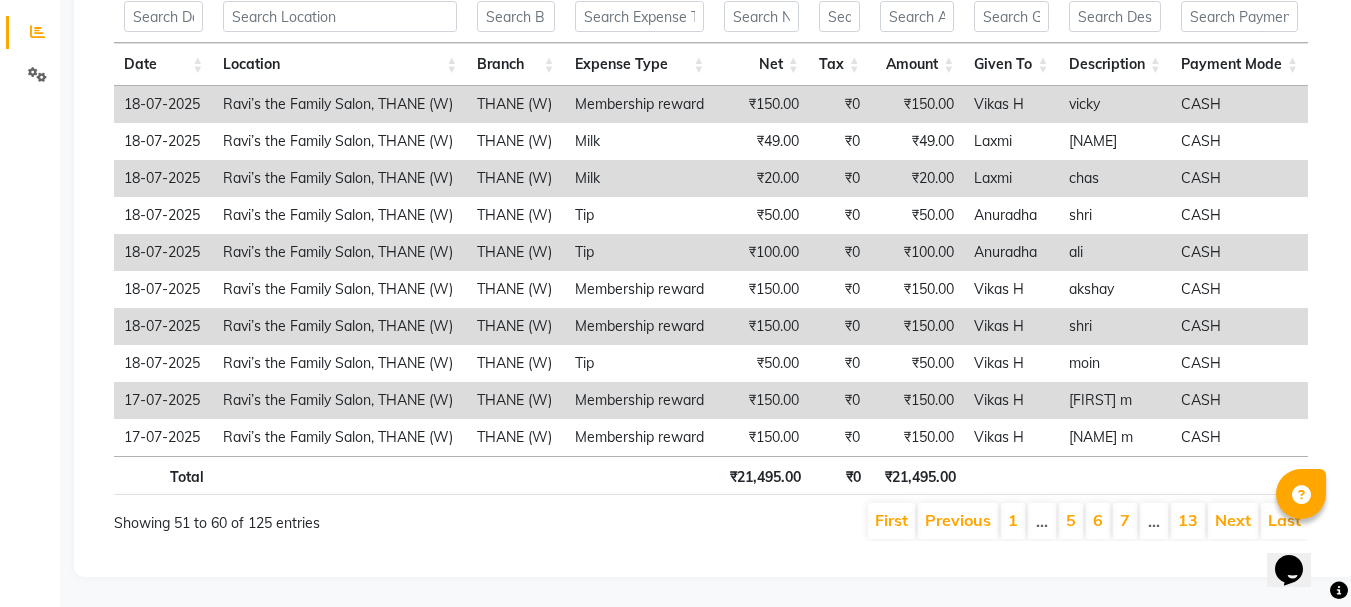 scroll, scrollTop: 426, scrollLeft: 0, axis: vertical 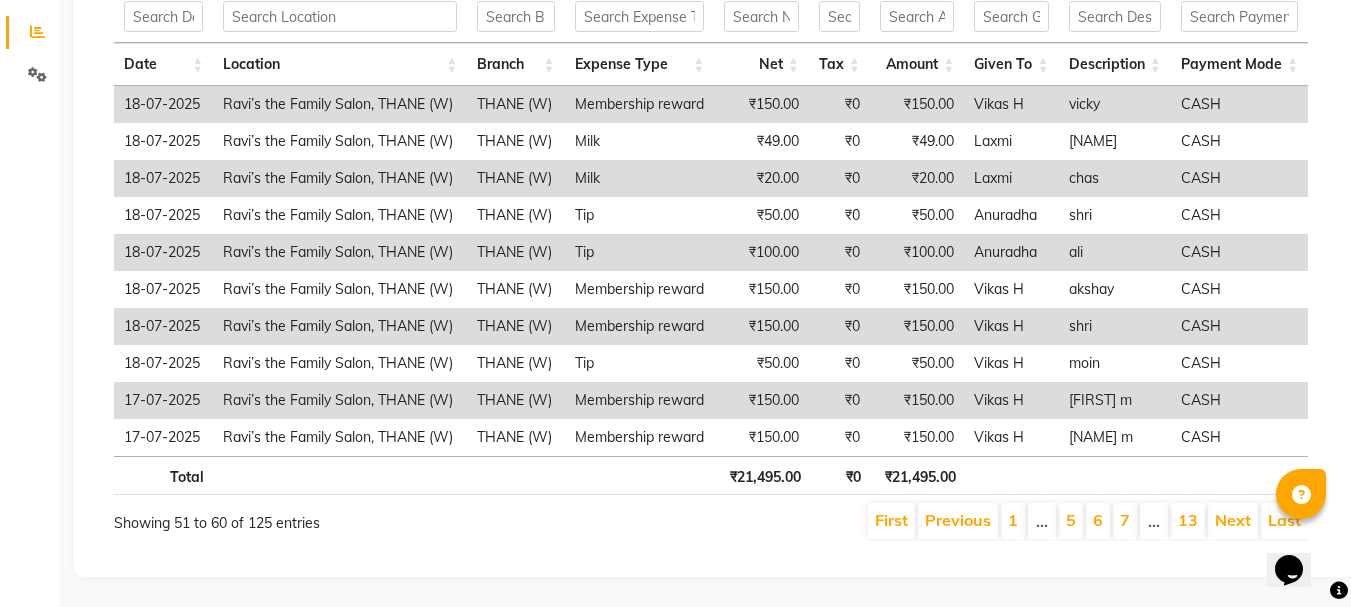 click on "Previous" at bounding box center [958, 520] 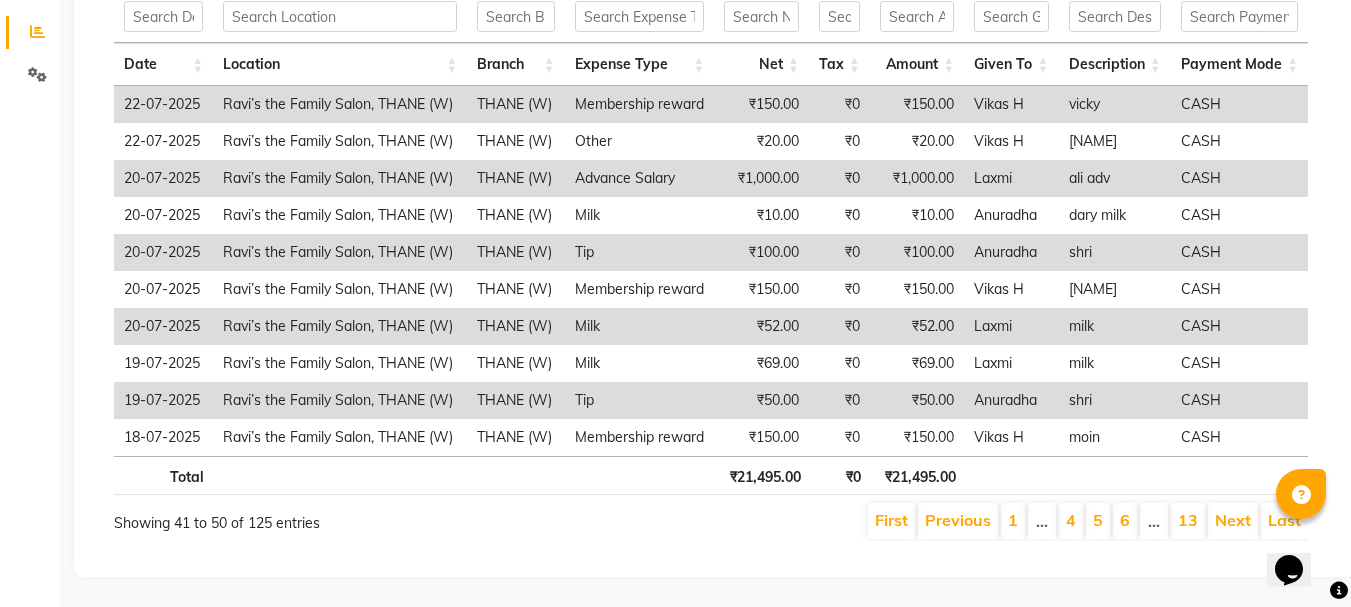 click on "Previous" at bounding box center (958, 520) 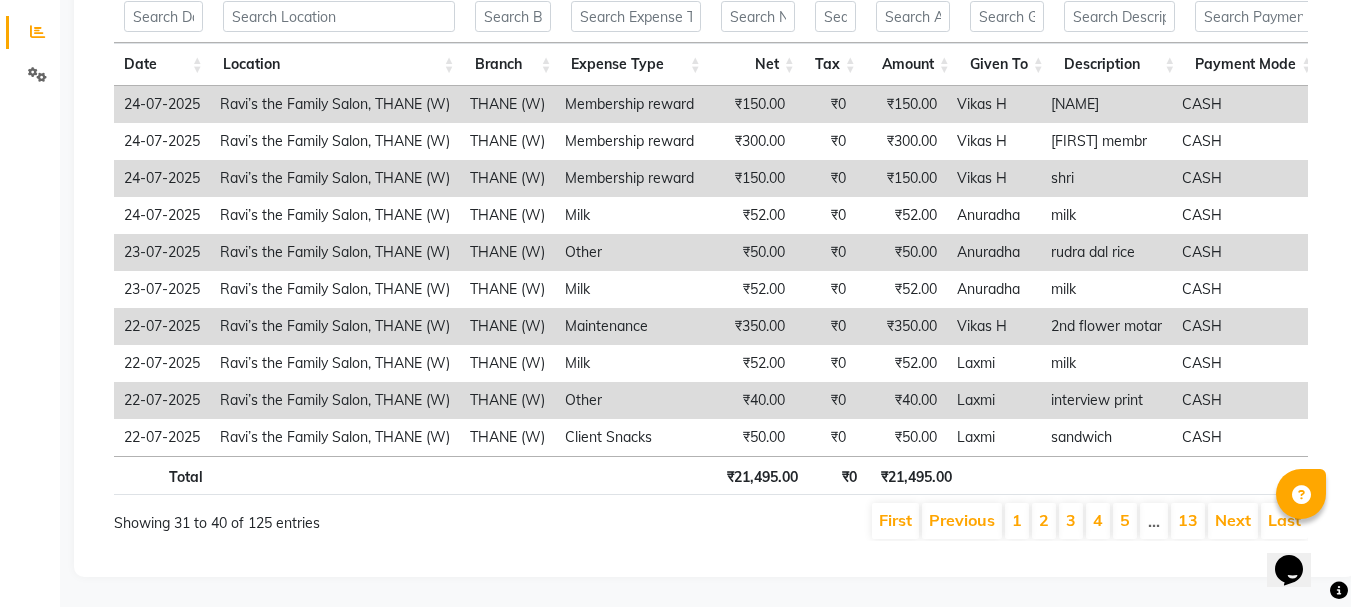 click on "Previous" at bounding box center [962, 521] 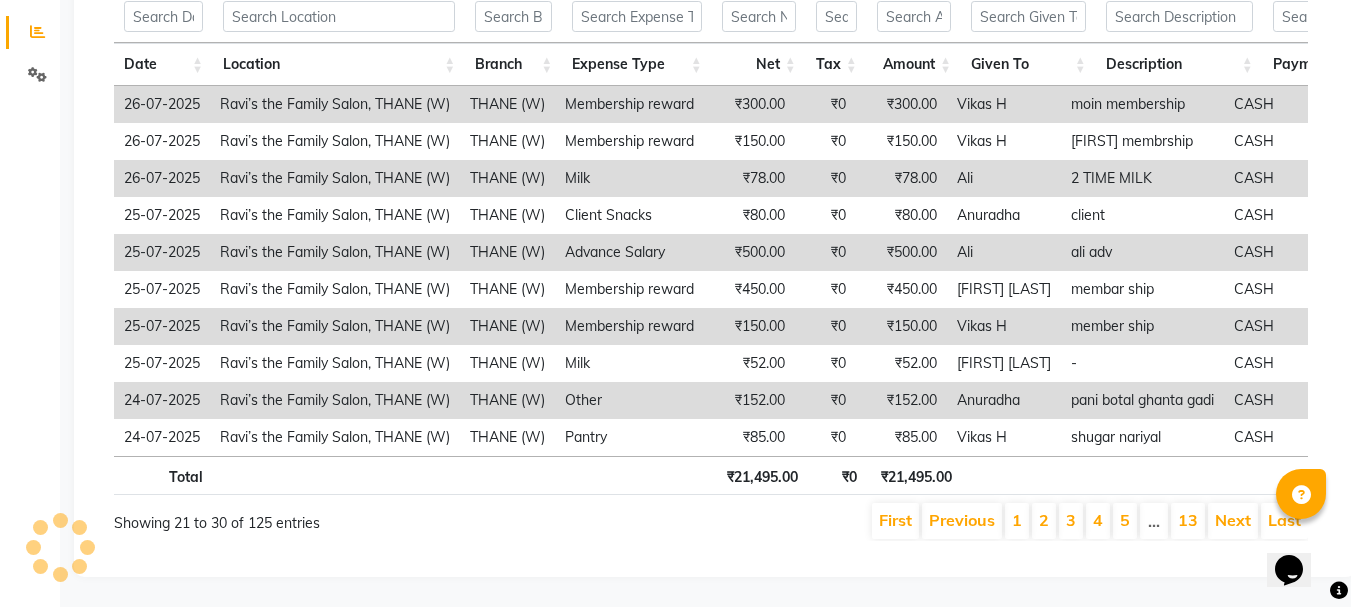 click on "Previous" at bounding box center (962, 521) 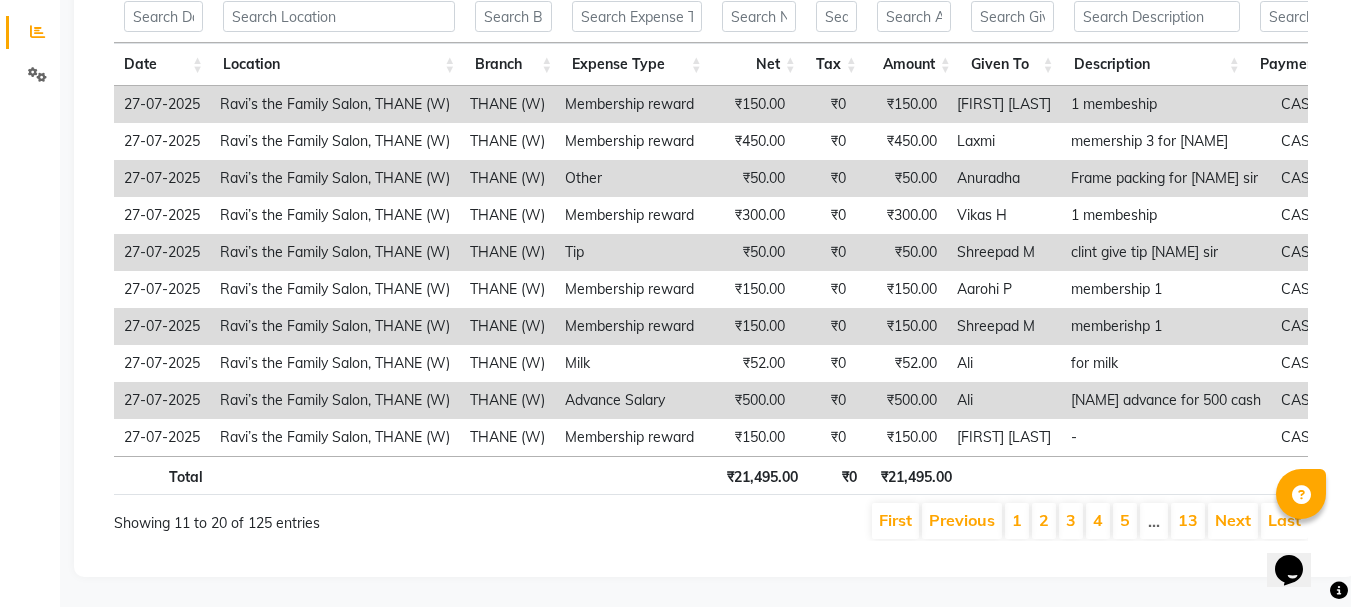 click on "Previous" at bounding box center (962, 521) 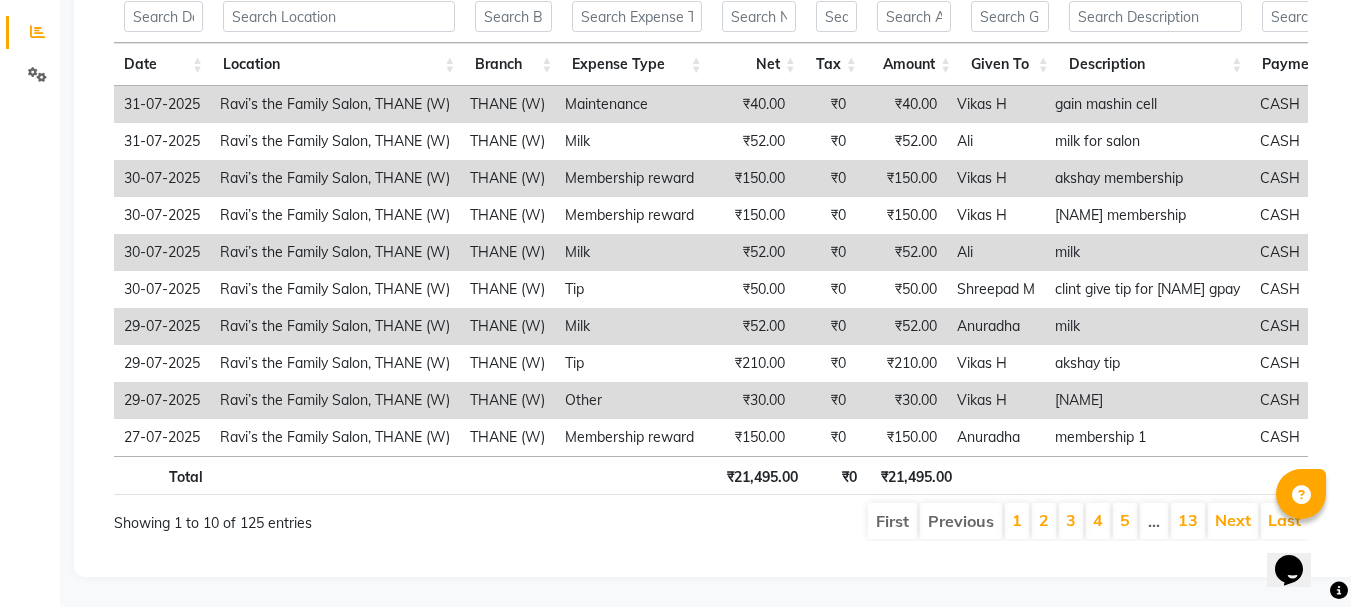 click on "Previous" at bounding box center (961, 521) 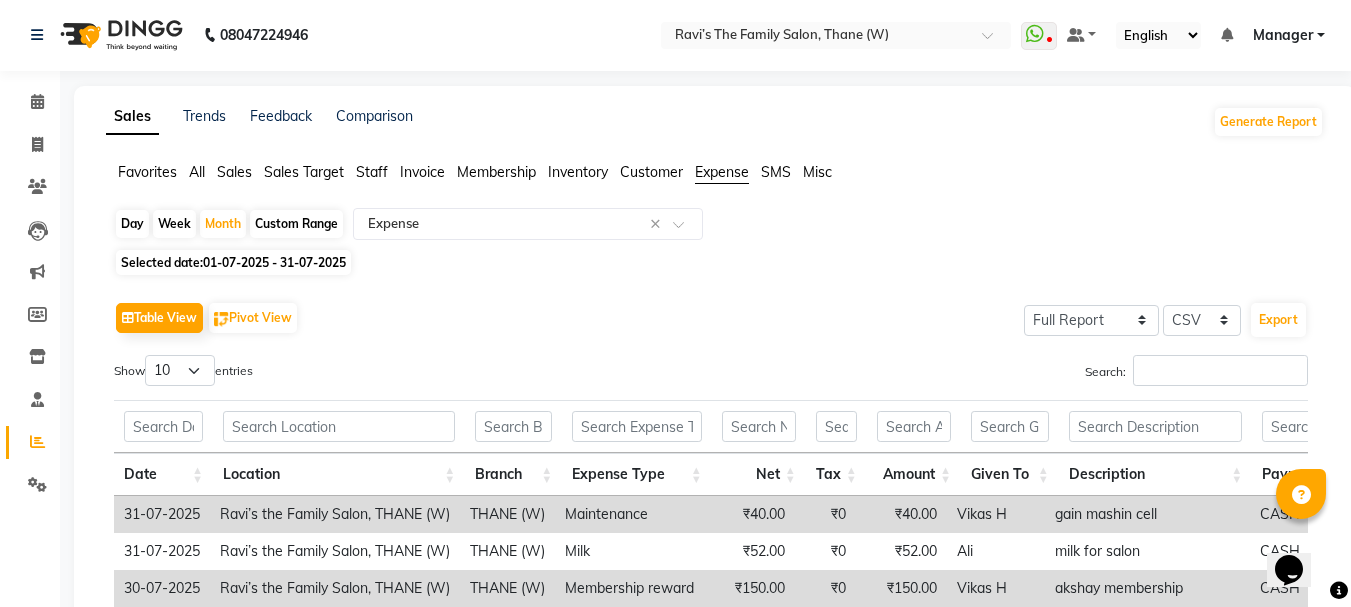 scroll, scrollTop: 0, scrollLeft: 0, axis: both 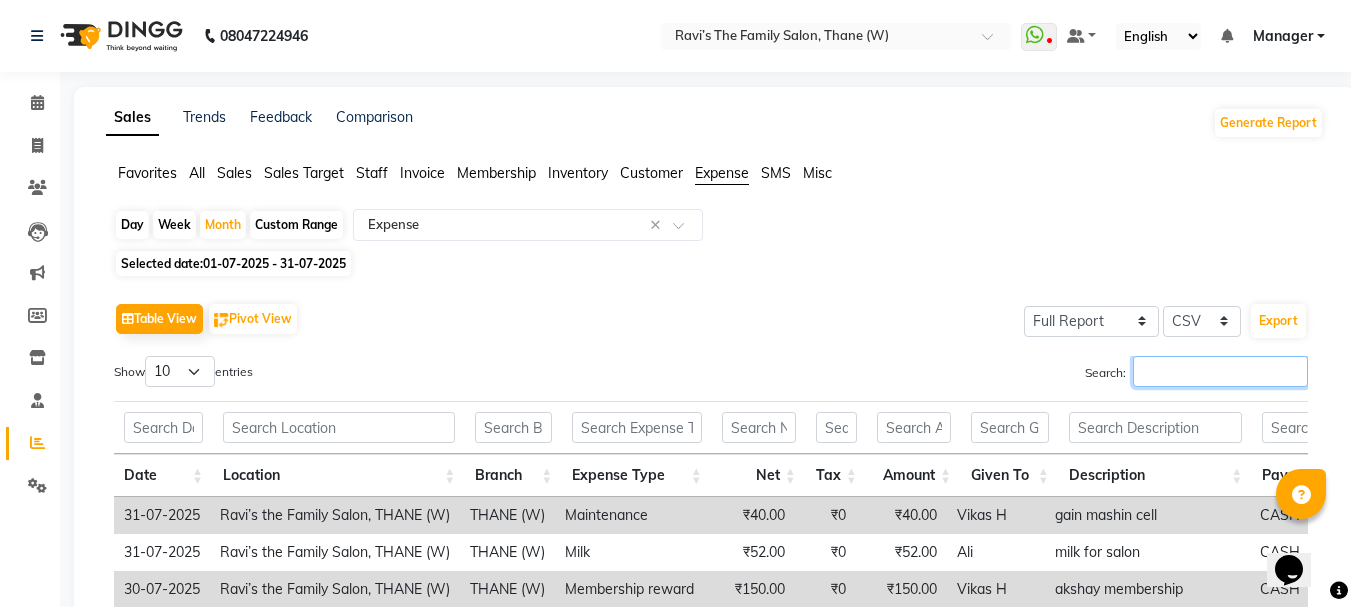 click on "Search:" at bounding box center [1220, 371] 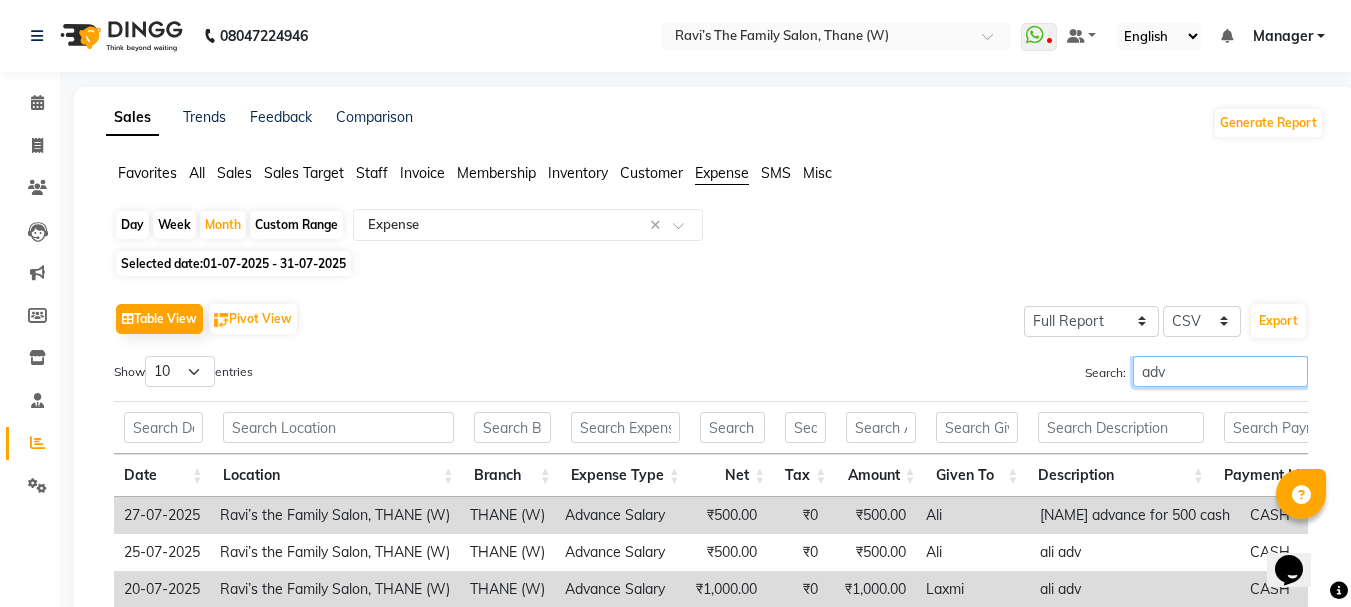scroll, scrollTop: 441, scrollLeft: 0, axis: vertical 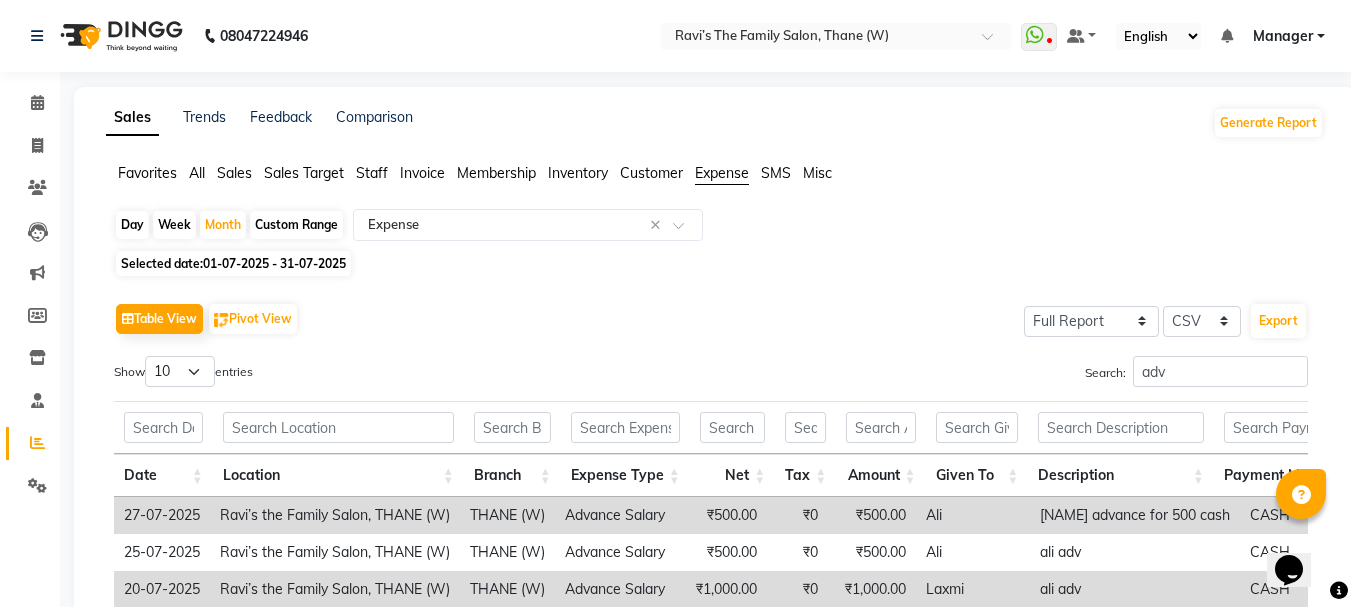 click on "Day" 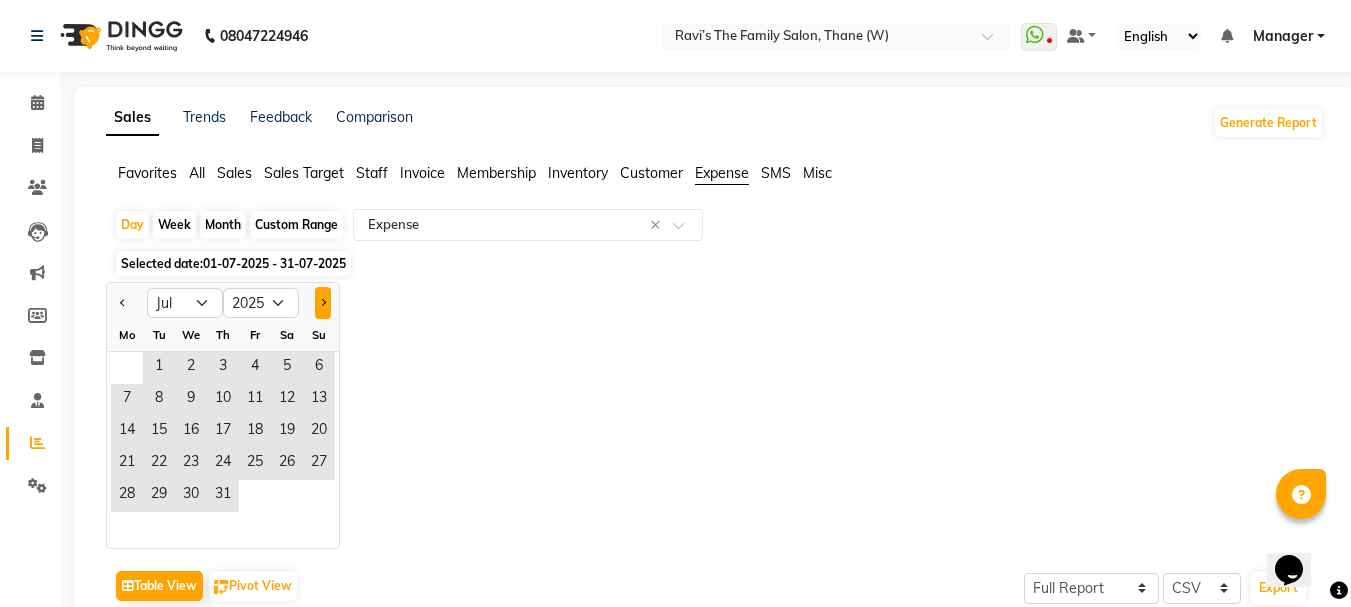 click 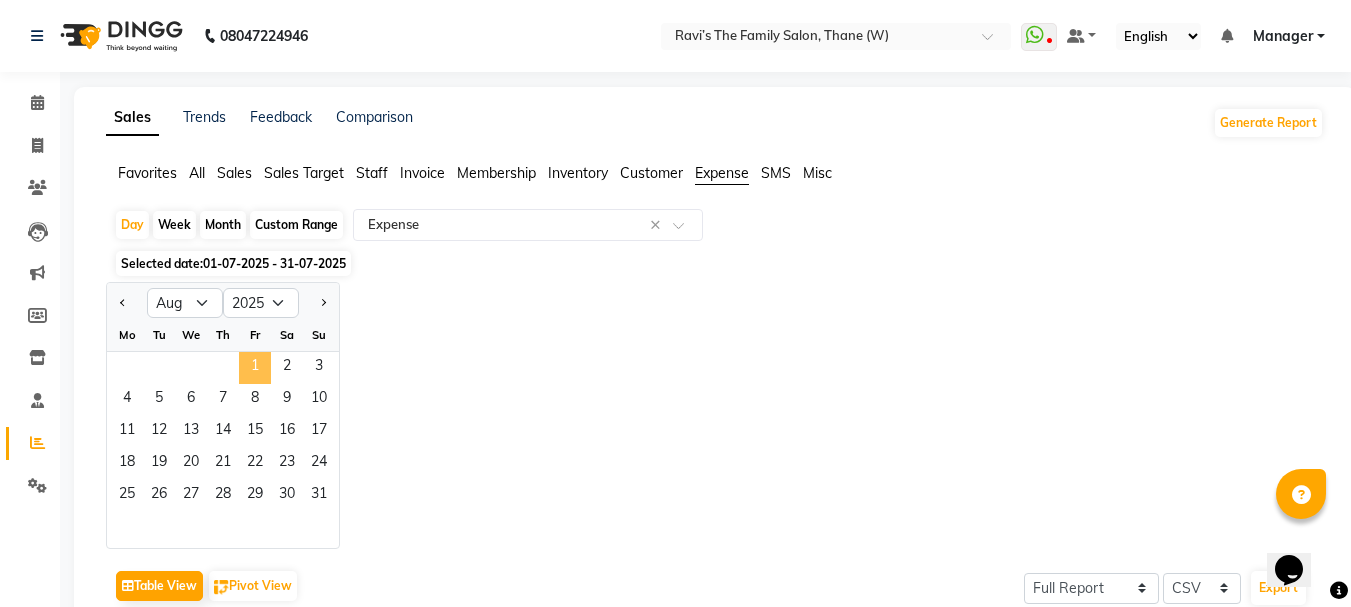 click on "1" 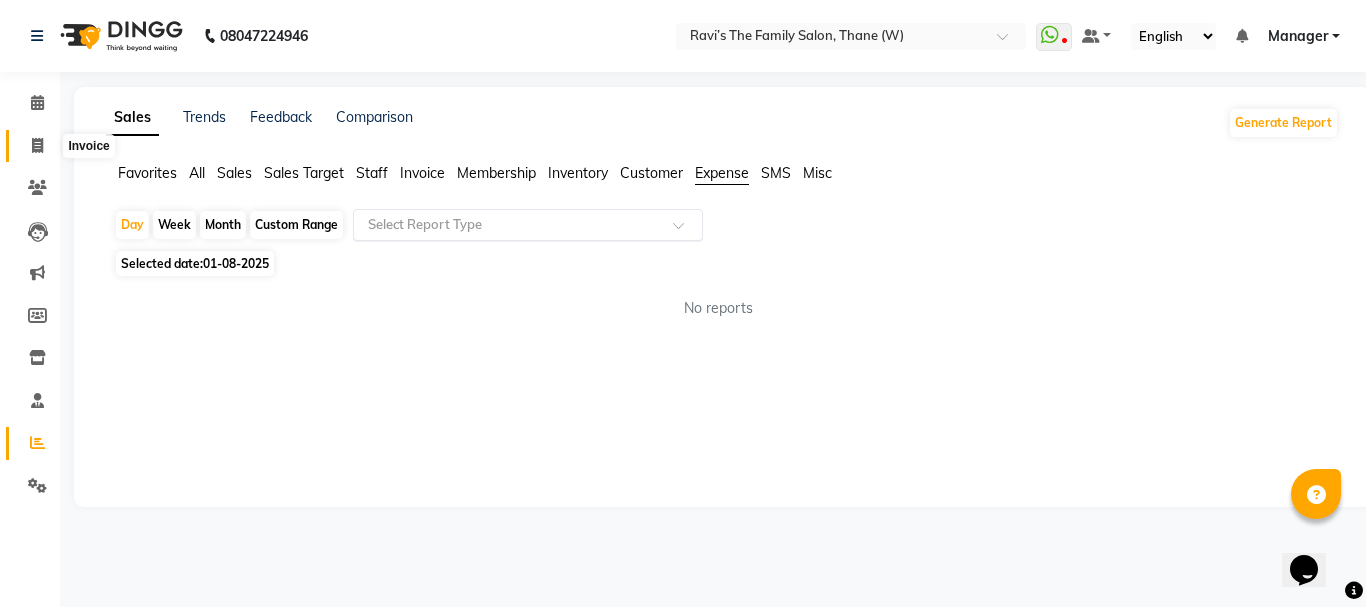 click 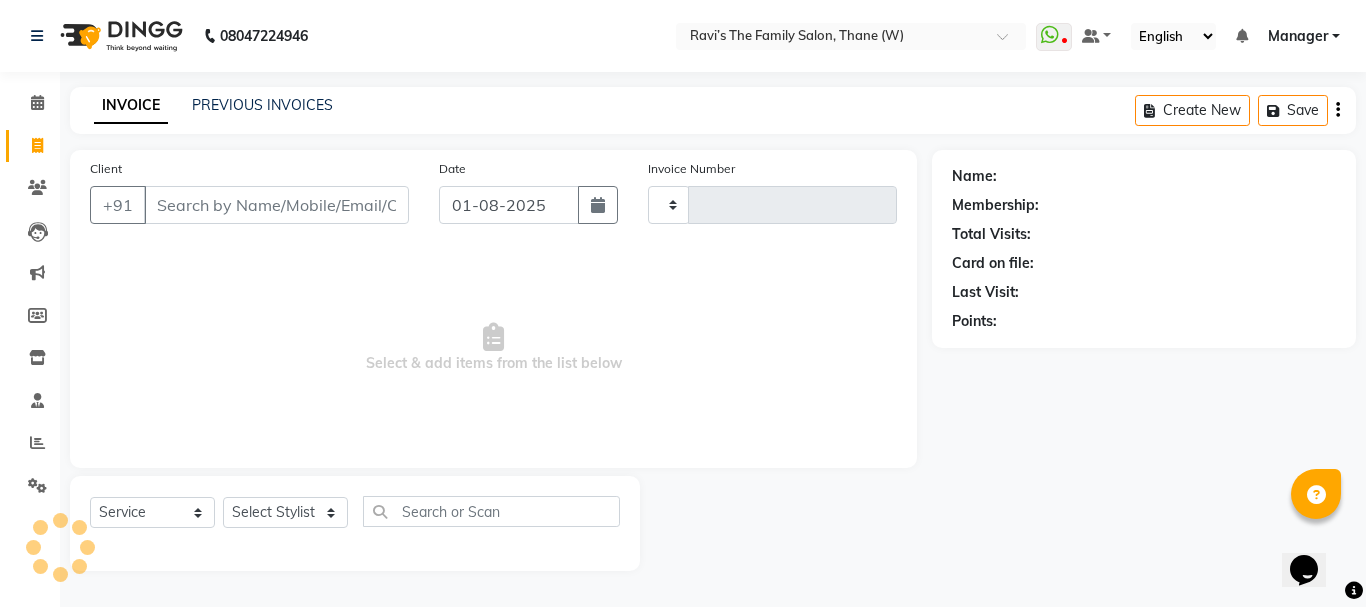 type on "2518" 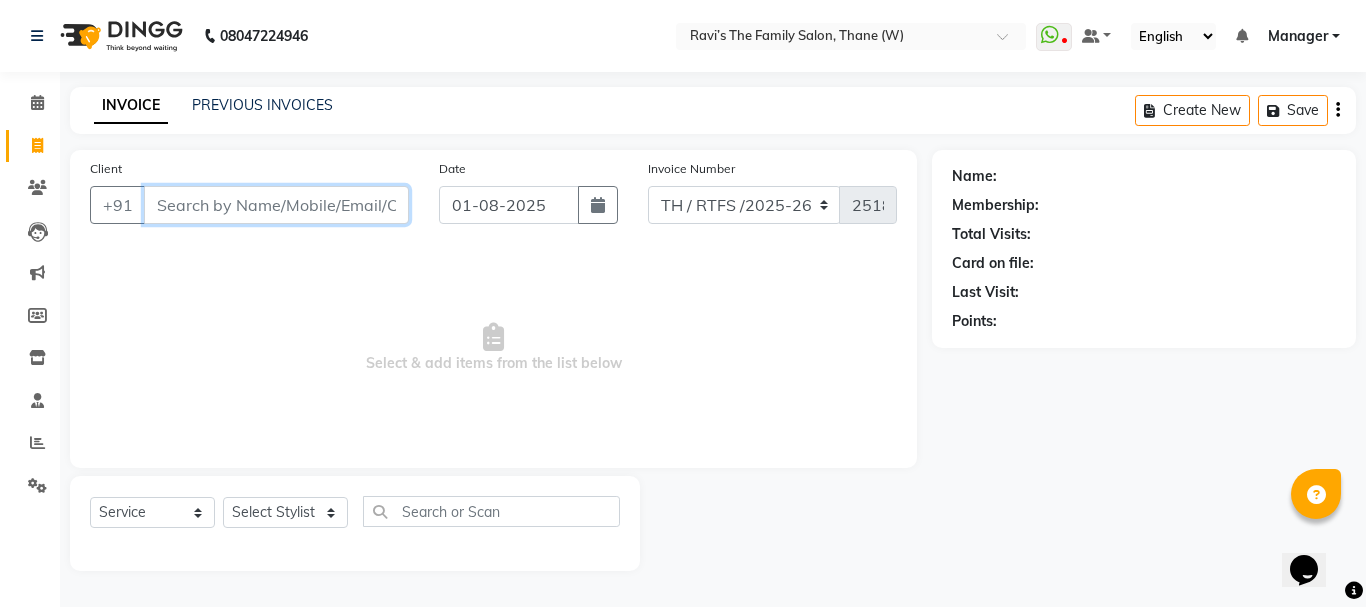 click on "Client" at bounding box center [276, 205] 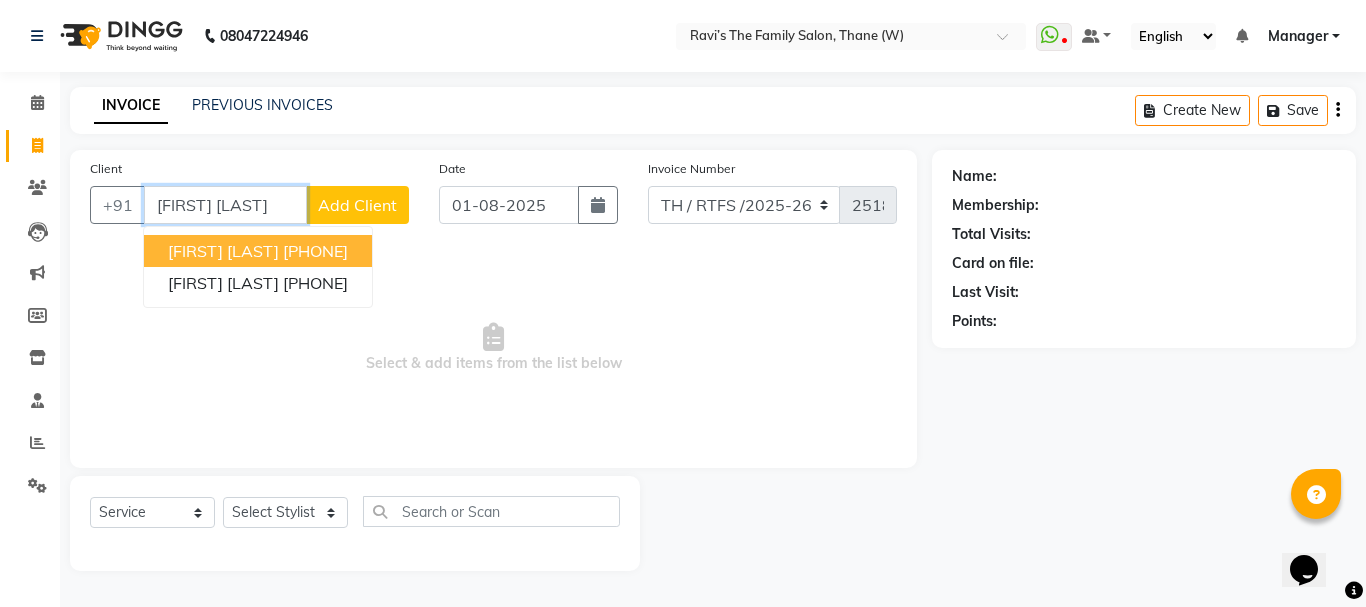 click on "[FIRST] [LAST]" at bounding box center (223, 251) 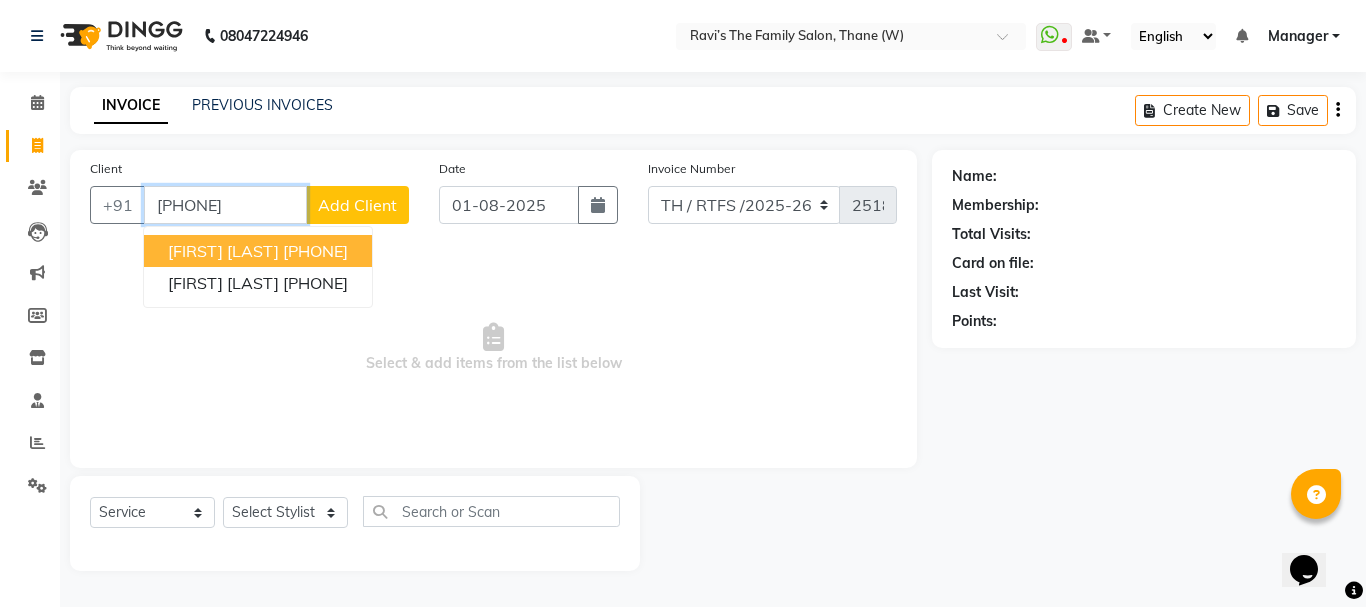 type on "[PHONE]" 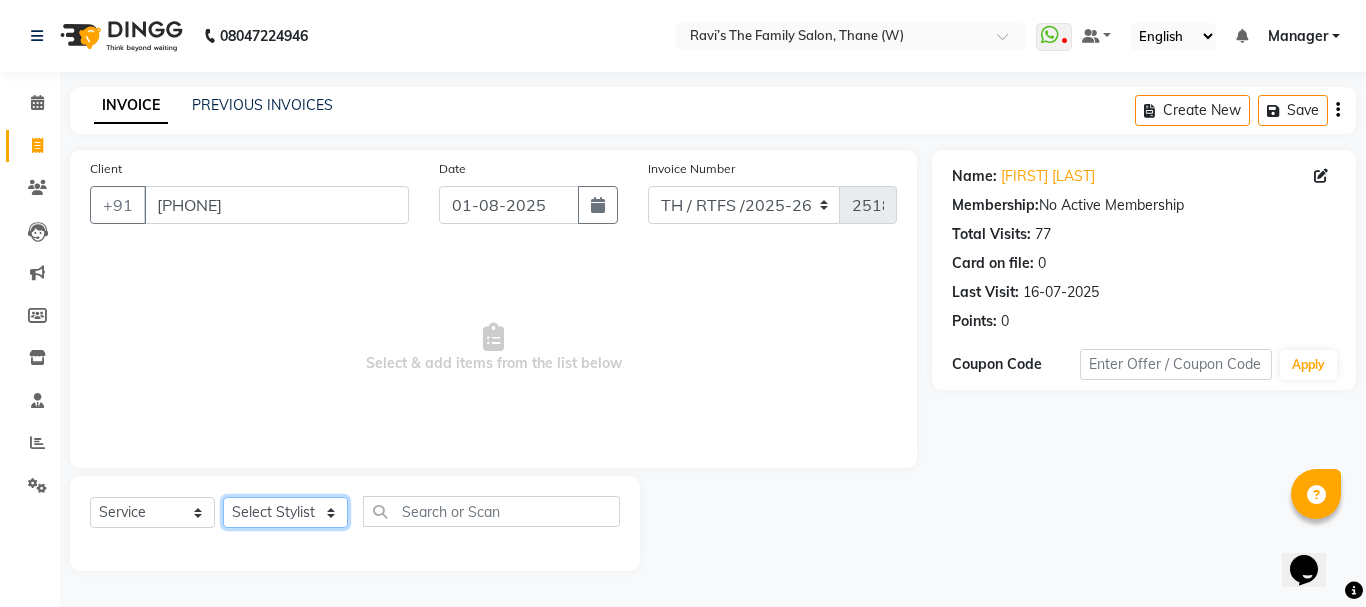click on "Select Stylist [FIRST] [LAST]  [FIRST] [LAST] [FIRST] [LAST] [FIRST] [LAST] [FIRST] [LAST] [FIRST] [LAST] .kasrade House sale [FIRST] [LAST]   [NAME]   Manager [FIRST] [LAST] [FIRST] [LAST] [FIRST] [LAST] [FIRST] [LAST]  [FIRST] [LAST]  [FIRST] [LAST]" 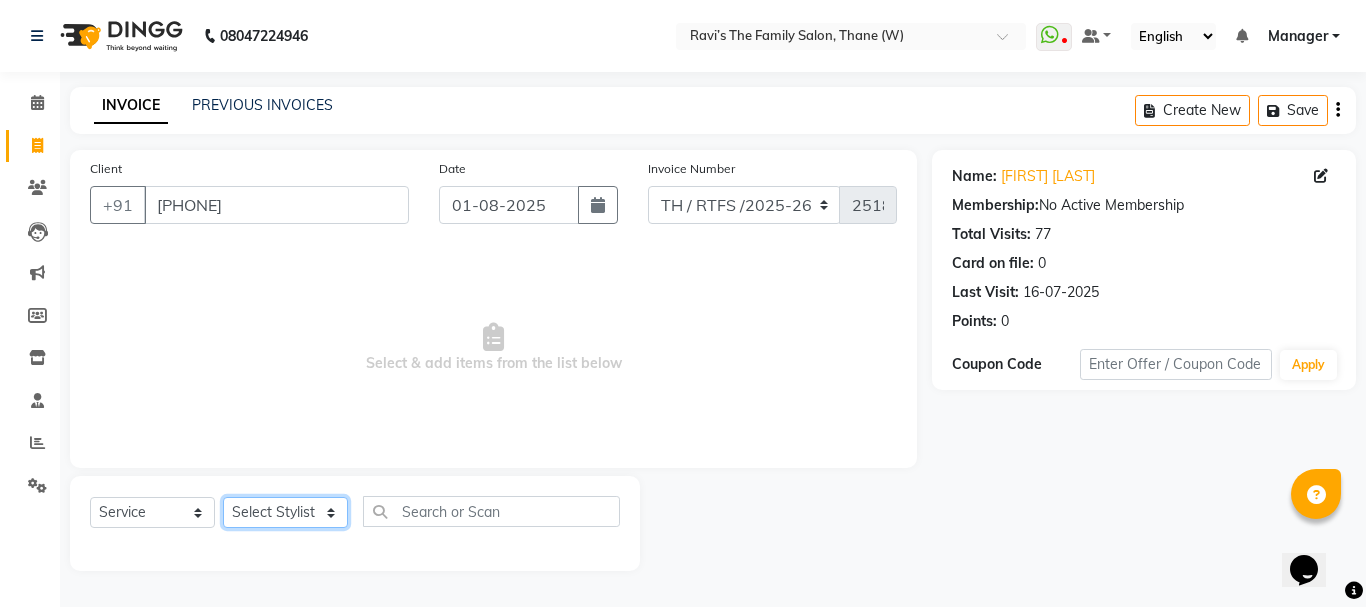 select on "78217" 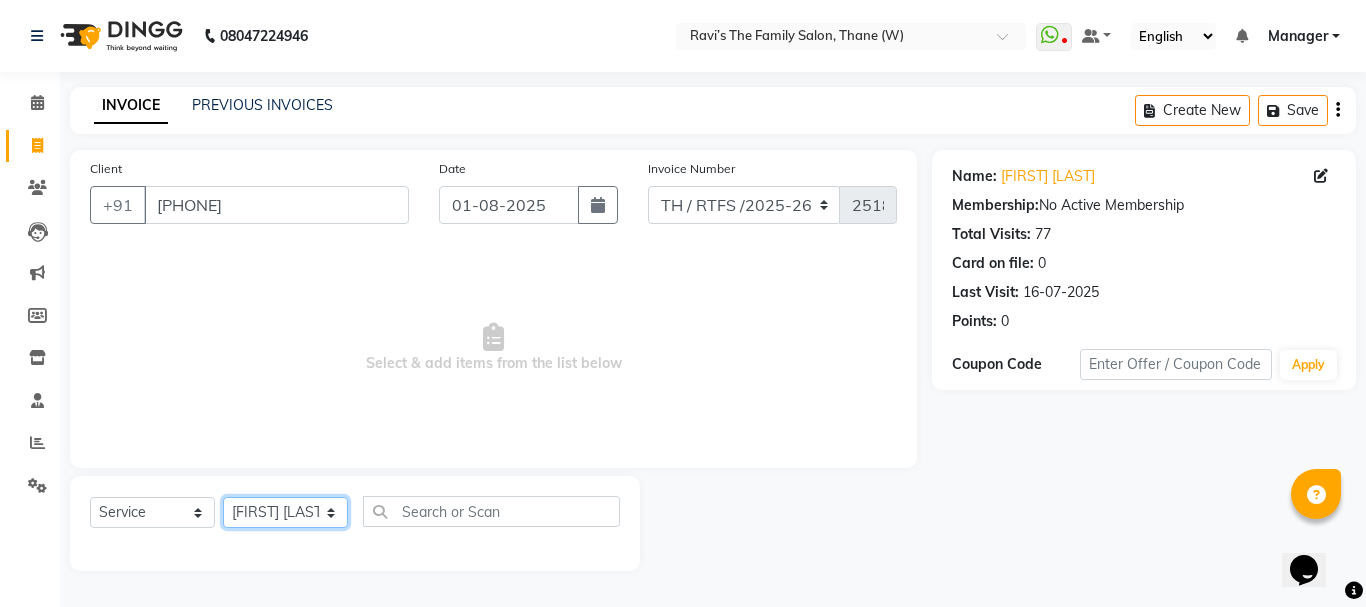 click on "Select Stylist [FIRST] [LAST]  [FIRST] [LAST] [FIRST] [LAST] [FIRST] [LAST] [FIRST] [LAST] [FIRST] [LAST] .kasrade House sale [FIRST] [LAST]   [NAME]   Manager [FIRST] [LAST] [FIRST] [LAST] [FIRST] [LAST] [FIRST] [LAST]  [FIRST] [LAST]  [FIRST] [LAST]" 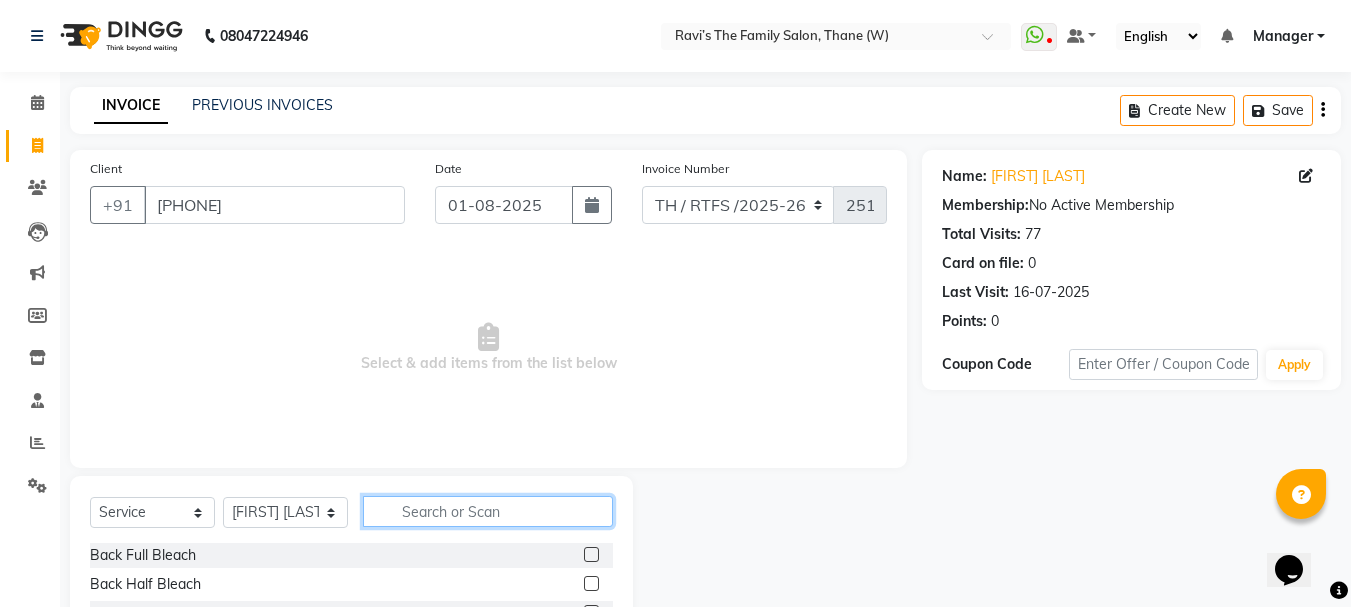 click 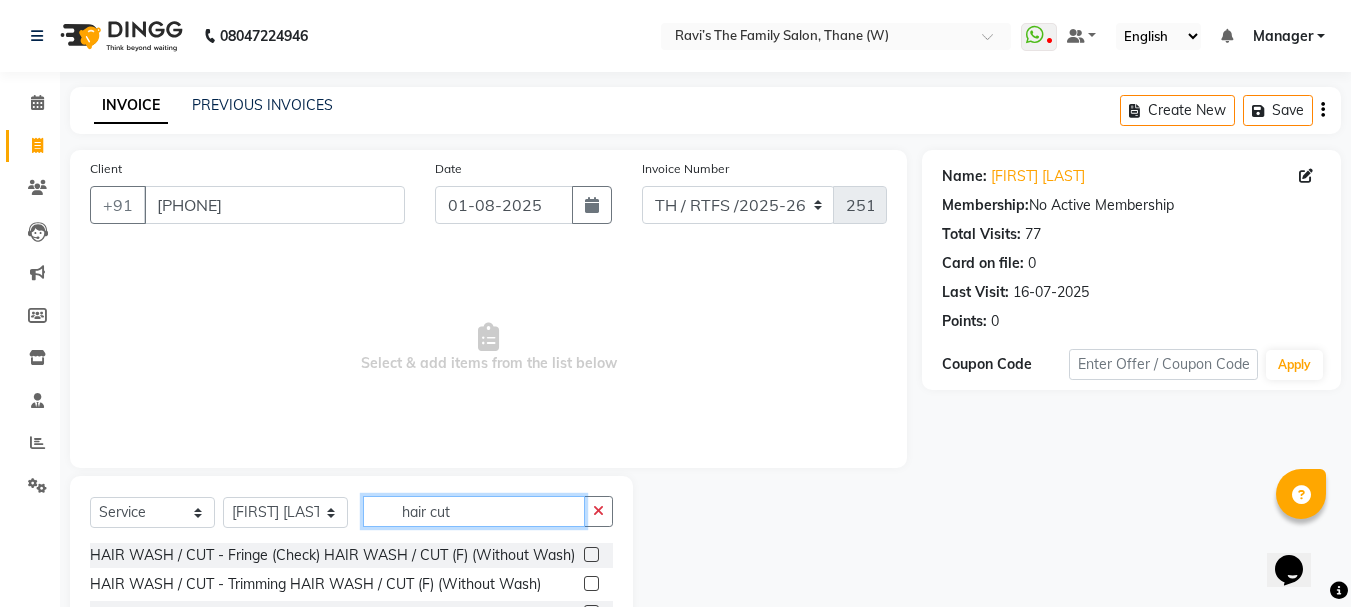 scroll, scrollTop: 194, scrollLeft: 0, axis: vertical 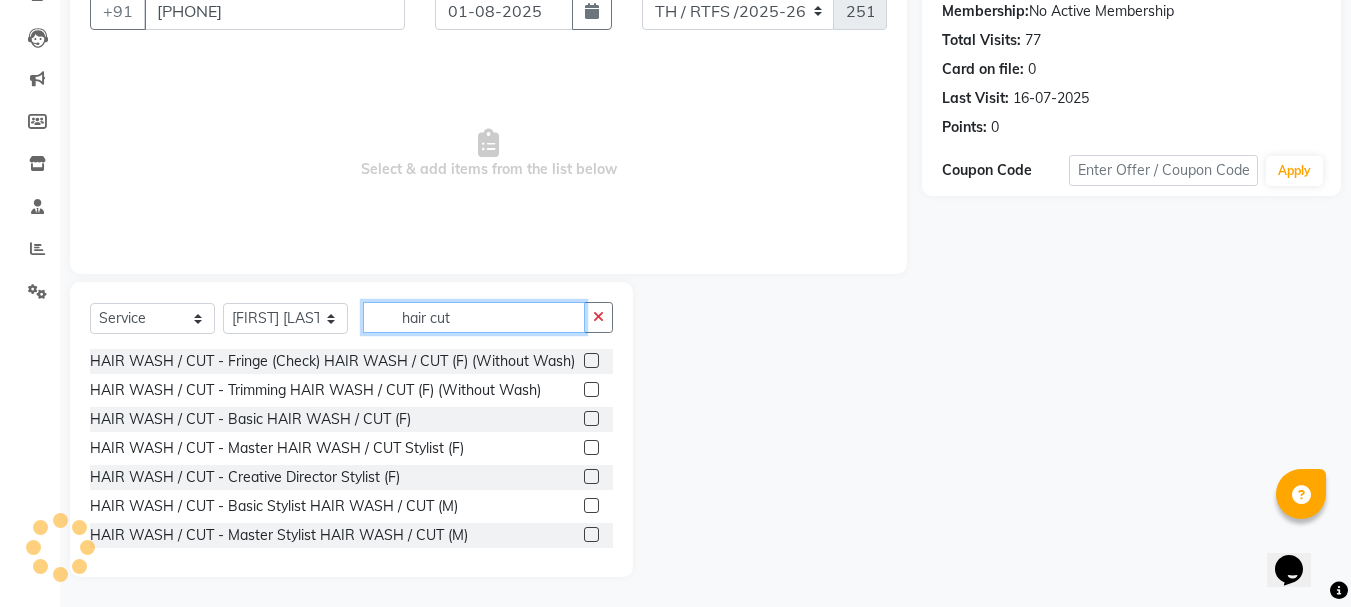 type on "hair cut" 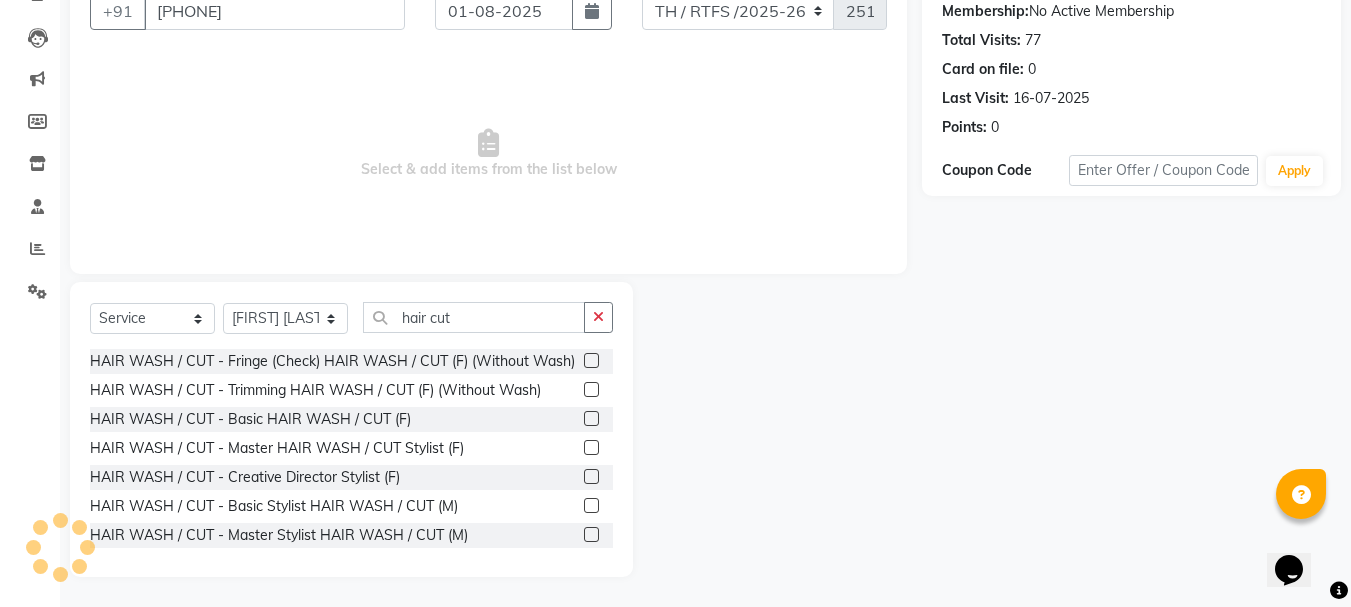 click 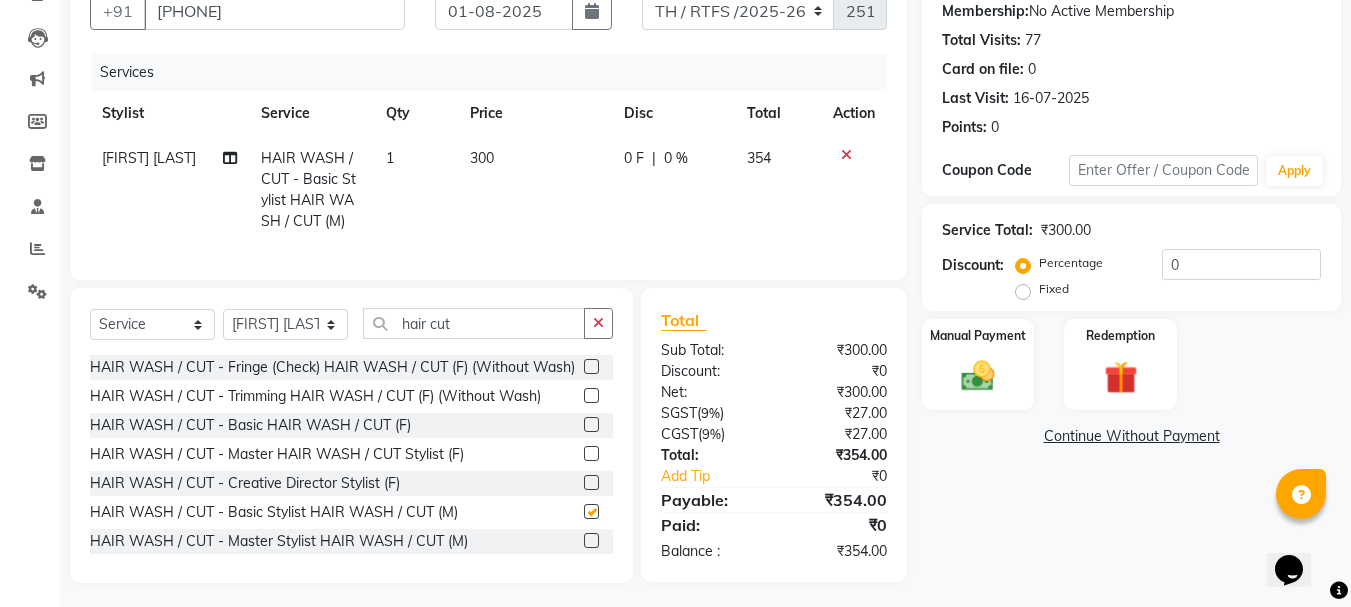 checkbox on "false" 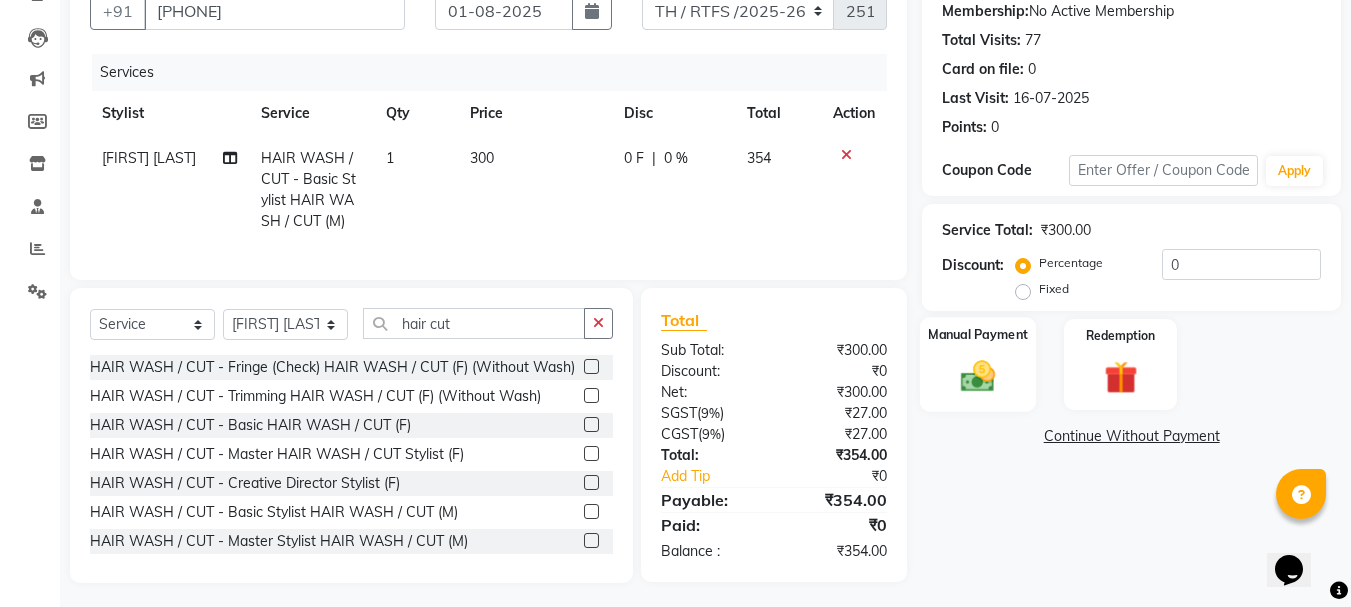 click 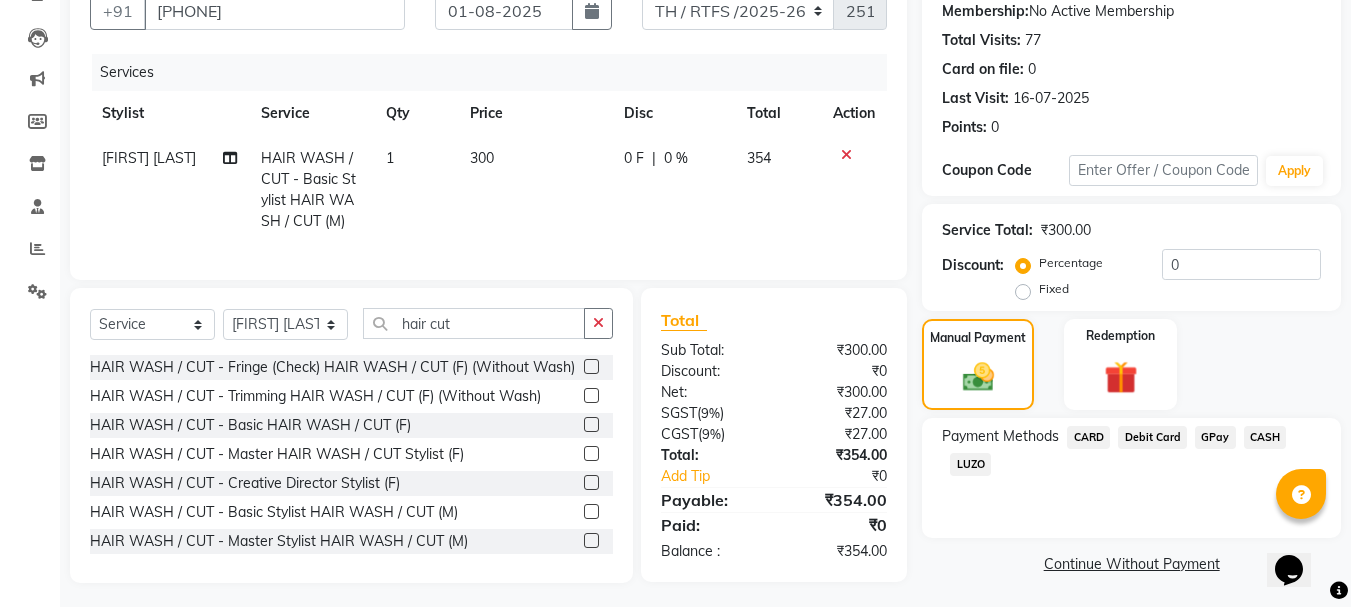 click on "GPay" 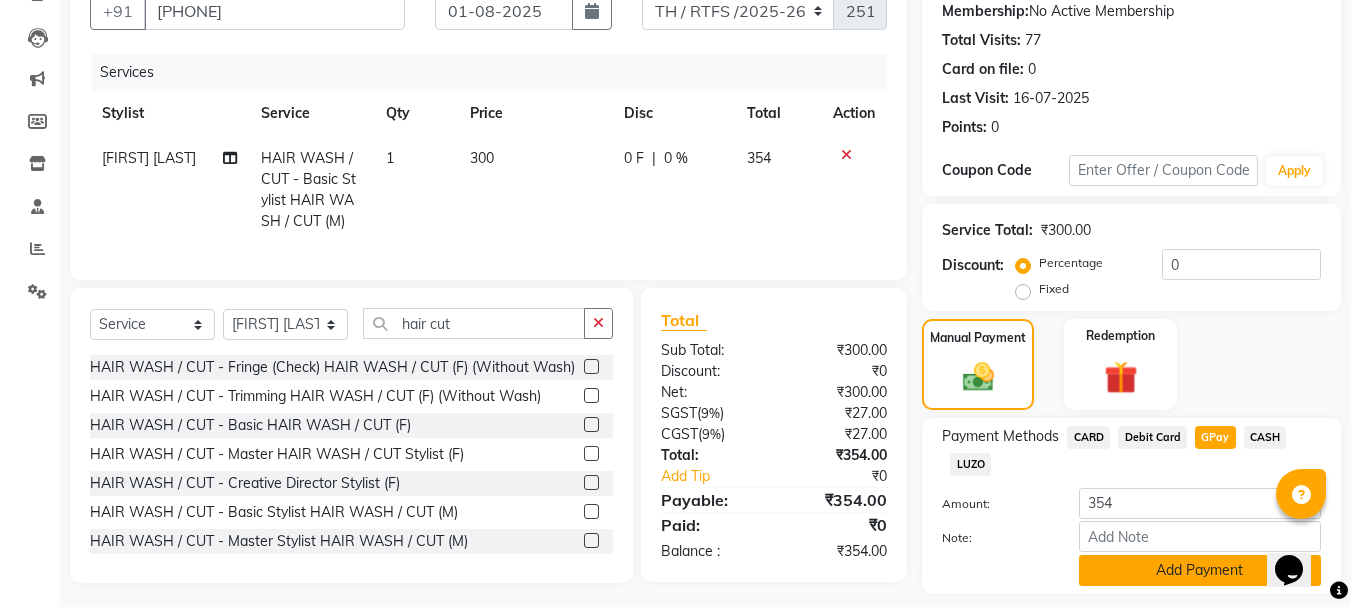 click on "Add Payment" 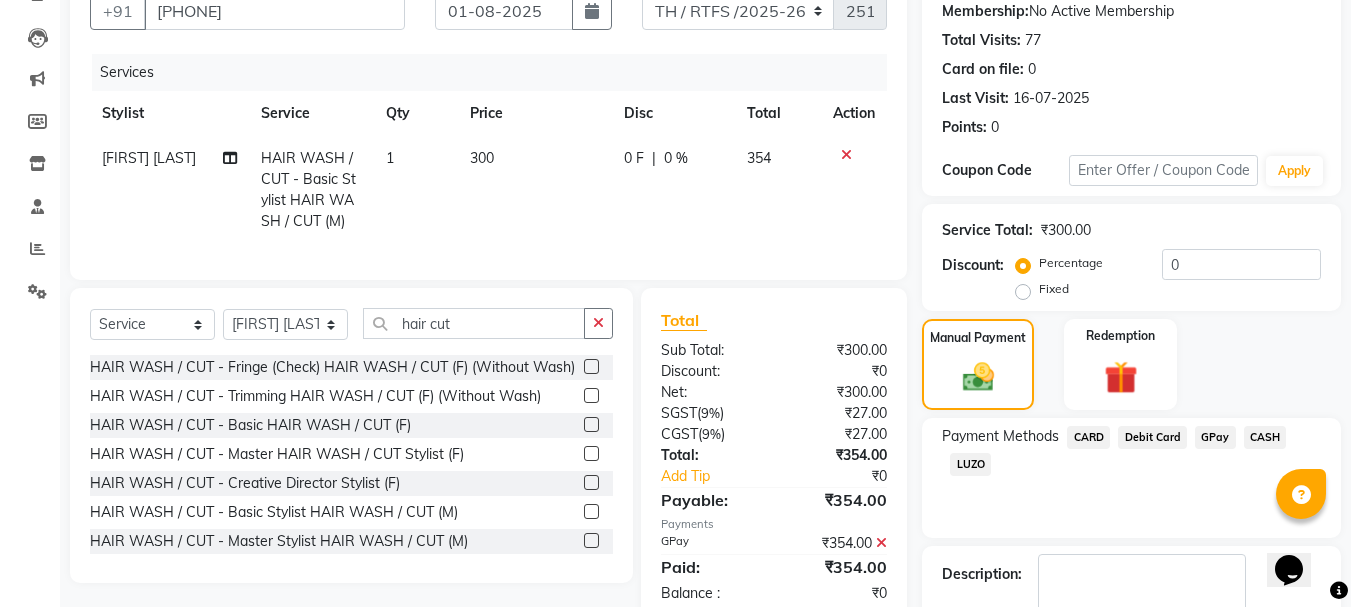 scroll, scrollTop: 309, scrollLeft: 0, axis: vertical 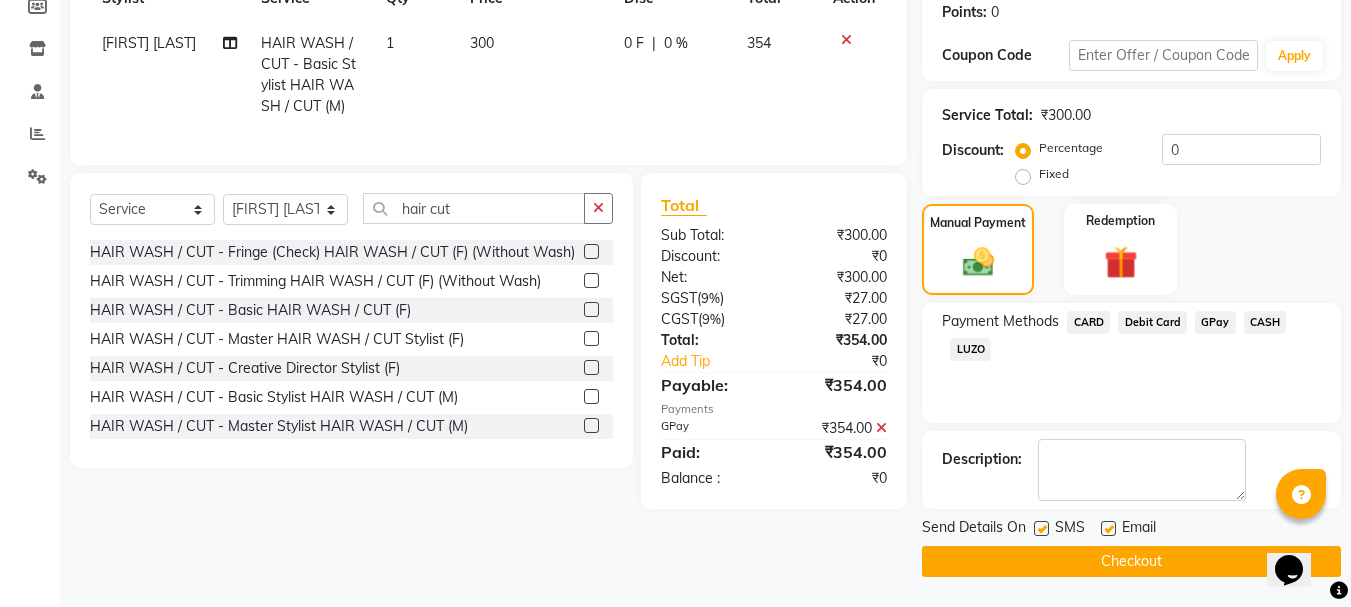click on "Checkout" 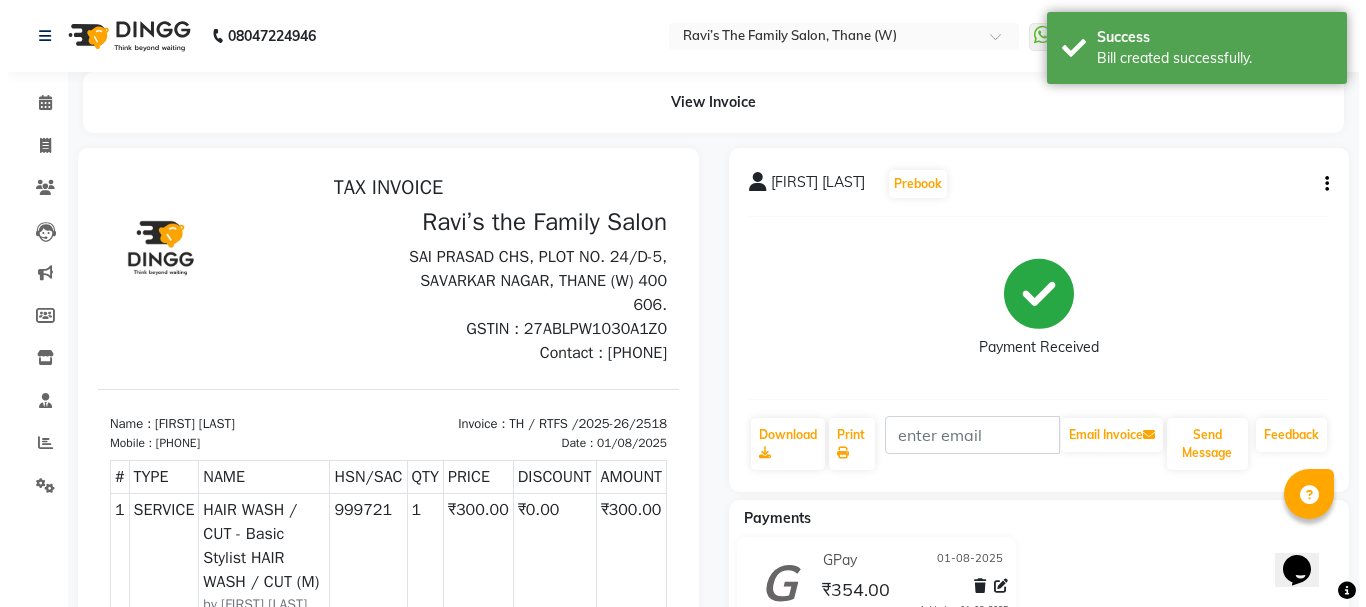 scroll, scrollTop: 0, scrollLeft: 0, axis: both 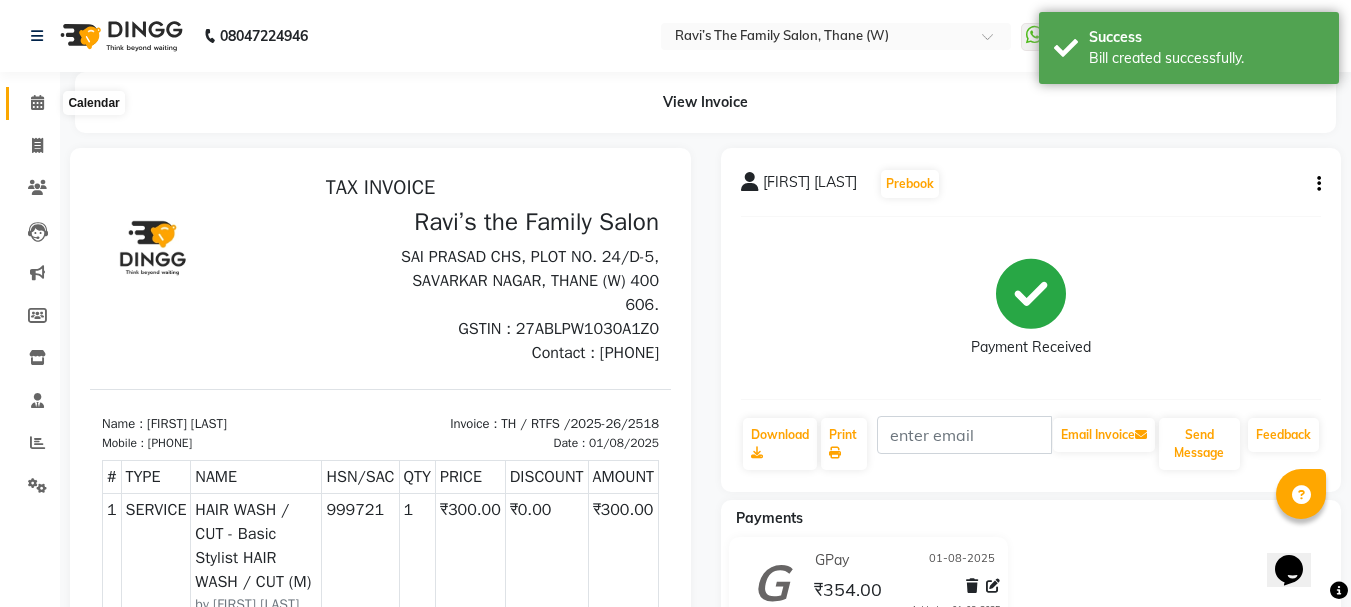 click 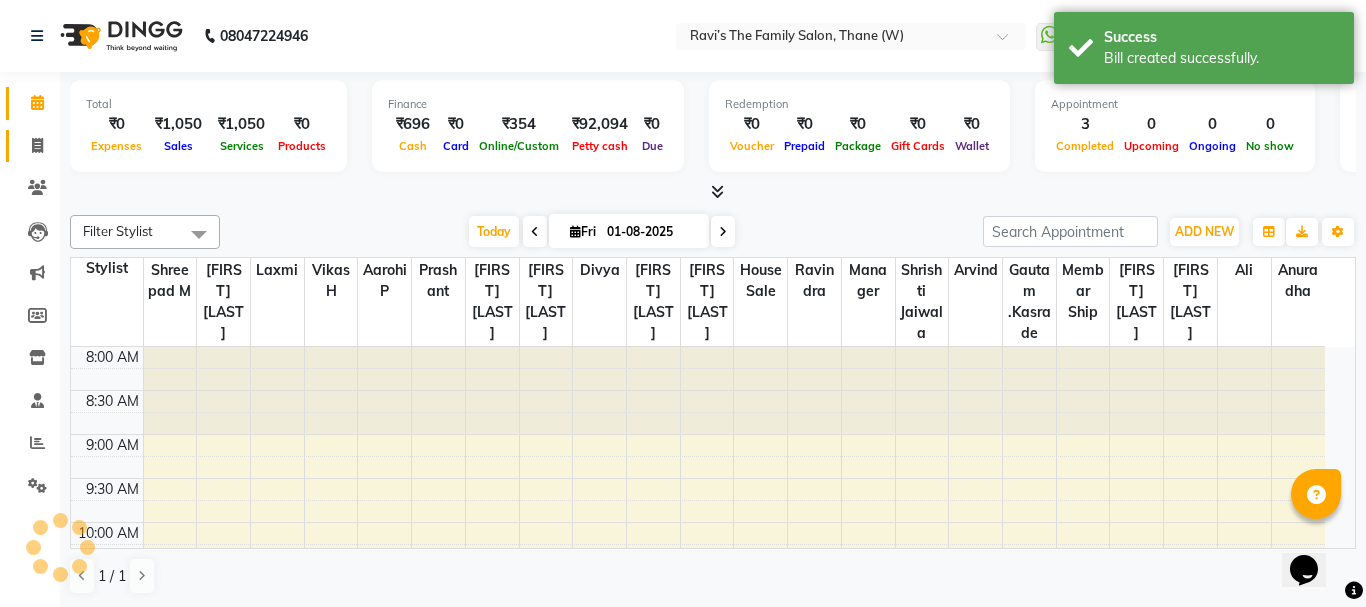 click 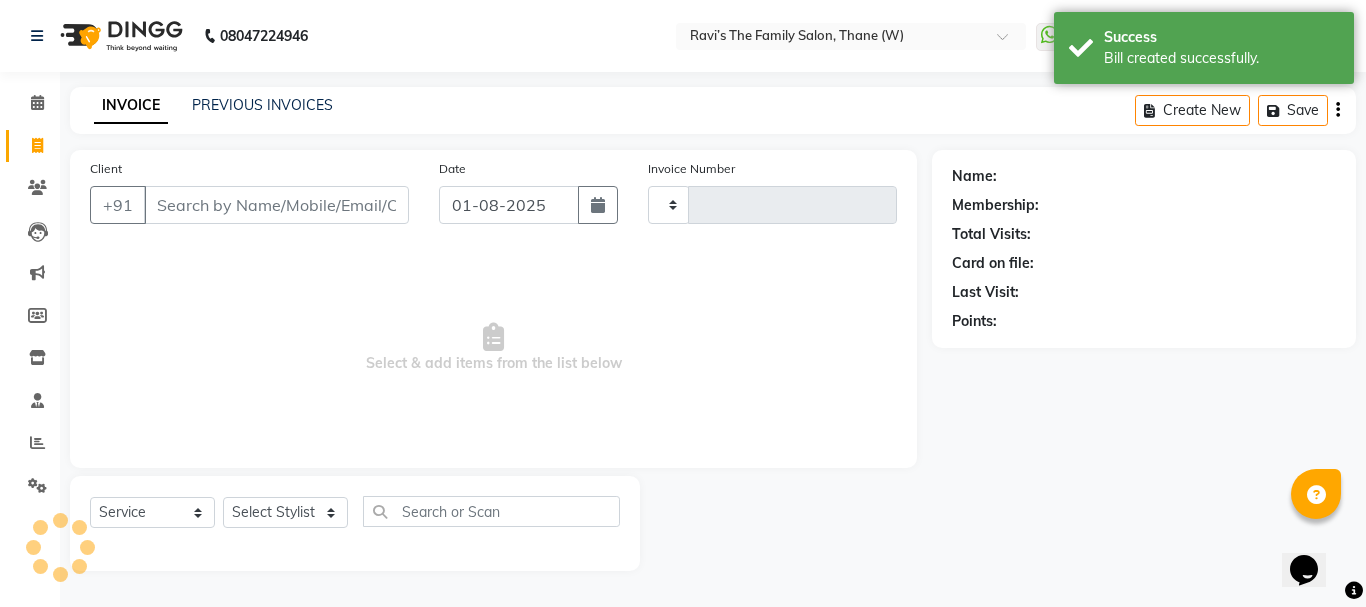 type on "2519" 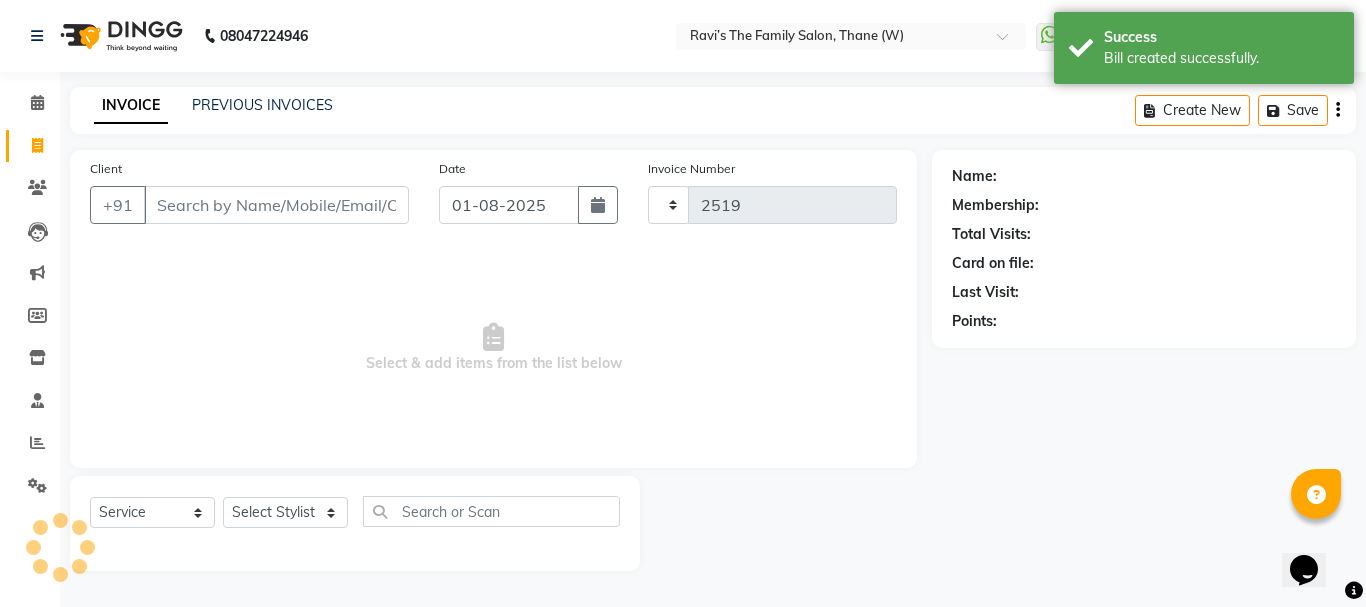 select on "8004" 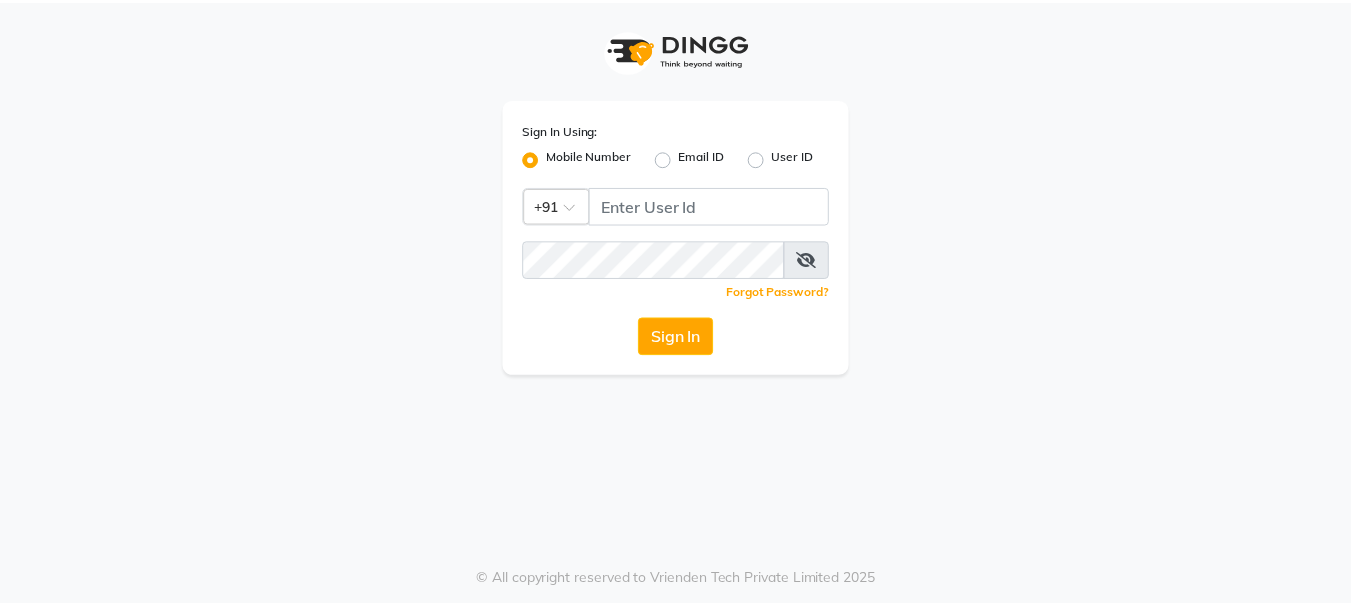 scroll, scrollTop: 0, scrollLeft: 0, axis: both 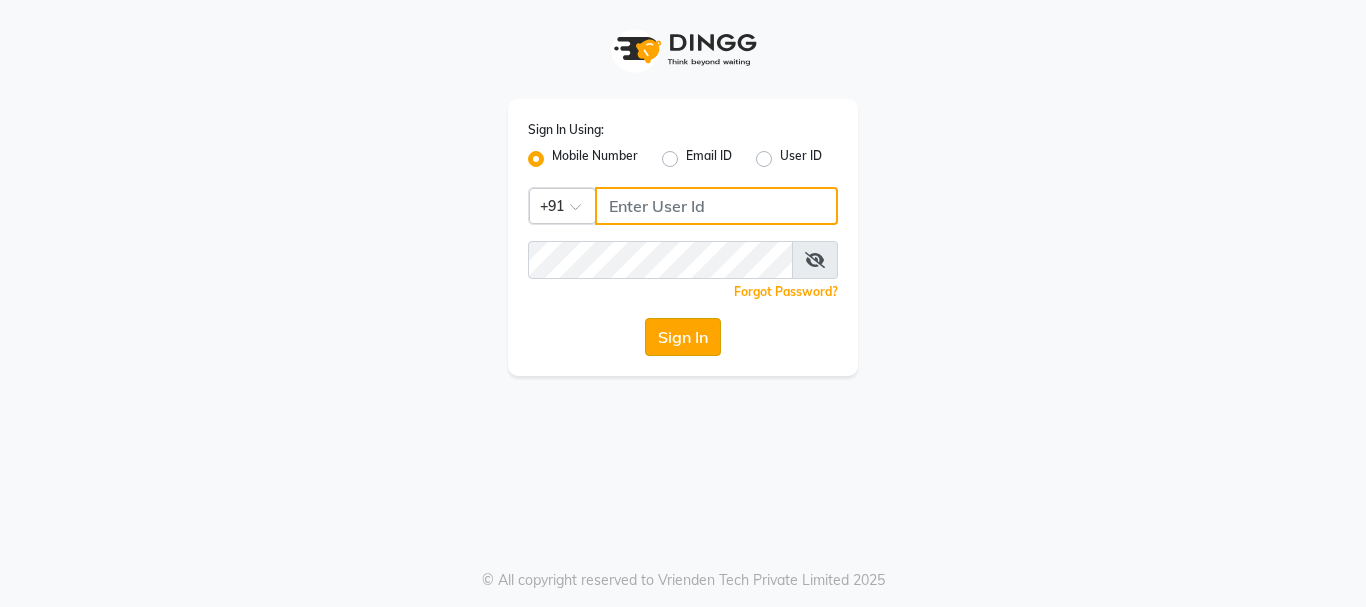 type on "7400099777" 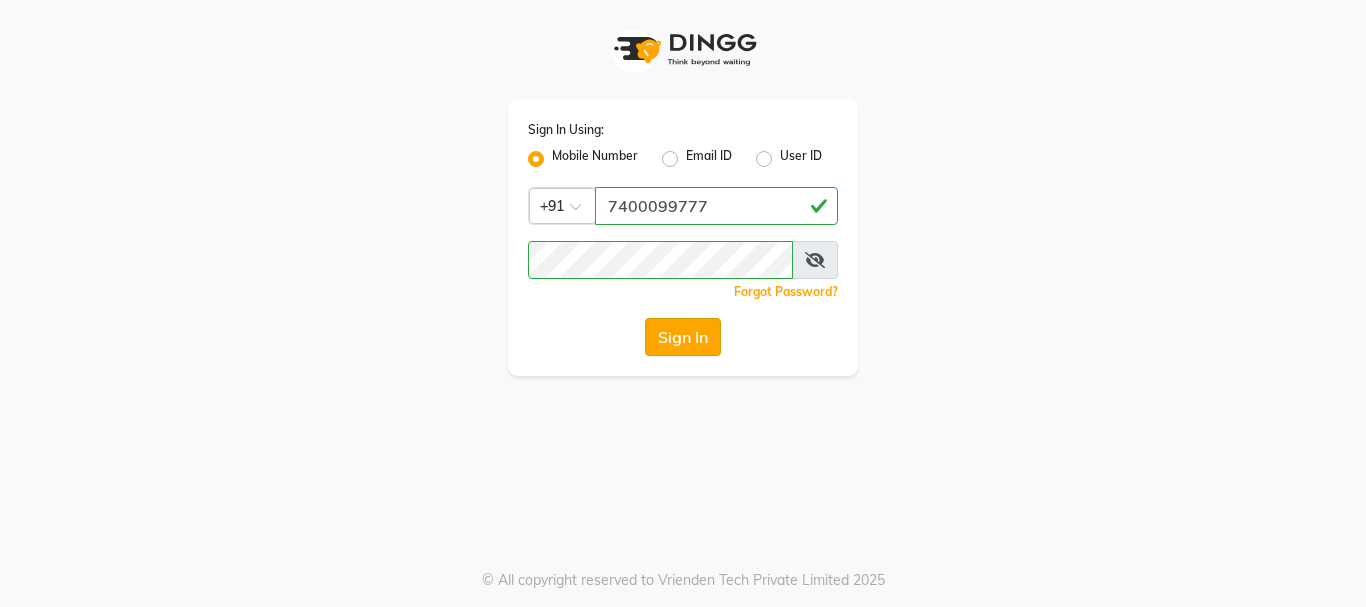click on "Sign In" 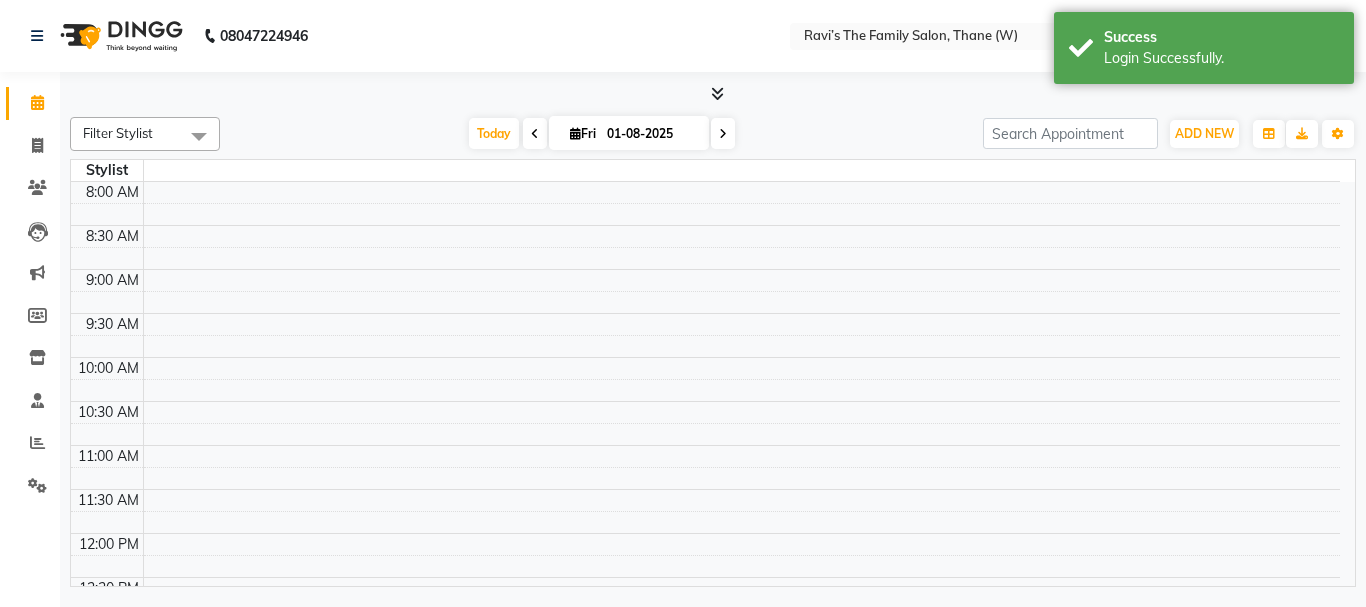 select on "en" 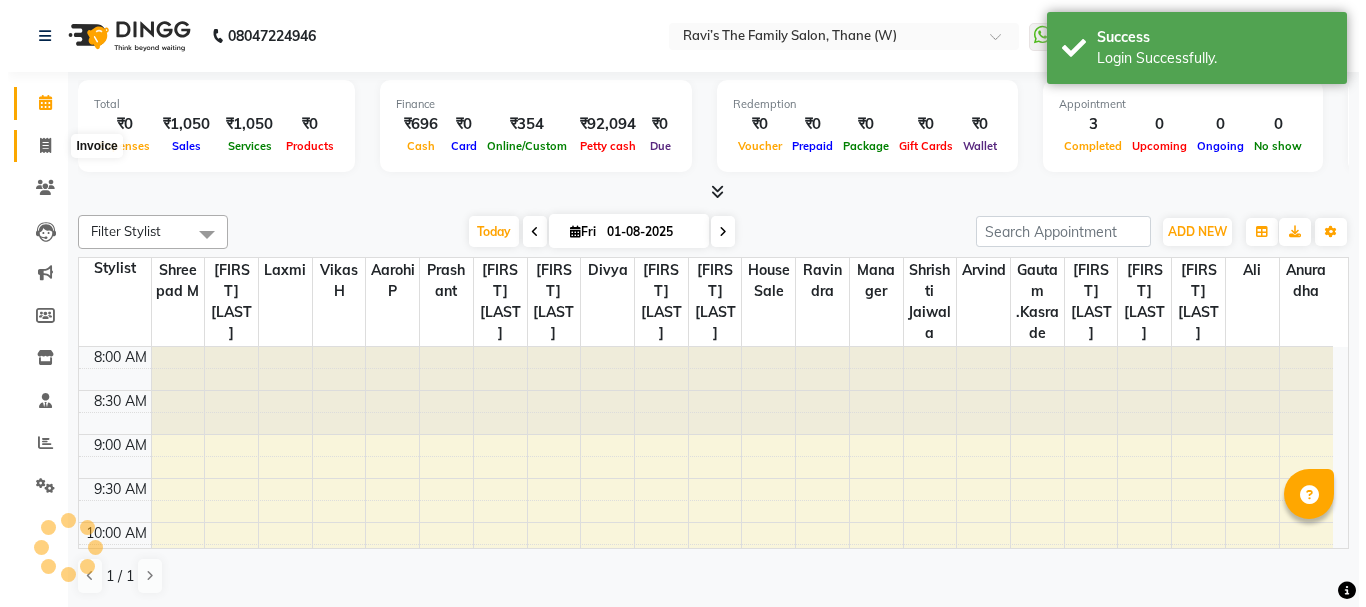 scroll, scrollTop: 0, scrollLeft: 0, axis: both 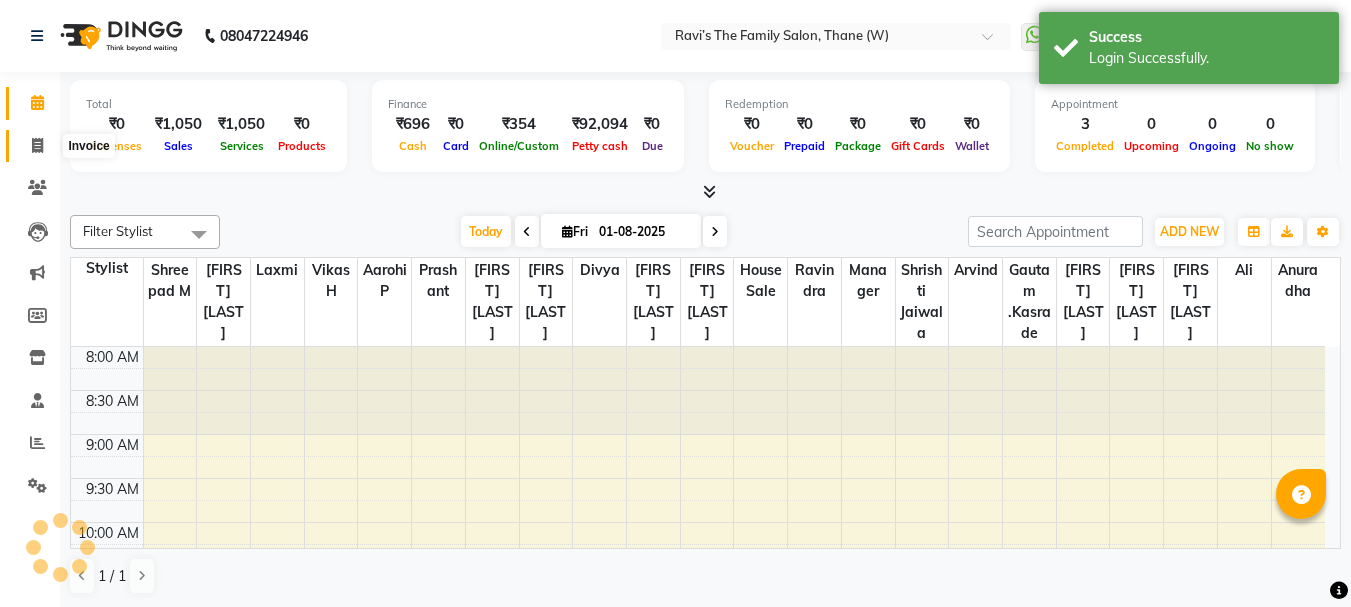 click 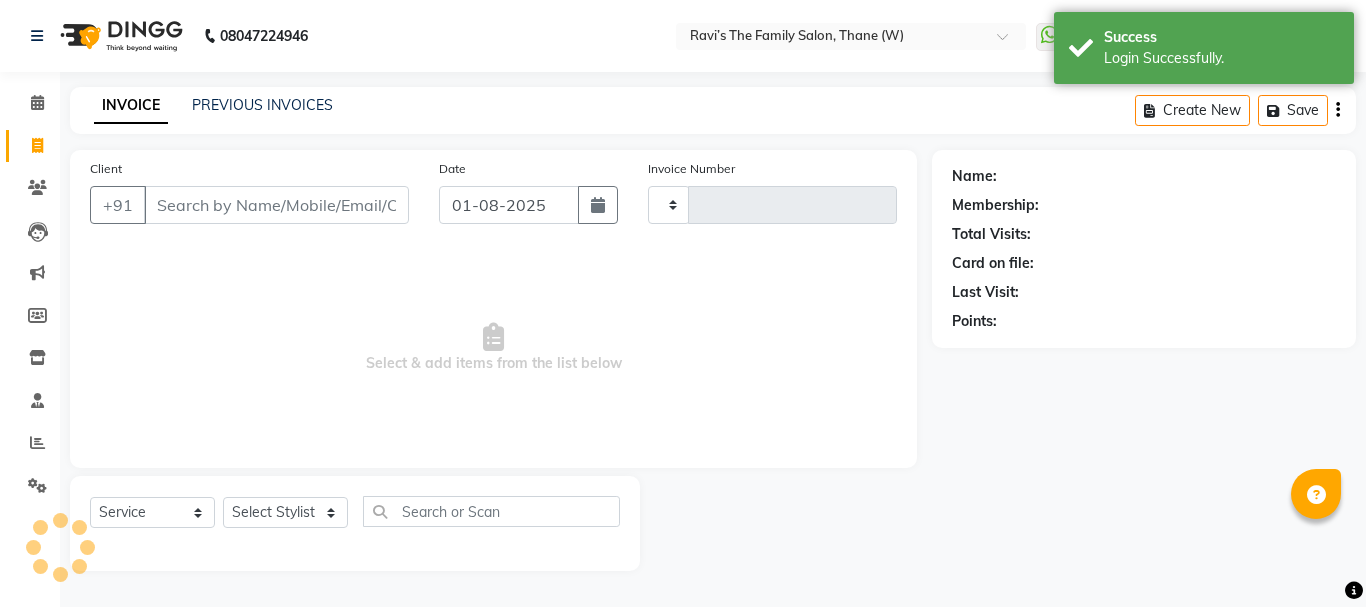 type on "2519" 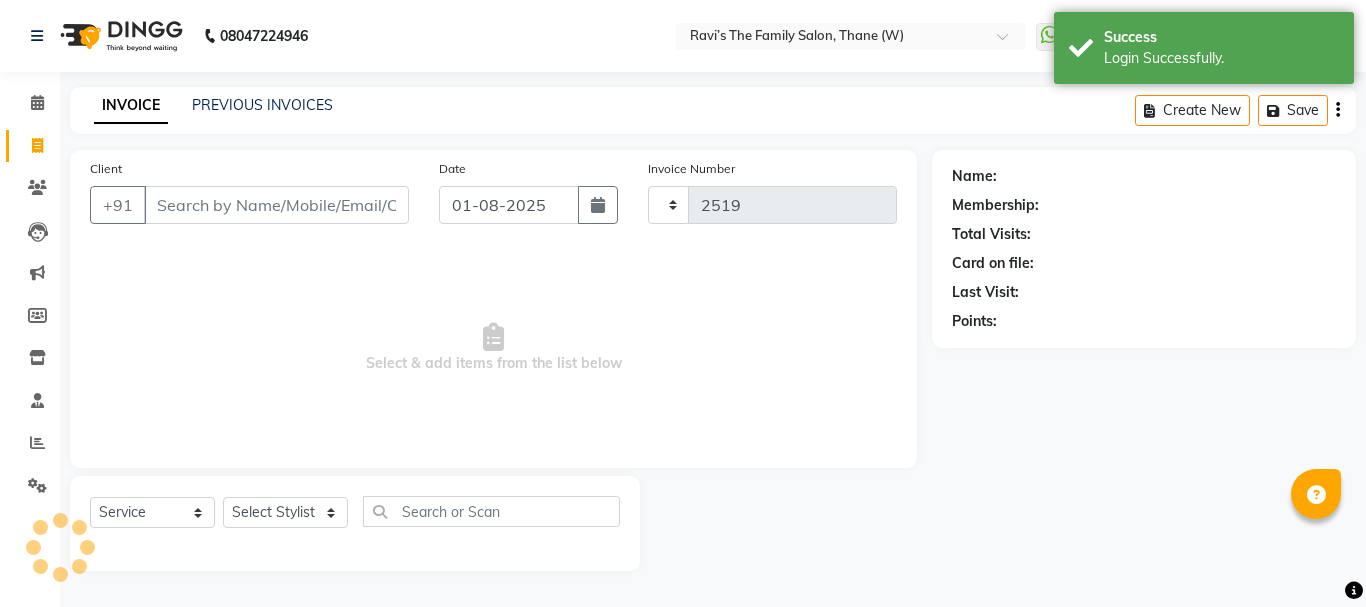 select on "8004" 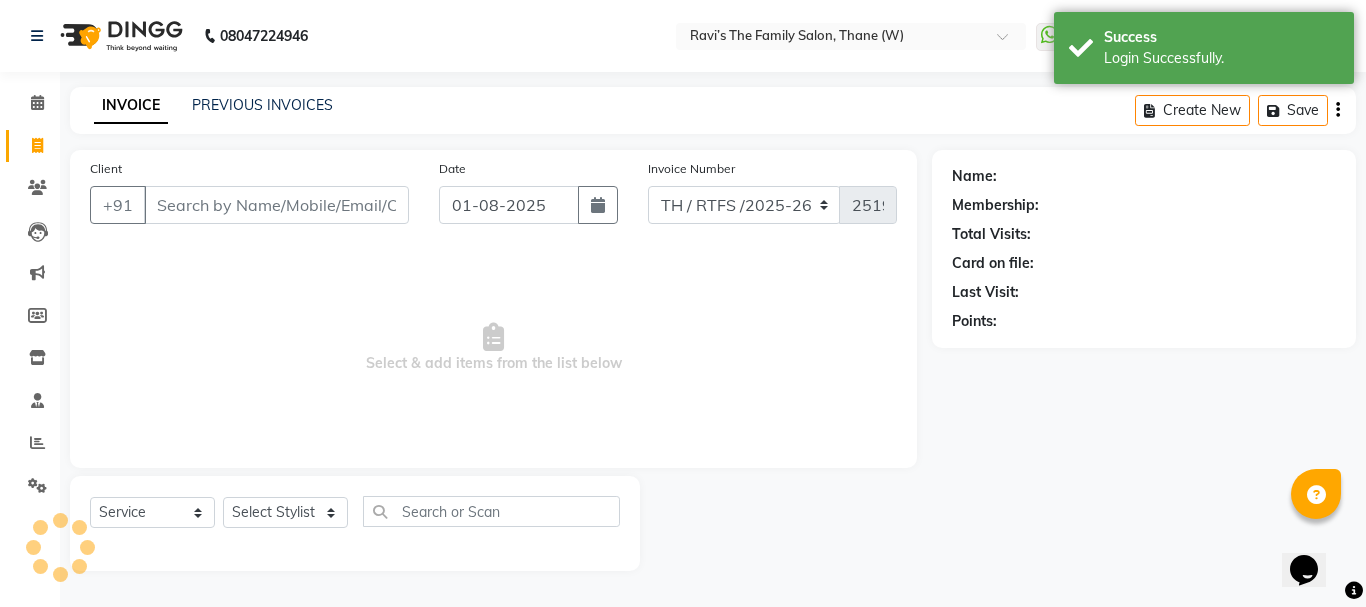 scroll, scrollTop: 0, scrollLeft: 0, axis: both 